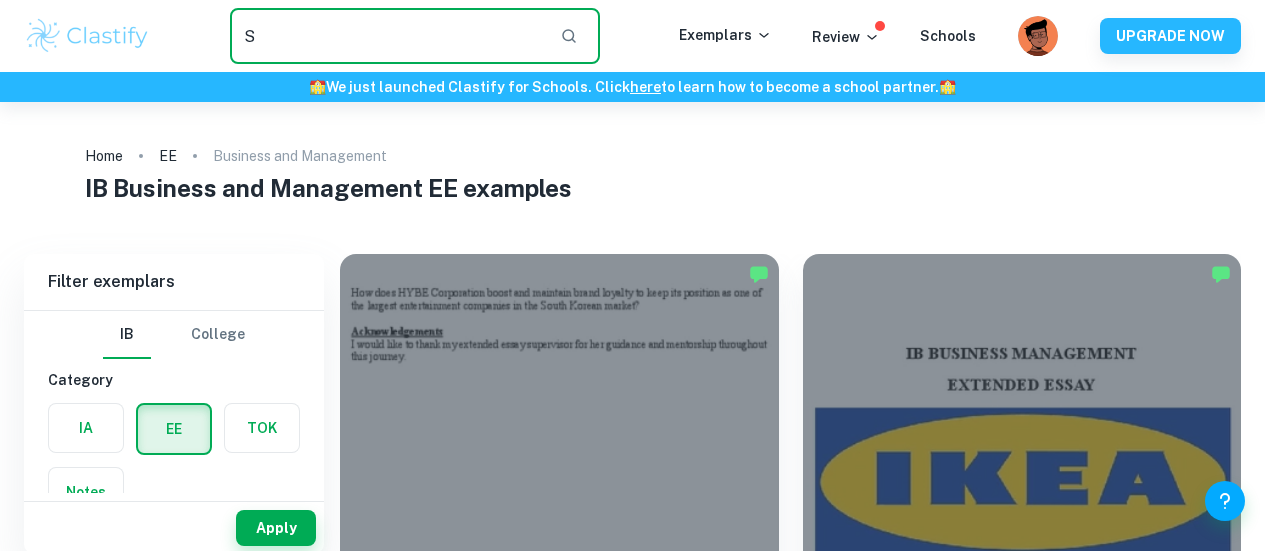 scroll, scrollTop: 0, scrollLeft: 0, axis: both 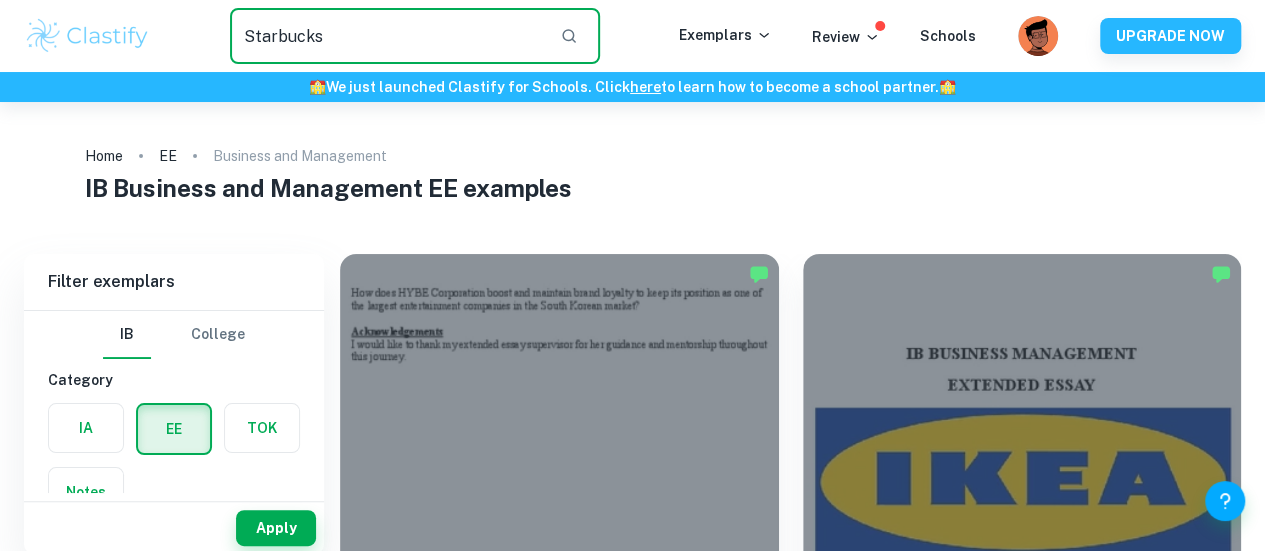 type on "Starbucks" 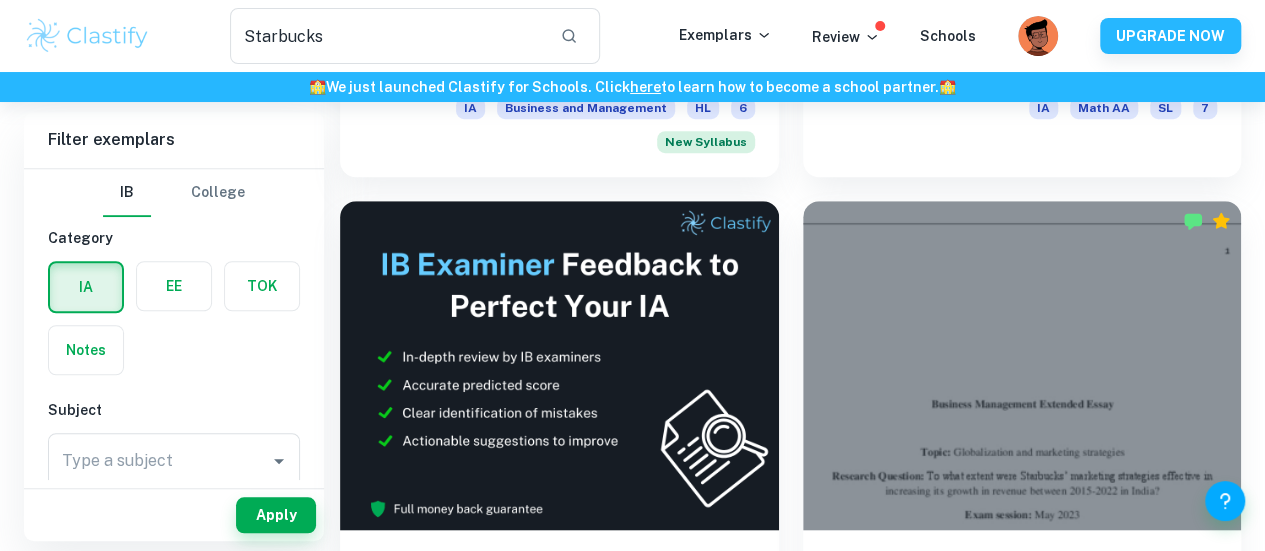 scroll, scrollTop: 573, scrollLeft: 0, axis: vertical 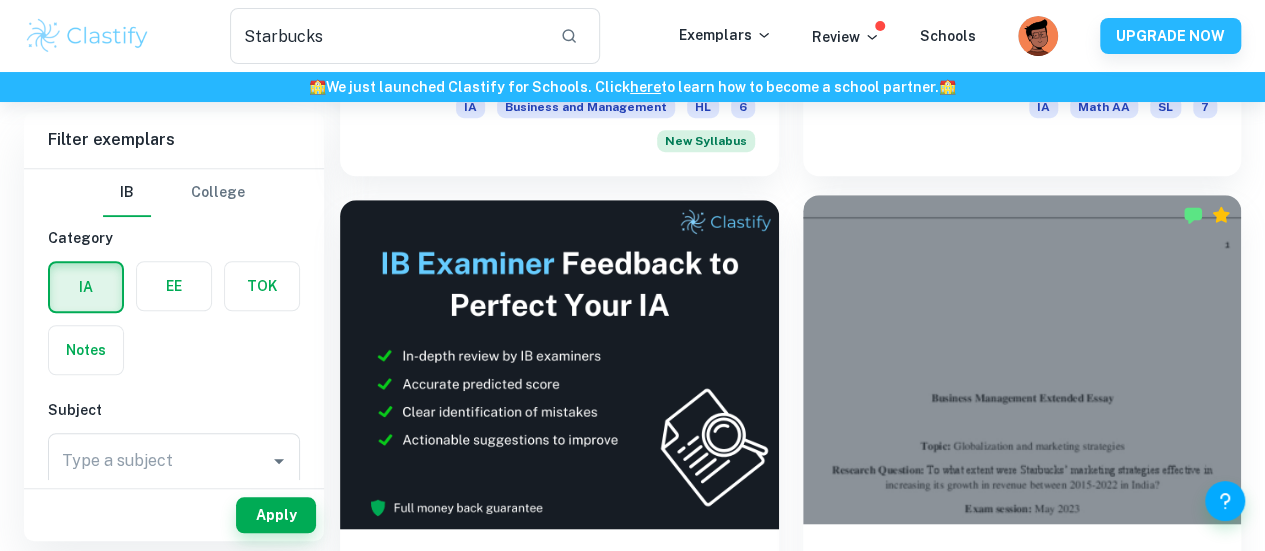 click on "To what extent were Starbucks’ marketing strategies effective in increasing its growth in revenue between [DATE]-[DATE] in [GEOGRAPHIC_DATA]?" at bounding box center (1022, 589) 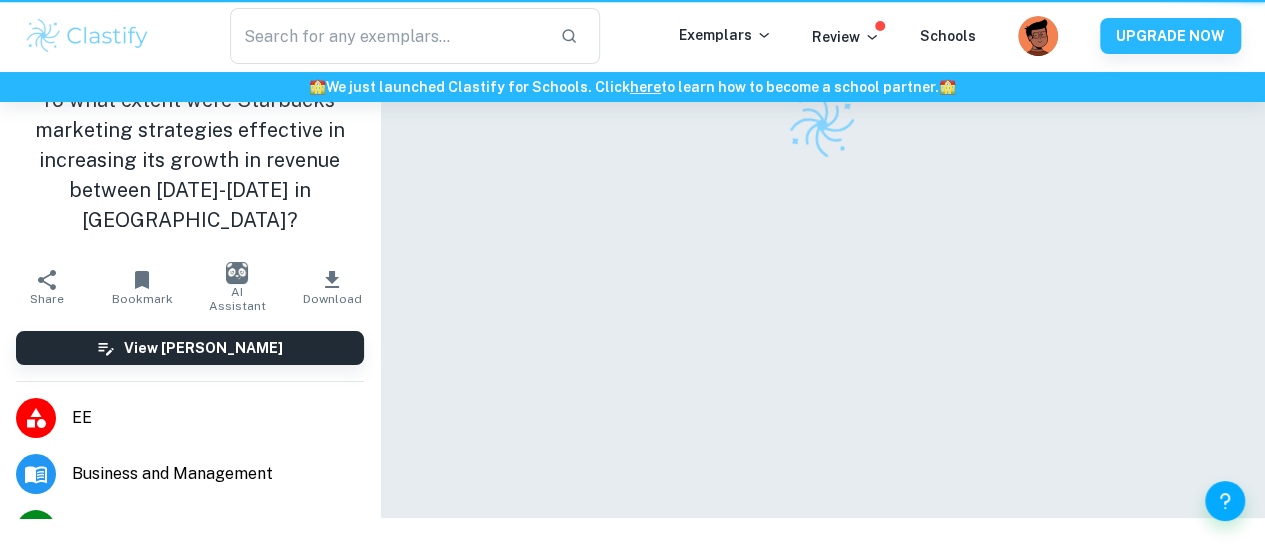 scroll, scrollTop: 0, scrollLeft: 0, axis: both 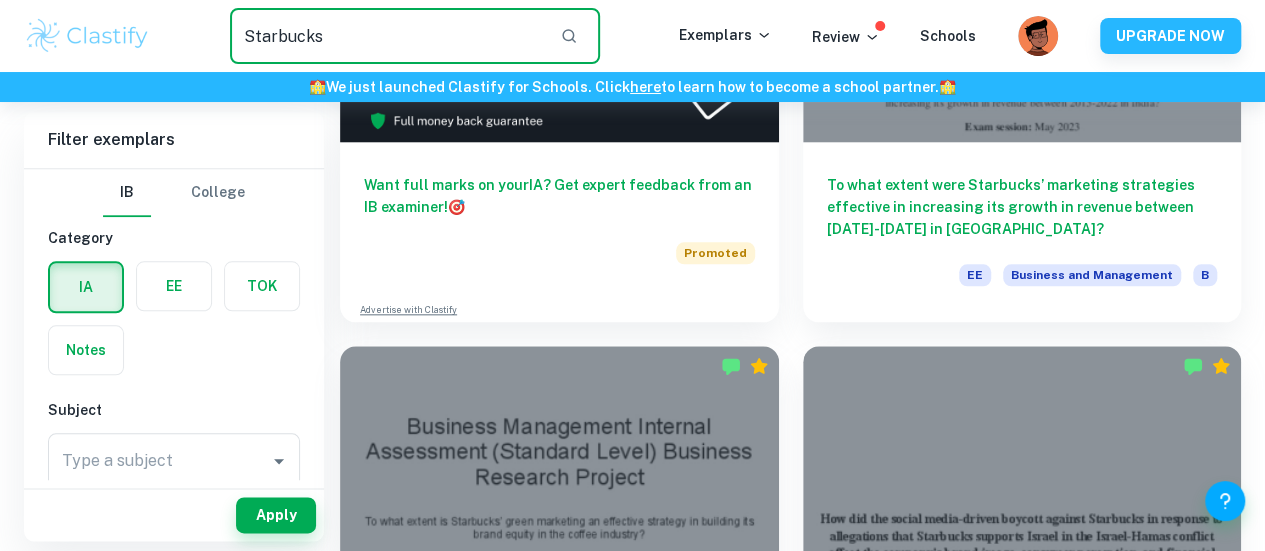 click on "Starbucks" at bounding box center [387, 36] 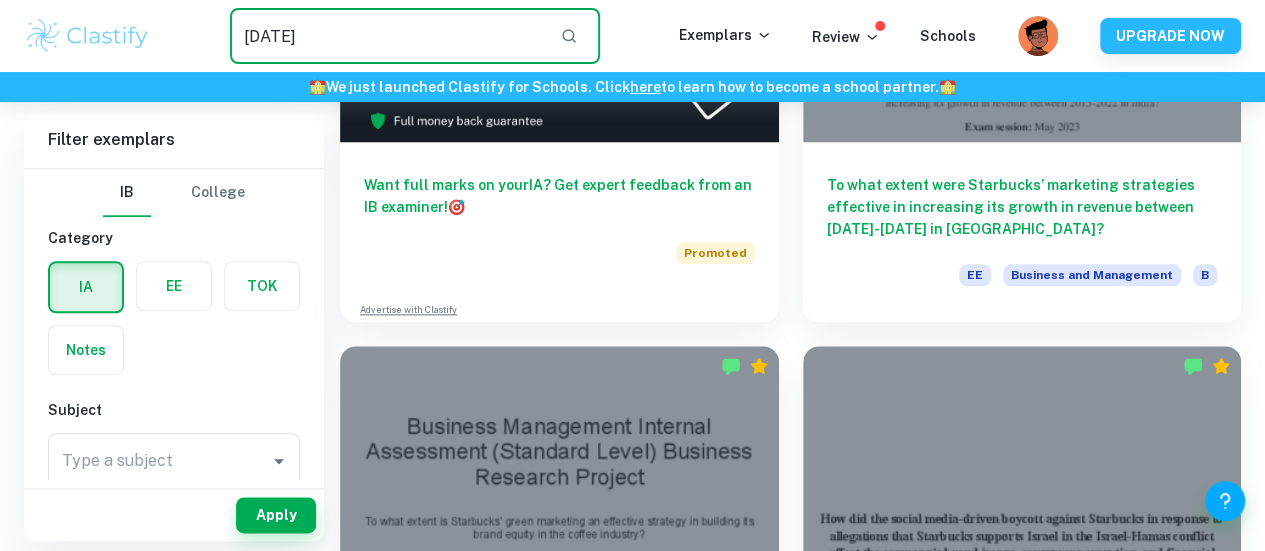 type on "[DATE]" 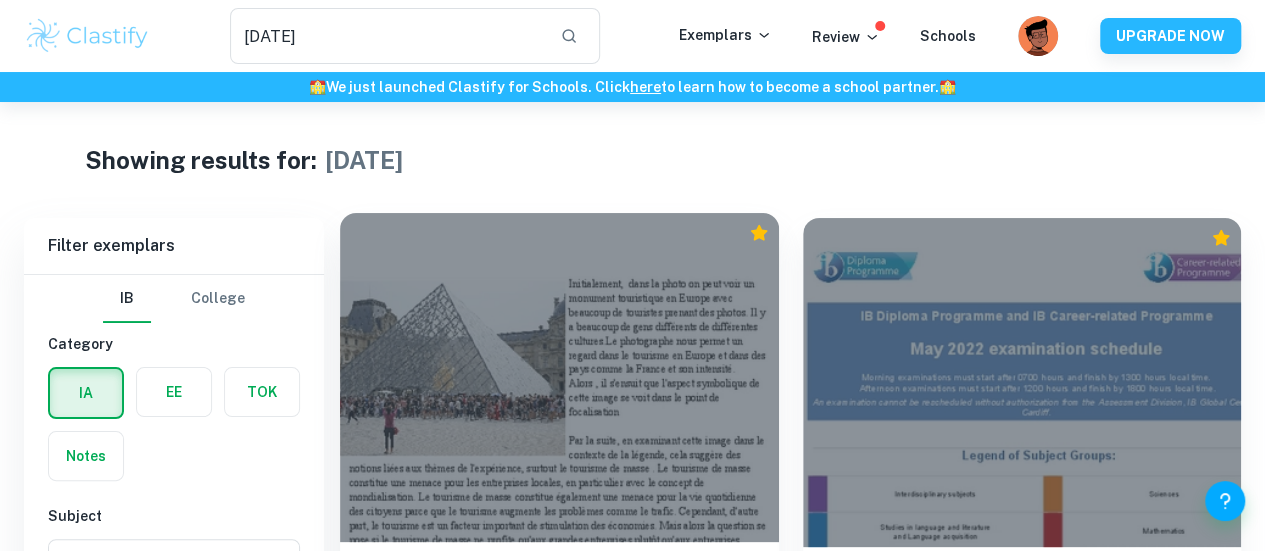 scroll, scrollTop: 102, scrollLeft: 0, axis: vertical 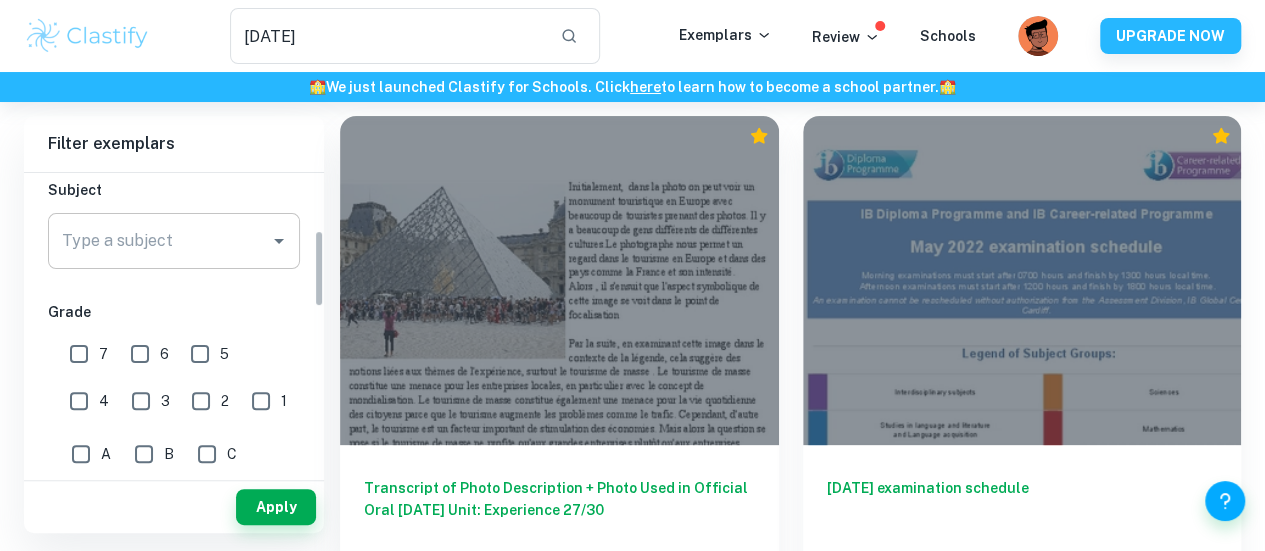 click on "Type a subject" at bounding box center [159, 241] 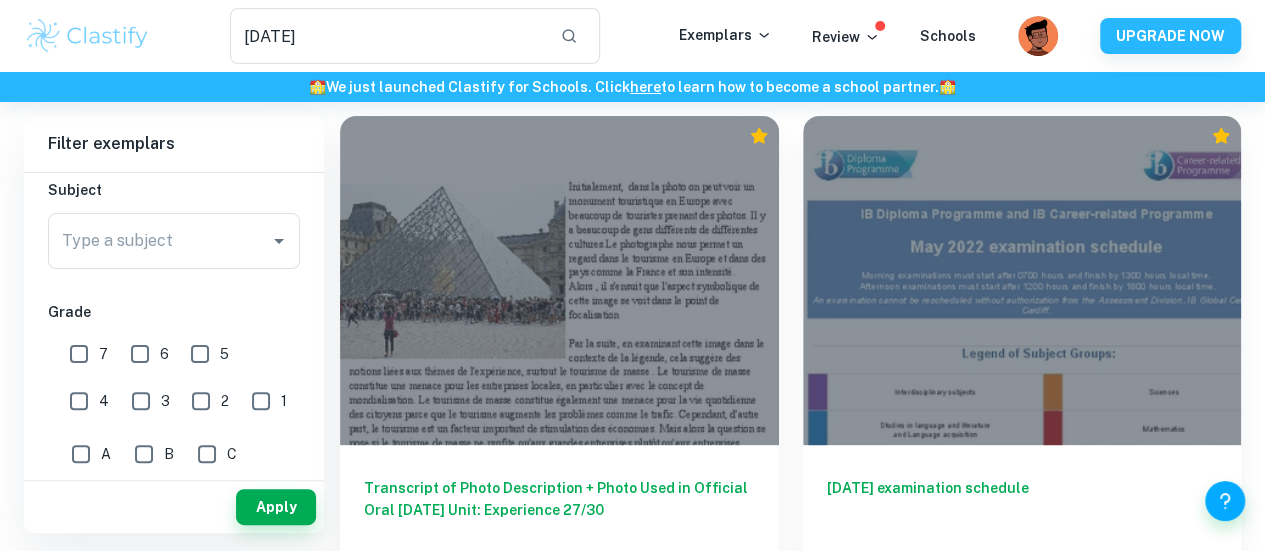 click on "Subject" at bounding box center (174, 190) 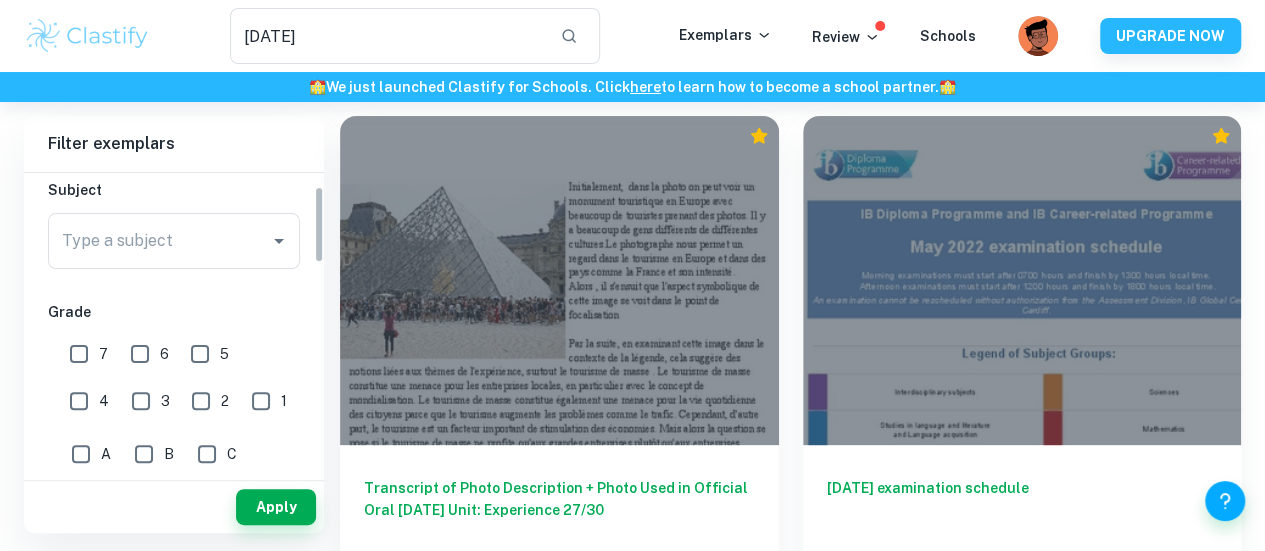 scroll, scrollTop: 0, scrollLeft: 0, axis: both 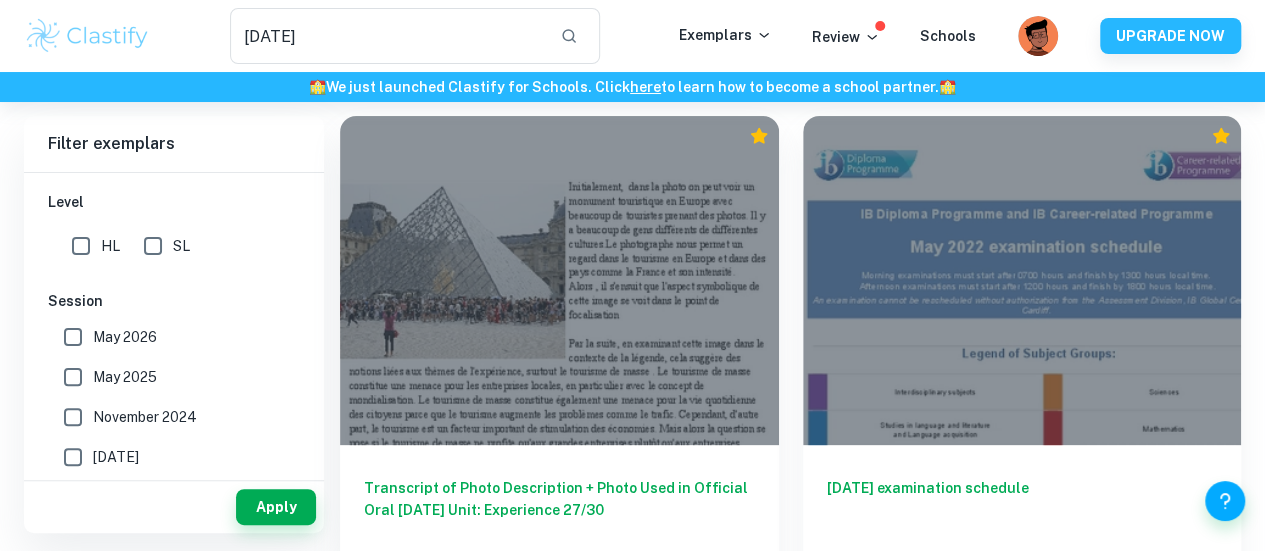 click on "May 2025" at bounding box center [125, 377] 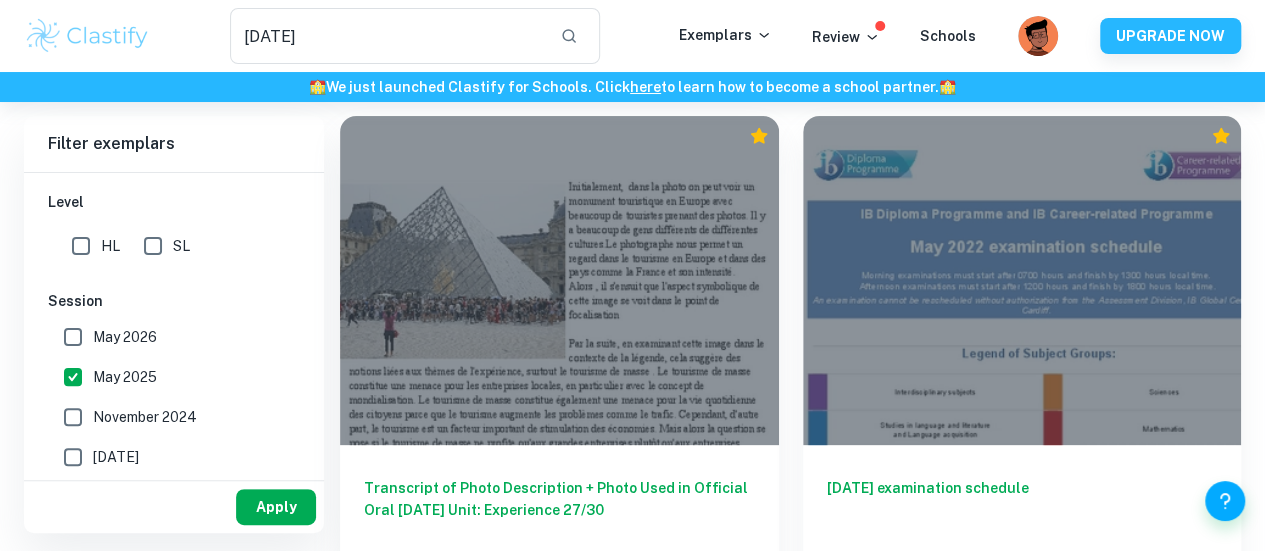 click on "Apply" at bounding box center [276, 507] 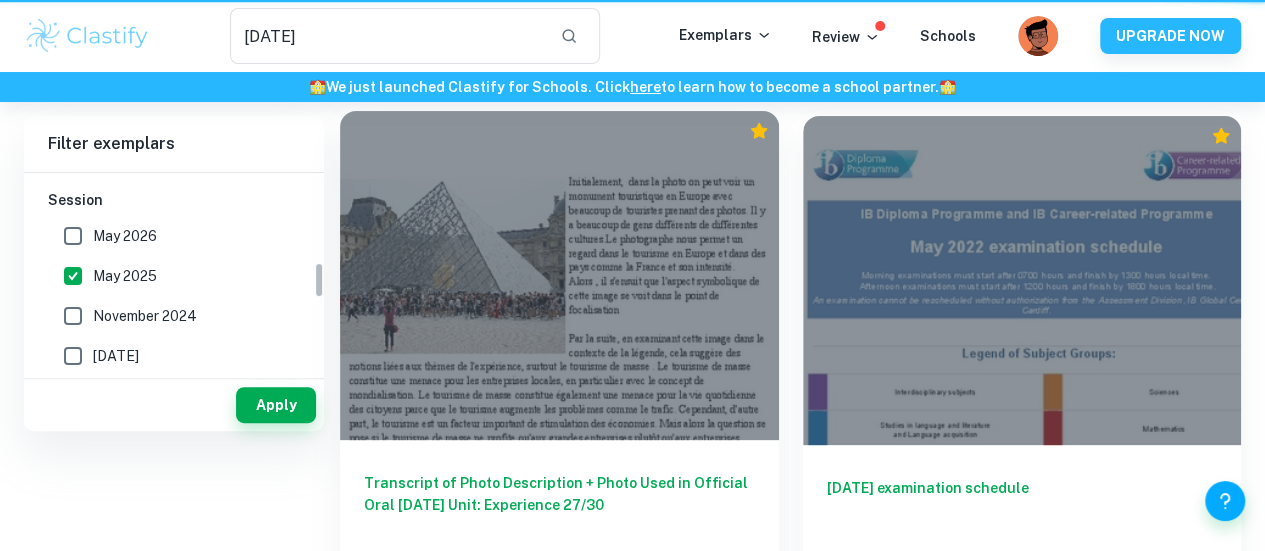 scroll, scrollTop: 0, scrollLeft: 0, axis: both 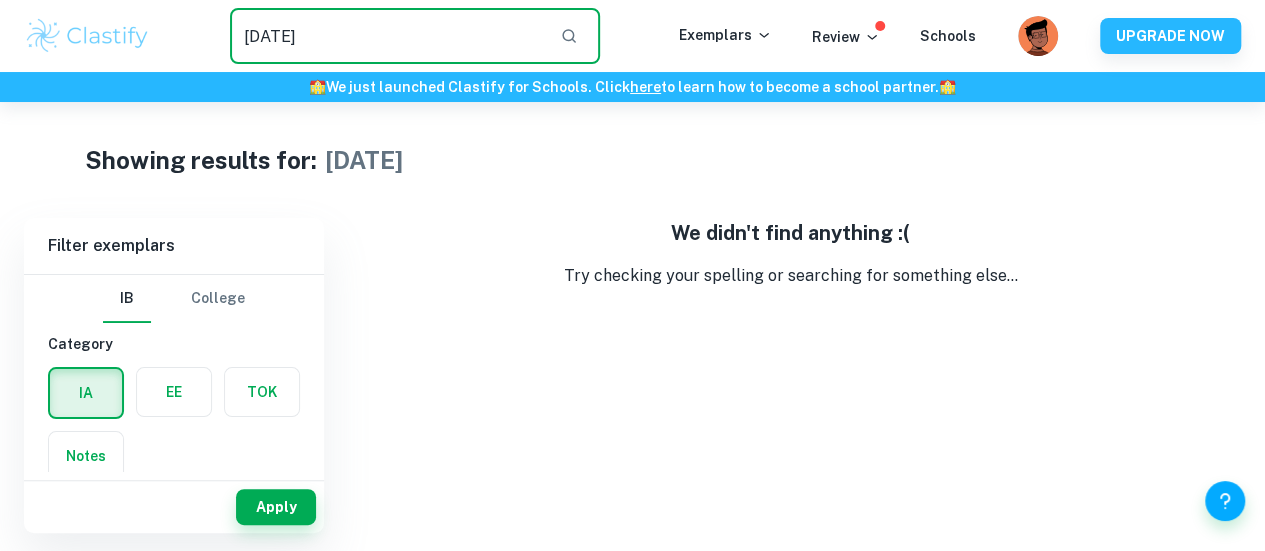 drag, startPoint x: 472, startPoint y: 43, endPoint x: 194, endPoint y: 49, distance: 278.06473 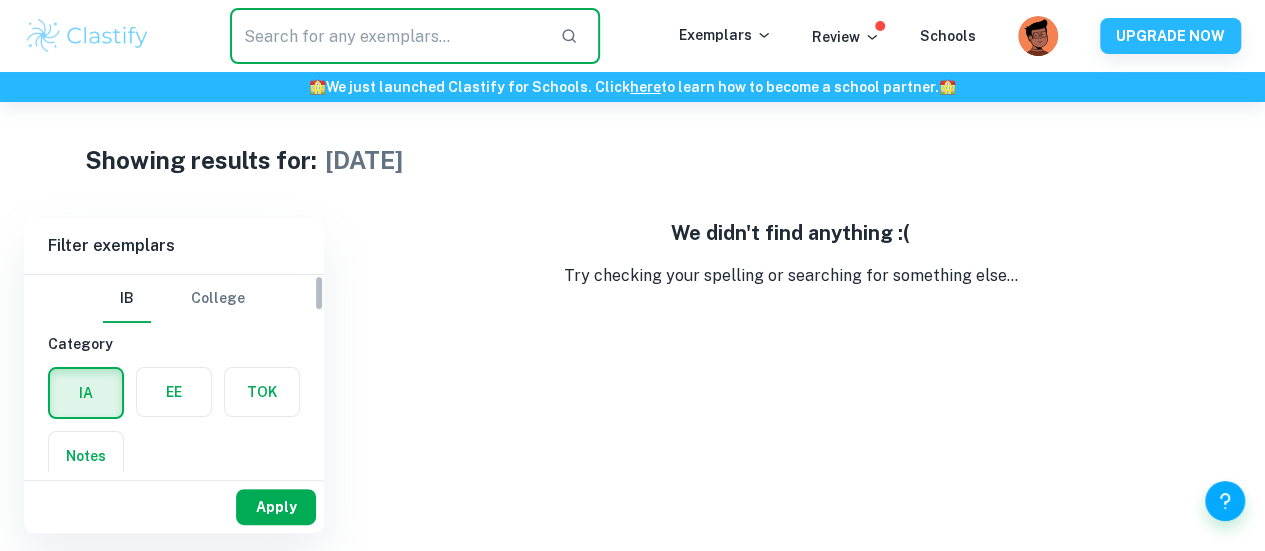 click on "Apply" at bounding box center (276, 507) 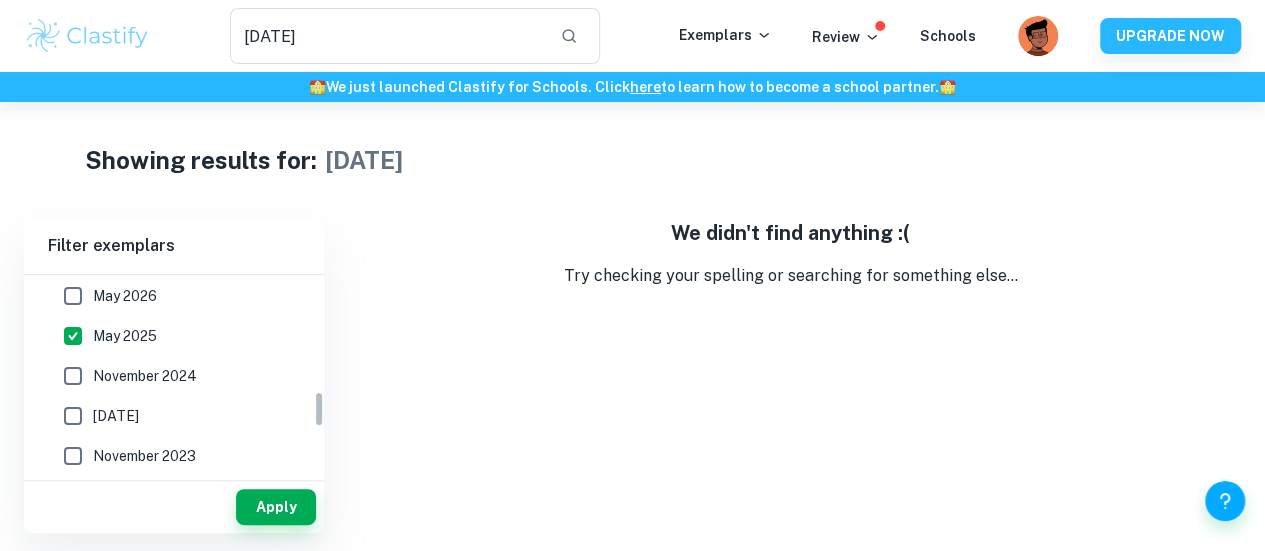scroll, scrollTop: 622, scrollLeft: 0, axis: vertical 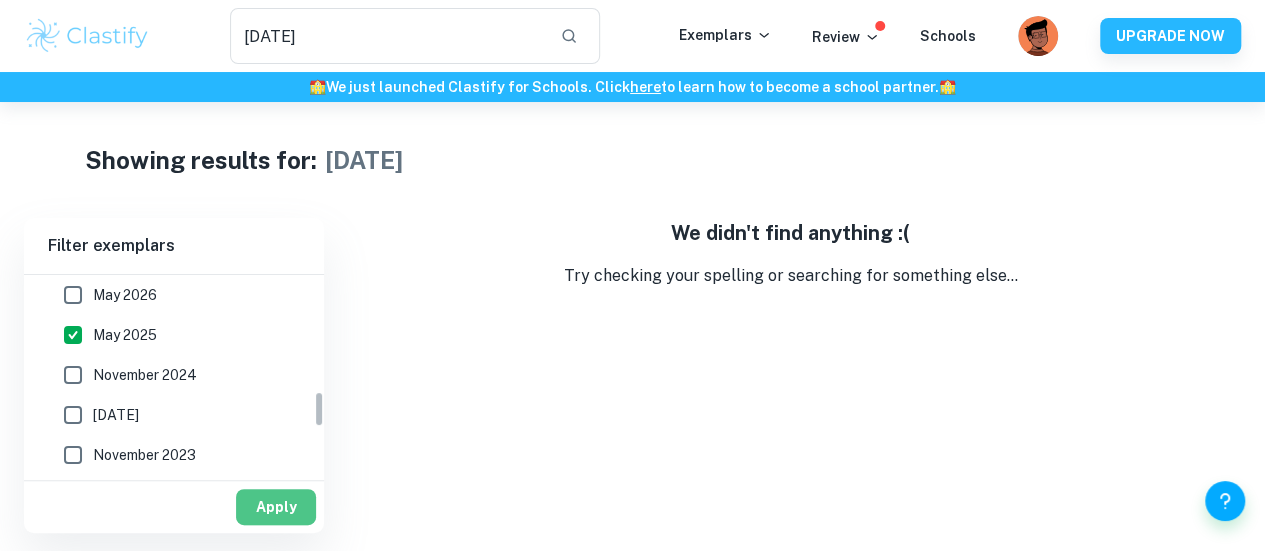 click on "Apply" at bounding box center (276, 507) 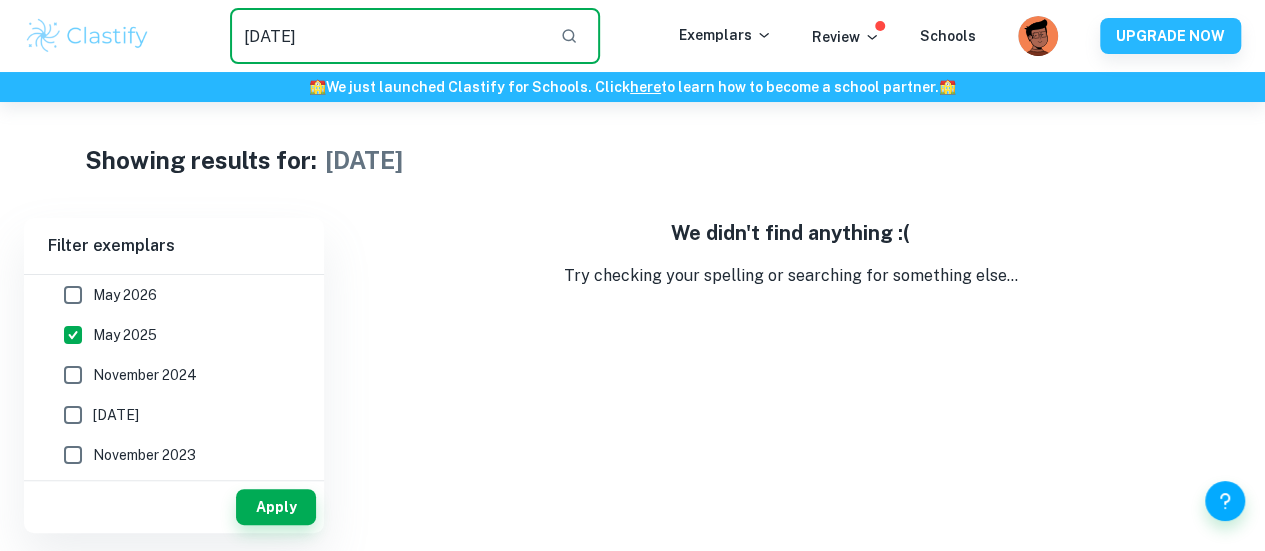 click on "[DATE]" at bounding box center [387, 36] 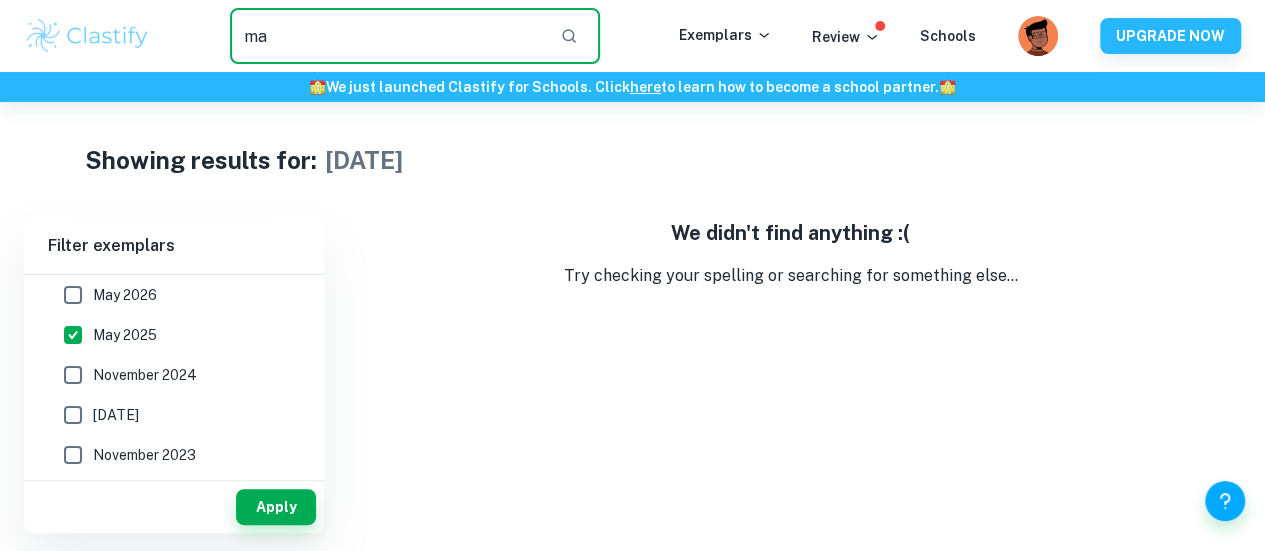 type on "m" 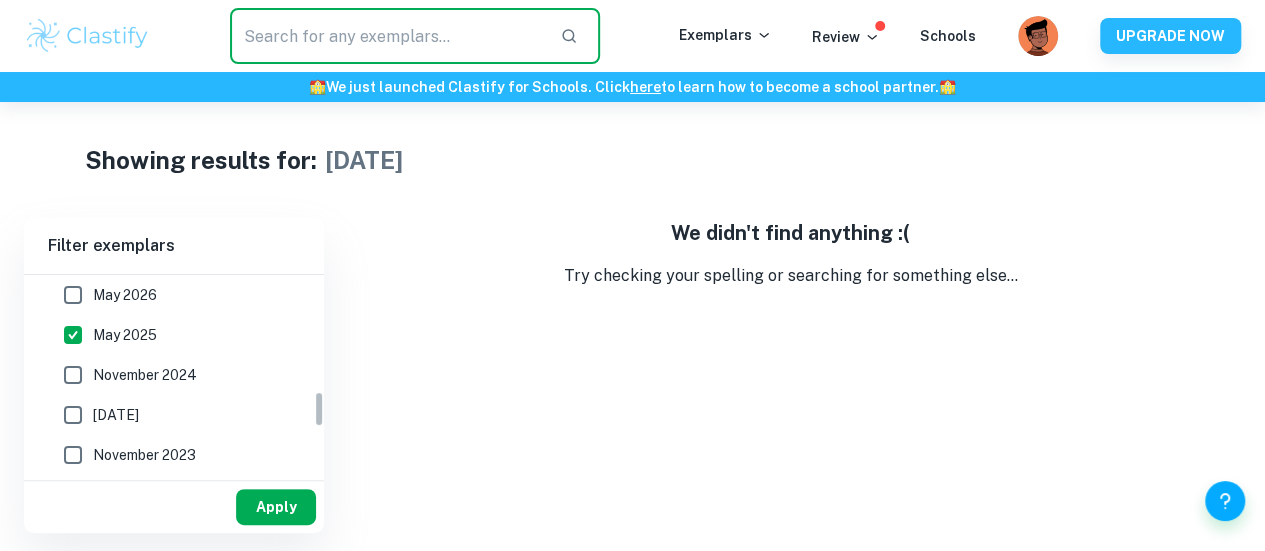click on "Apply" at bounding box center (276, 507) 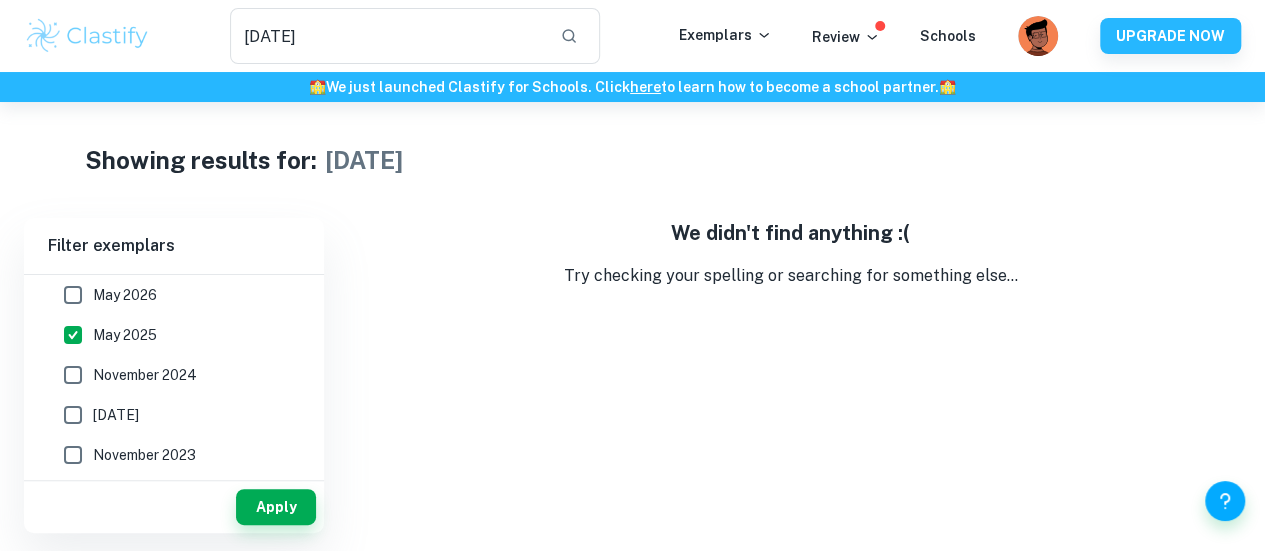 click at bounding box center (87, 36) 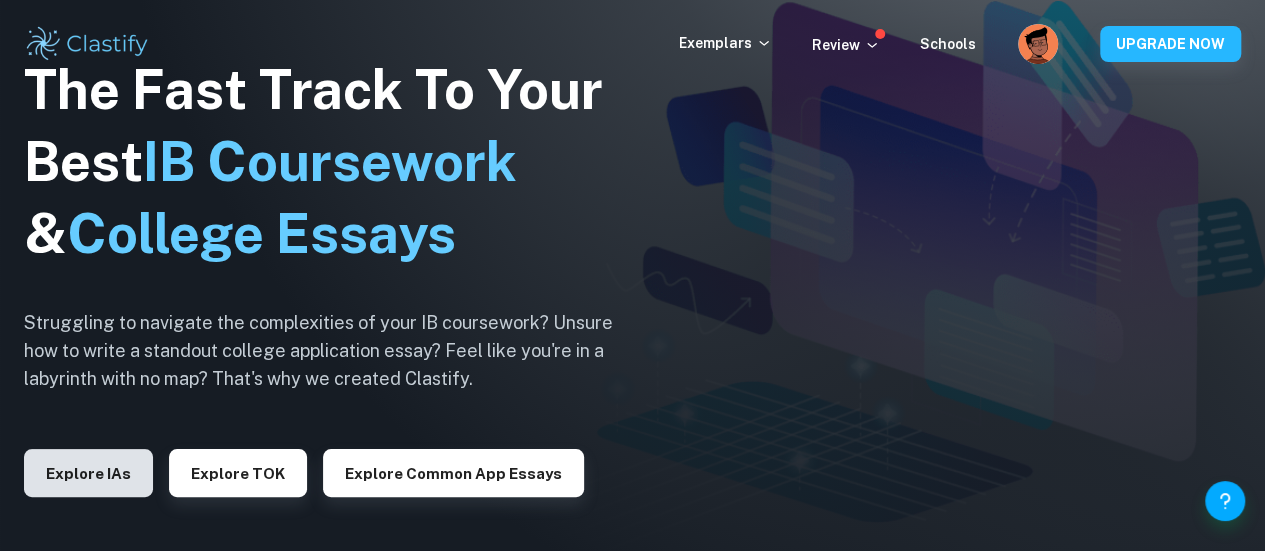 click on "Explore IAs" at bounding box center [88, 473] 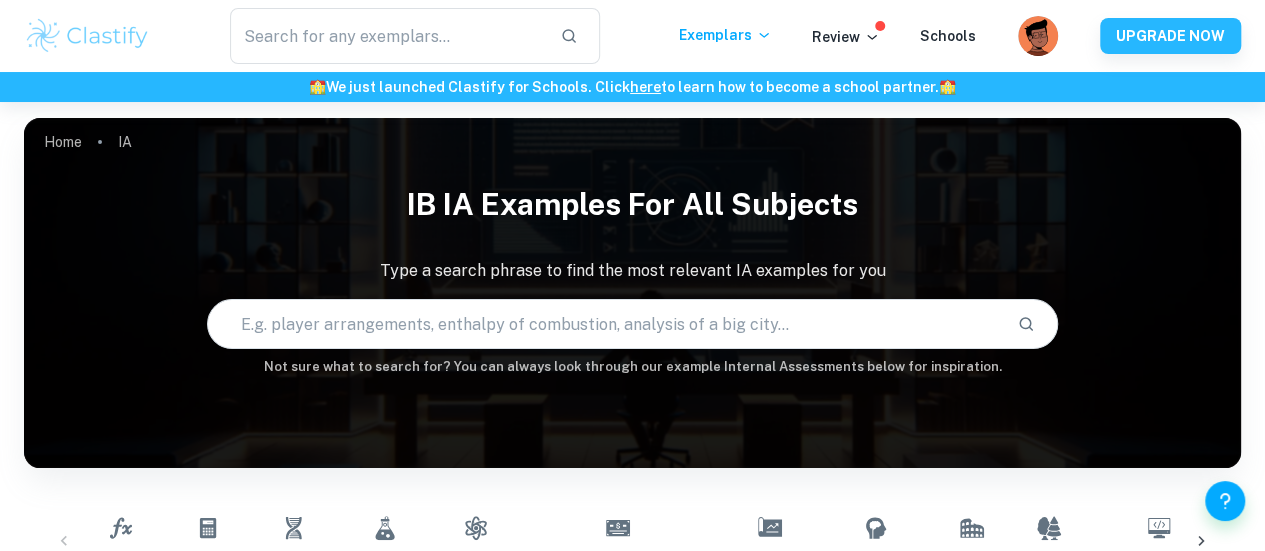 scroll, scrollTop: 469, scrollLeft: 0, axis: vertical 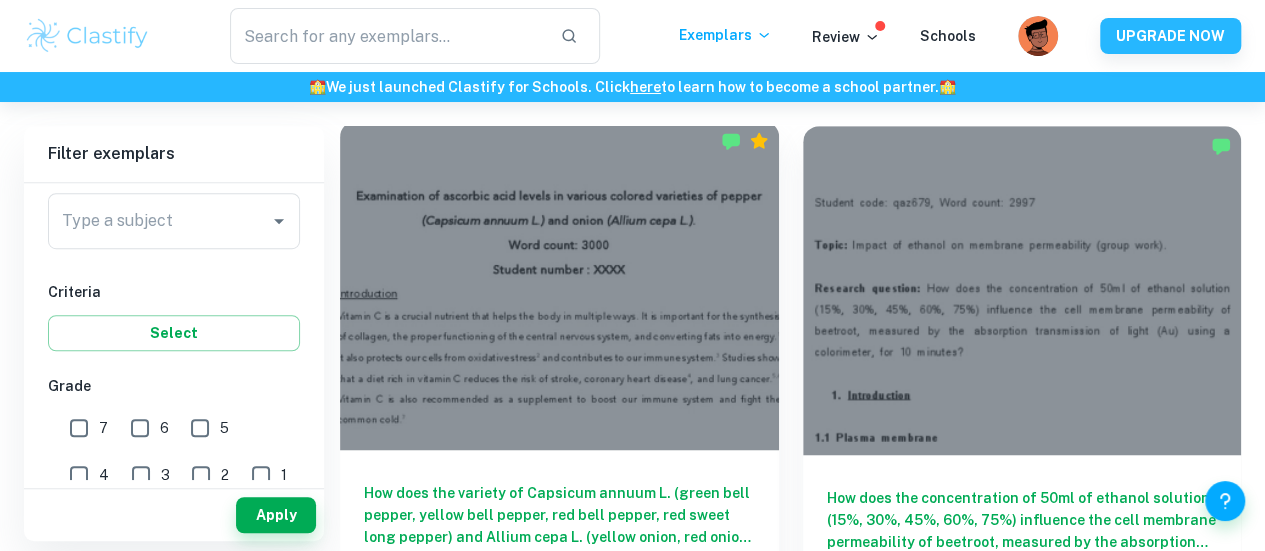 click on "How does the variety of Capsicum annuum L. (green bell pepper, yellow bell pepper, red bell pepper, red sweet long pepper) and Allium cepa L. (yellow onion, red onion, white onion) influence their vitamin C content in mg/100g, as measured by vegetable juice volume needed to titrate 2 ml of 0.1% DCPIP solution?" at bounding box center [559, 515] 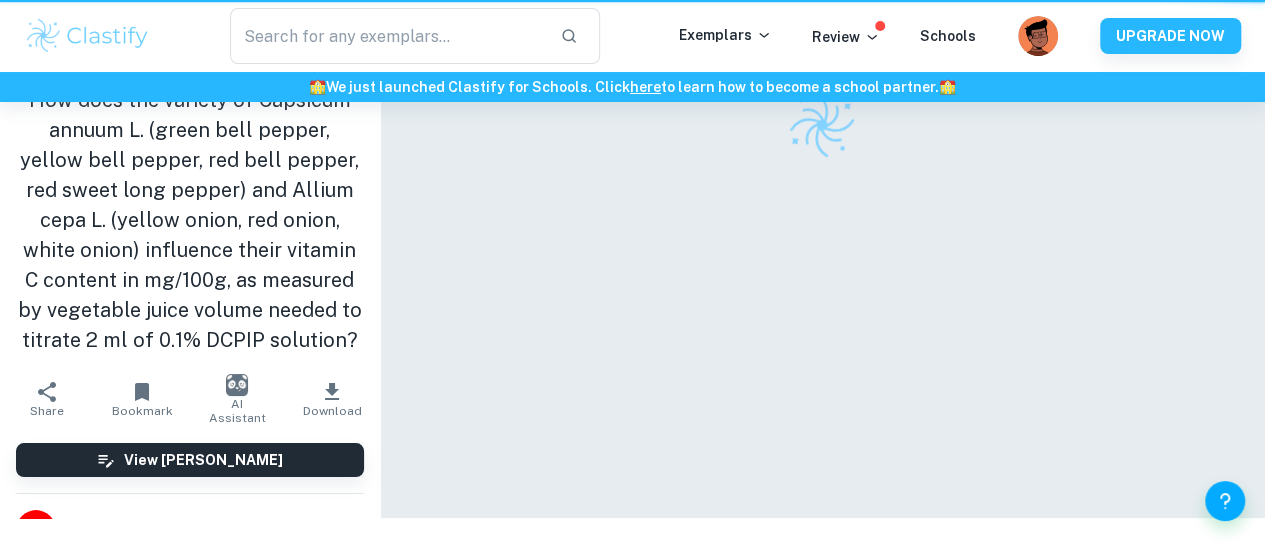 scroll, scrollTop: 0, scrollLeft: 0, axis: both 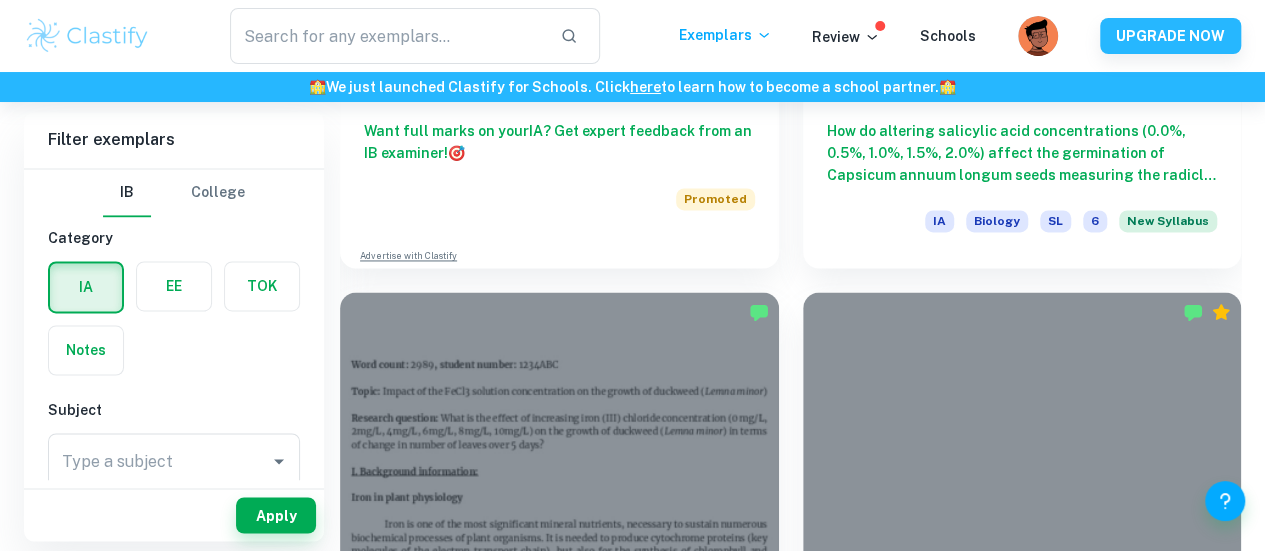 click on "How does the pKa value of certain weak acids present in food (2.85, 2.99, 3.13, 4.10, 4.76) affect the loss in mass of [MEDICAL_DATA] (in grams, measured using an electronic balance, ±0.01 g), and how does the addition of [MEDICAL_DATA] solution affect this reaction, keeping the concentration and temperature of the acid solutions and [MEDICAL_DATA] solutions, the time taken for the reaction and the surface area of the [MEDICAL_DATA] chips controlled?" at bounding box center [559, 1746] 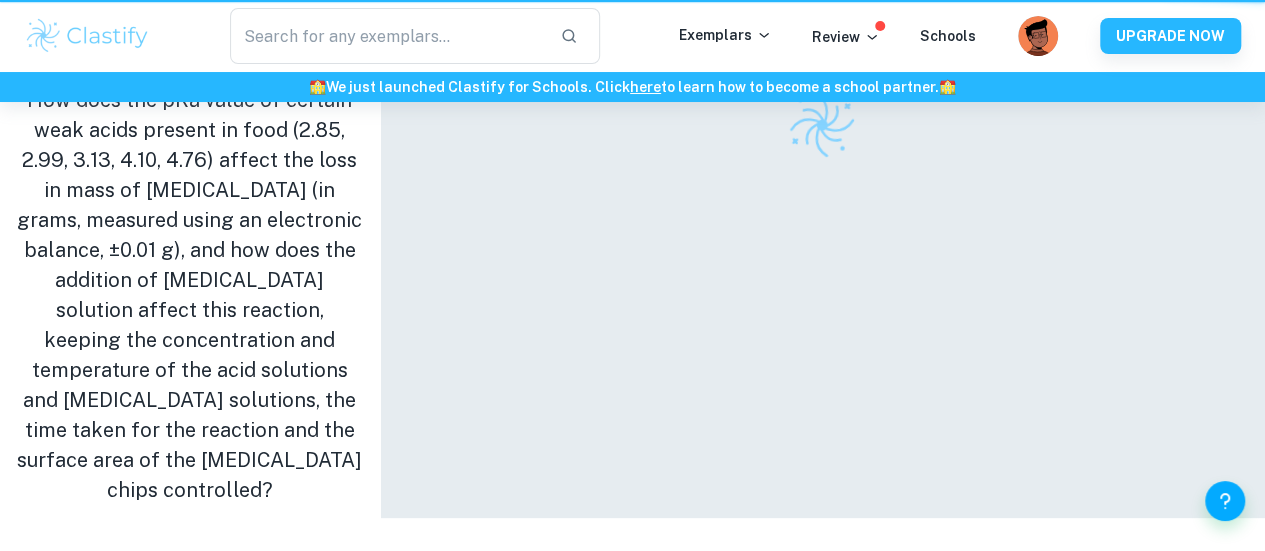 scroll, scrollTop: 0, scrollLeft: 0, axis: both 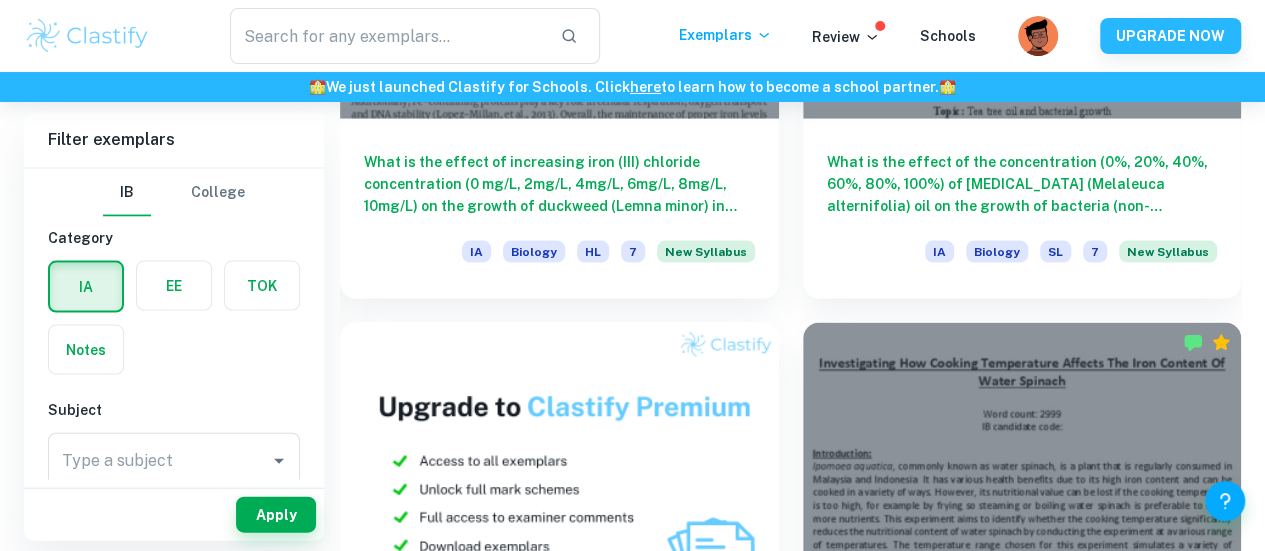 click on "What is the effect of boiling in 100°C and filtering using the carbon filter on the hardness of tap water (mol/dm3) as measured using EDTA complexometric titration?" at bounding box center (559, 1777) 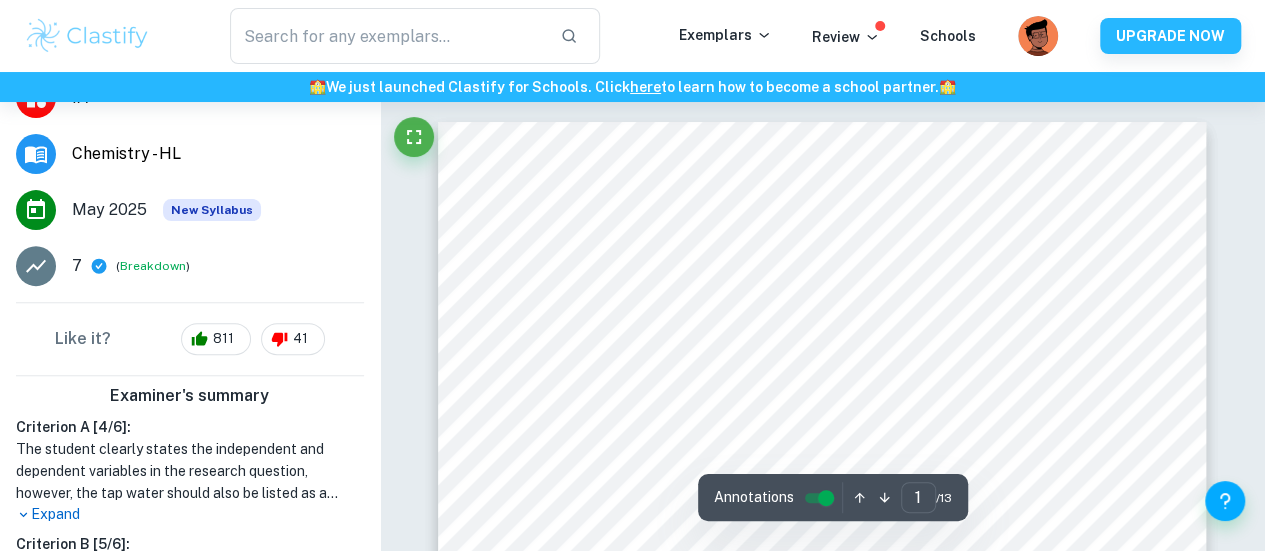 scroll, scrollTop: 505, scrollLeft: 0, axis: vertical 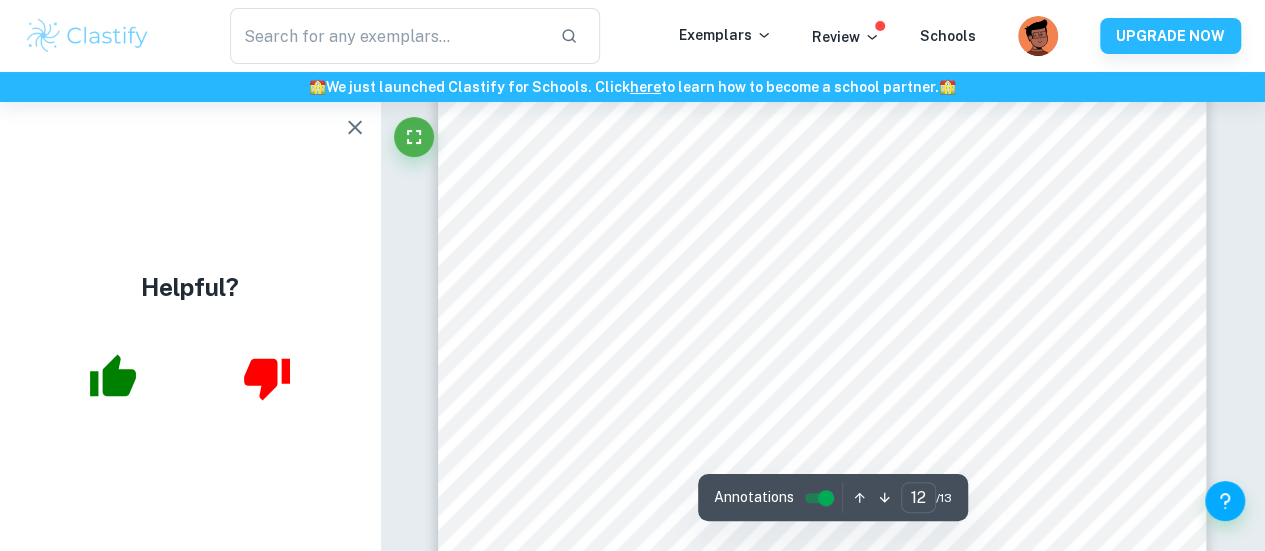 type on "13" 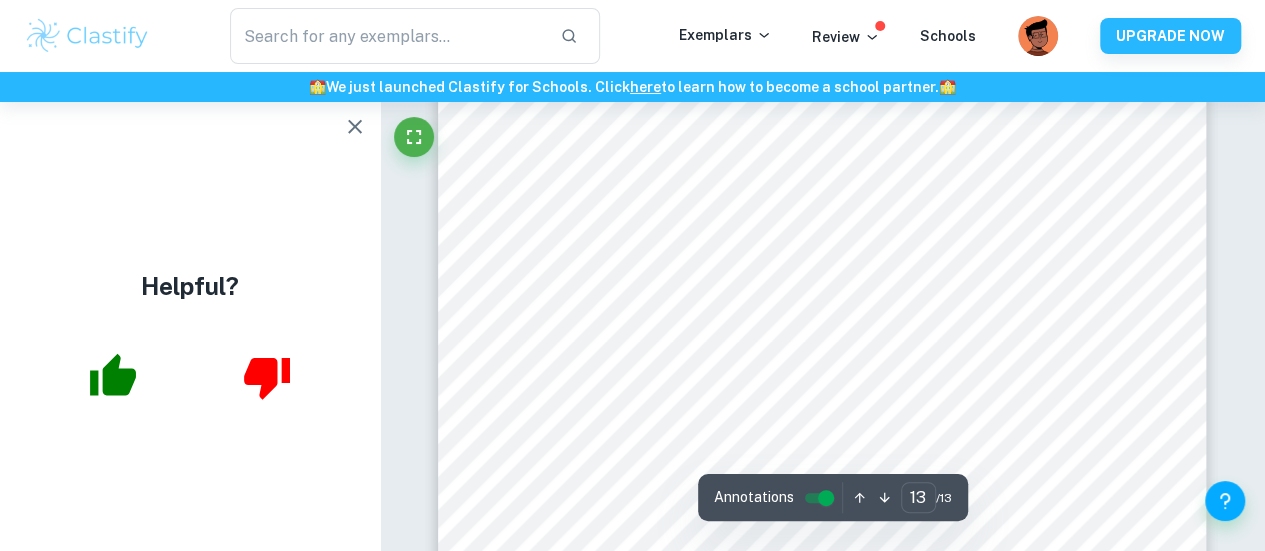 scroll, scrollTop: 14191, scrollLeft: 0, axis: vertical 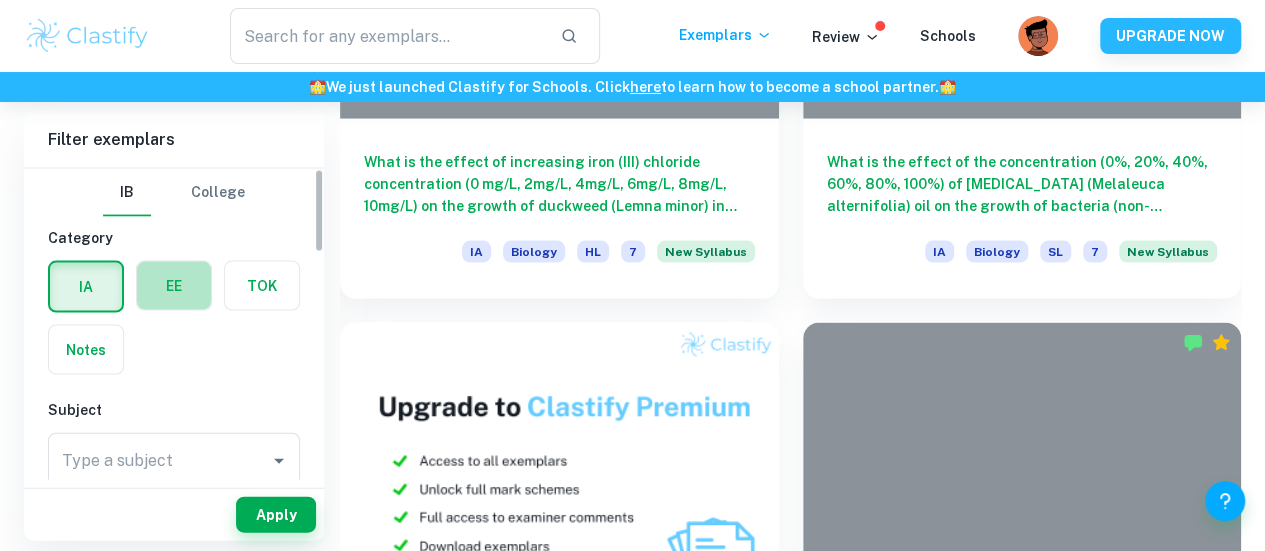 click at bounding box center [174, 286] 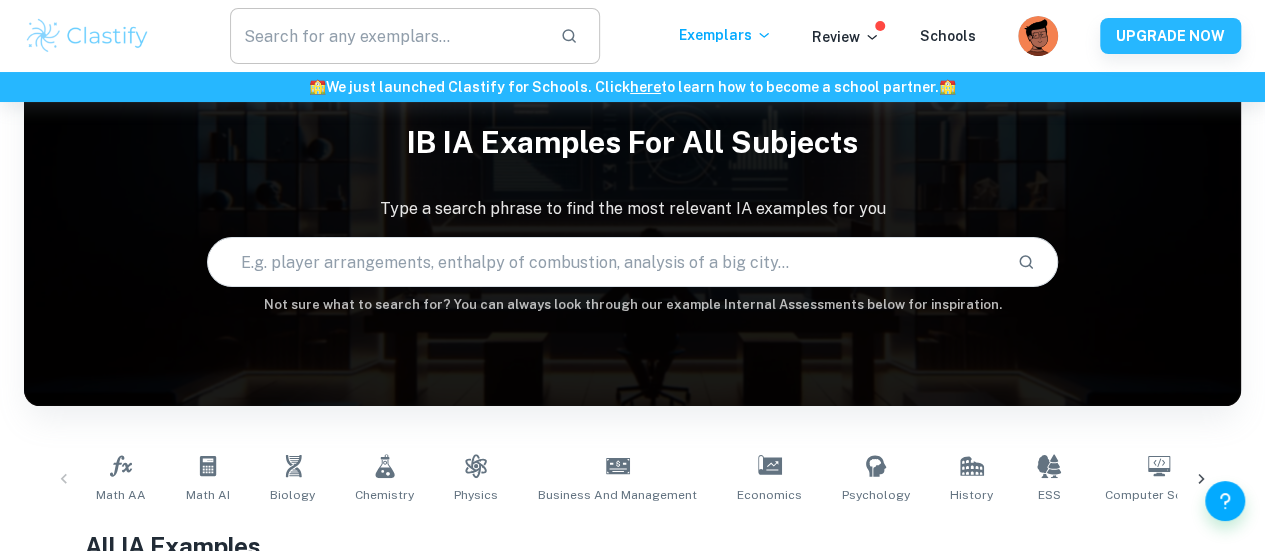scroll, scrollTop: 15, scrollLeft: 0, axis: vertical 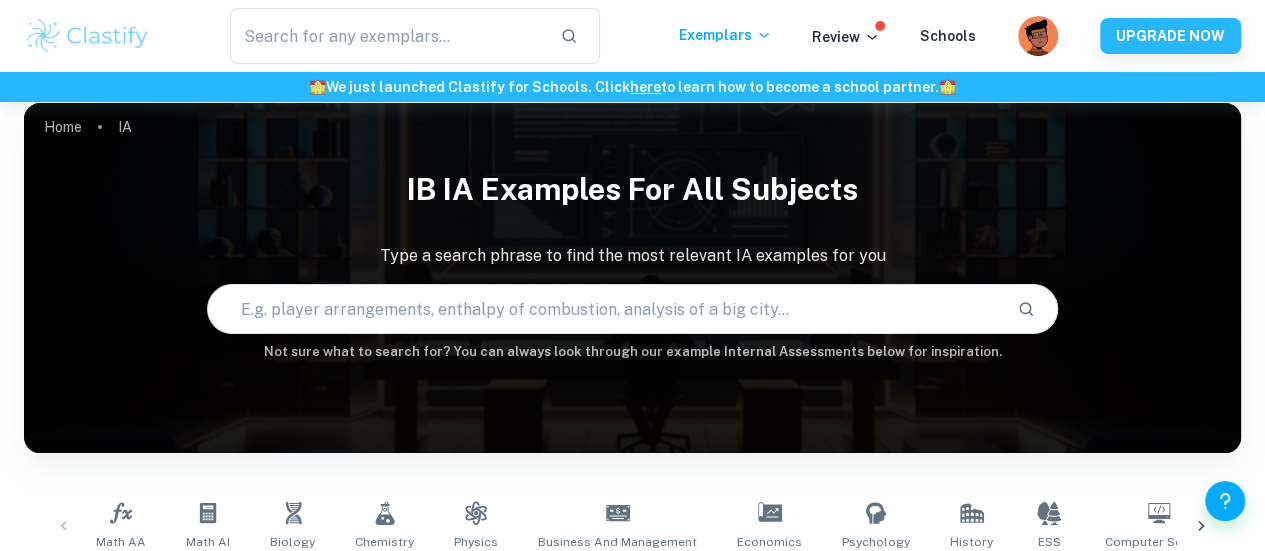 click at bounding box center [605, 309] 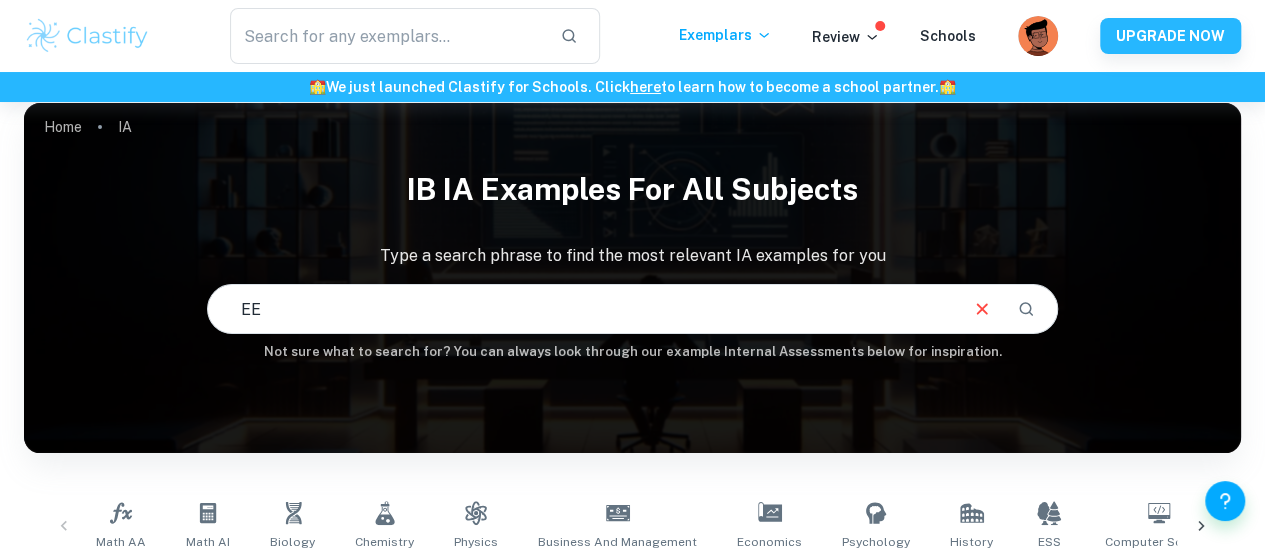 type on "EE" 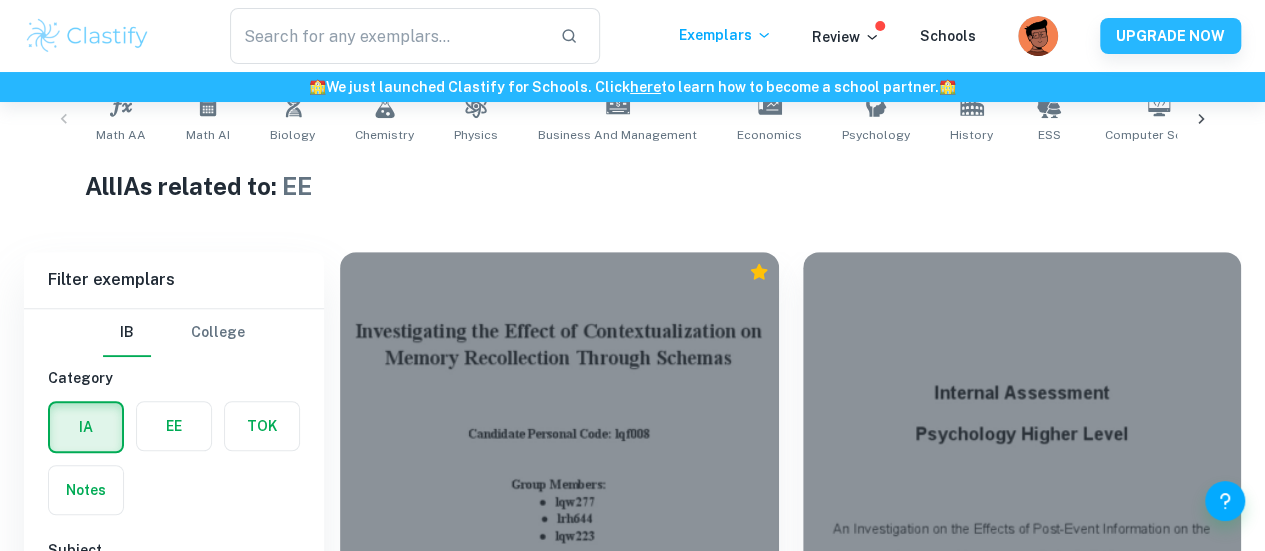 scroll, scrollTop: 648, scrollLeft: 0, axis: vertical 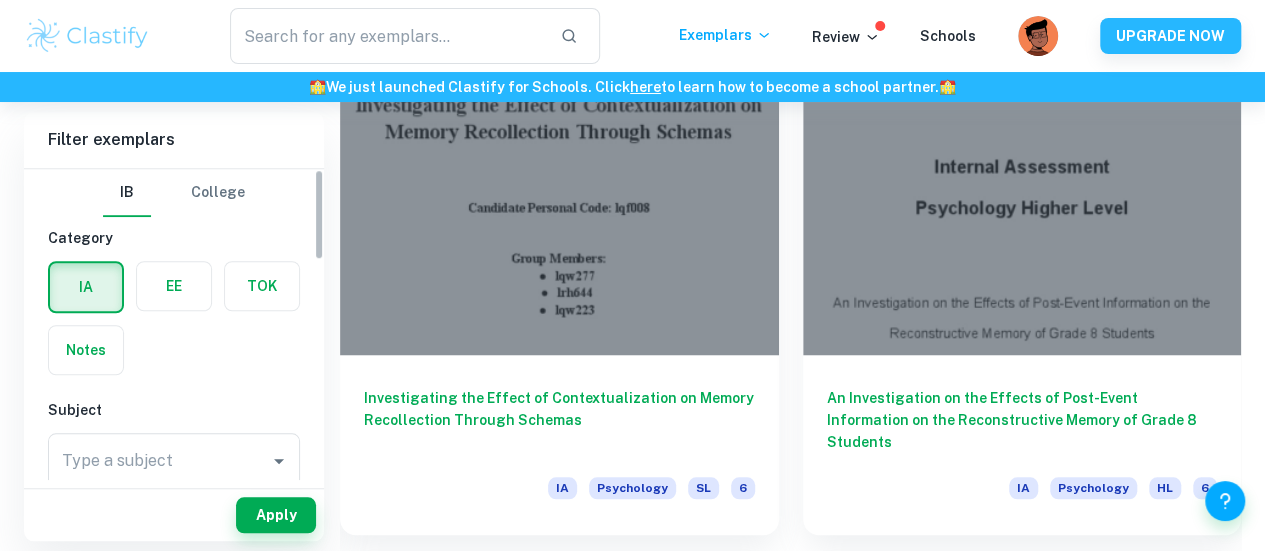 click at bounding box center [174, 286] 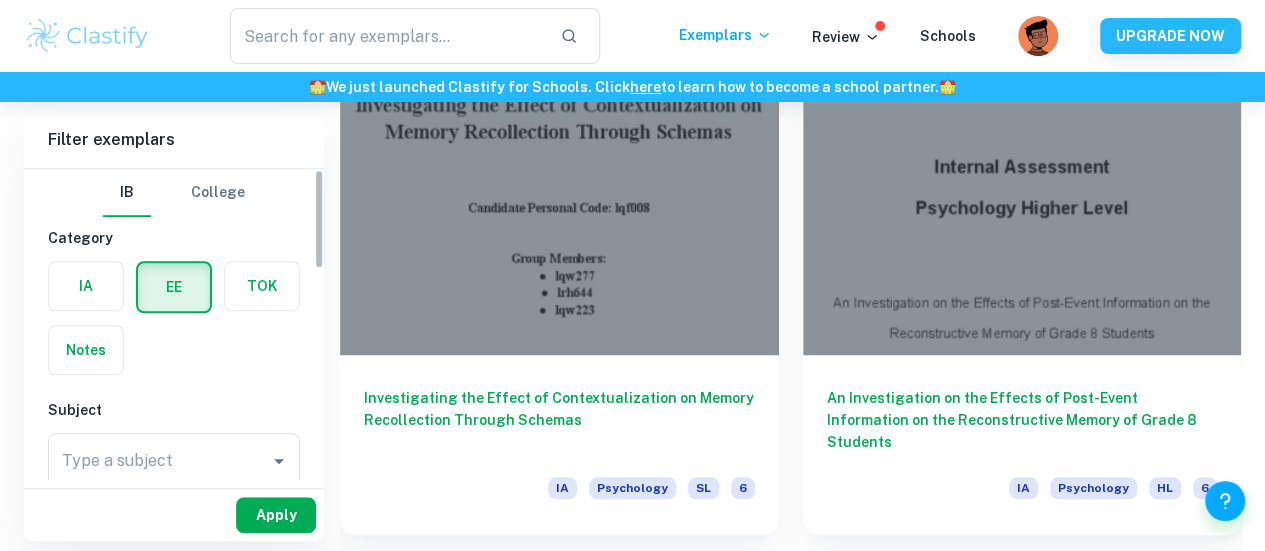 click on "Apply" at bounding box center (276, 515) 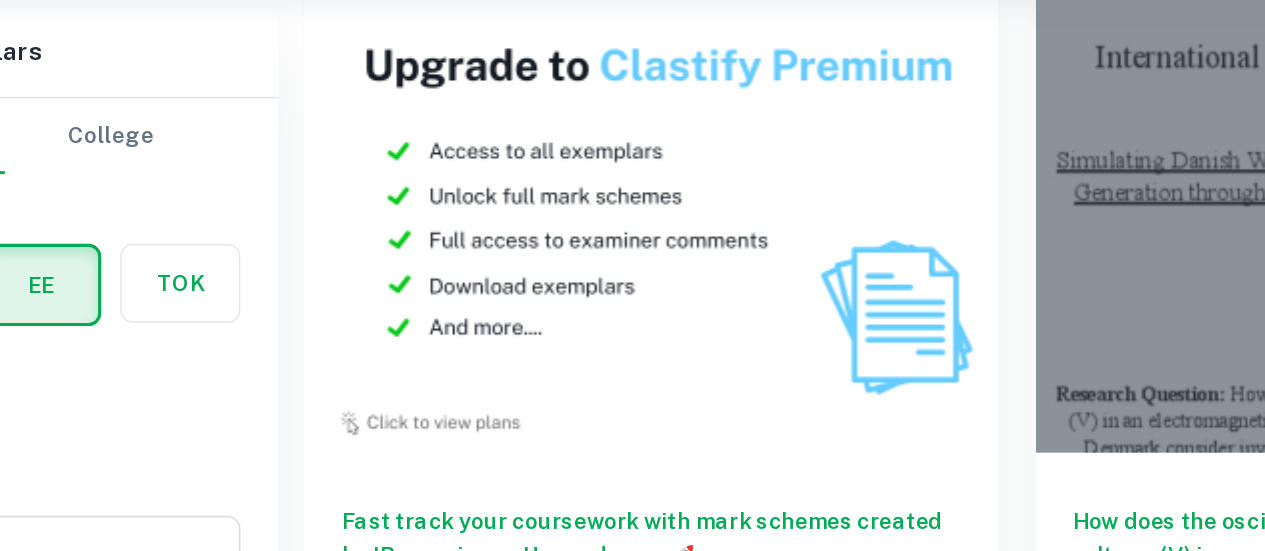 scroll, scrollTop: 1789, scrollLeft: 0, axis: vertical 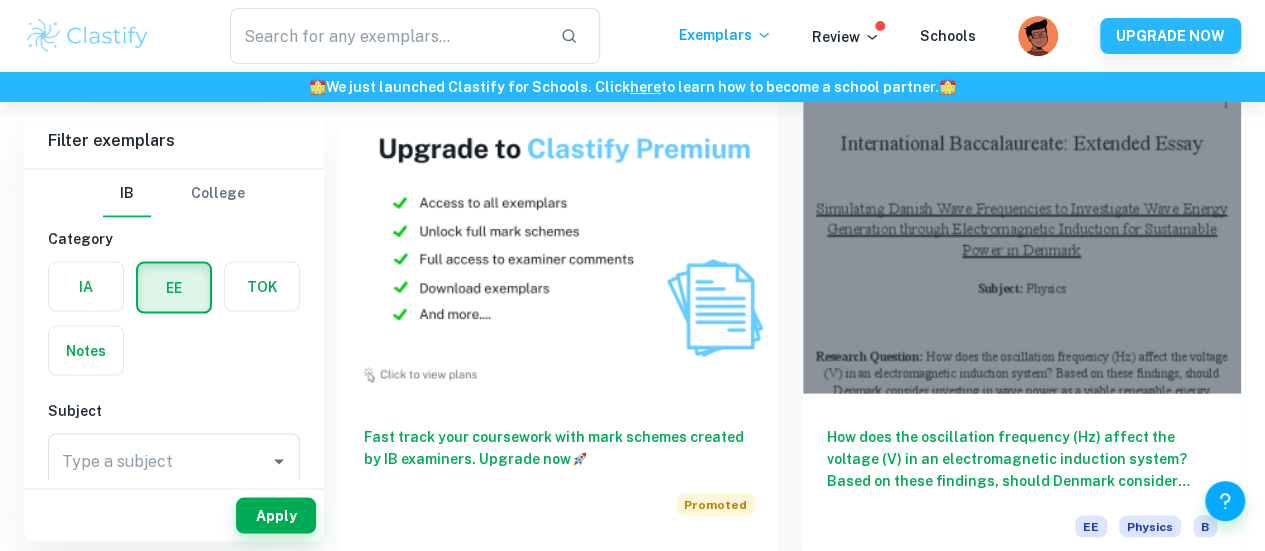 click on "To what extent does Beston Group’s plastic pyrolysis plant contribute to the circular economy of [GEOGRAPHIC_DATA] and, thereby, impact Indonesia’s environmental and economic stability?" at bounding box center [559, 2051] 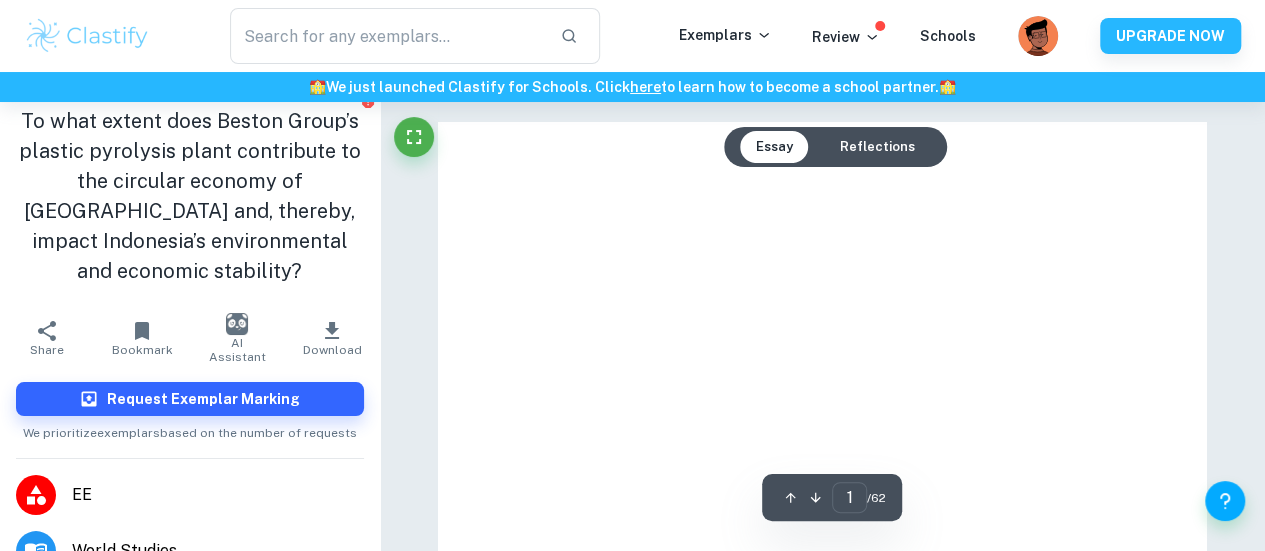 scroll, scrollTop: 0, scrollLeft: 0, axis: both 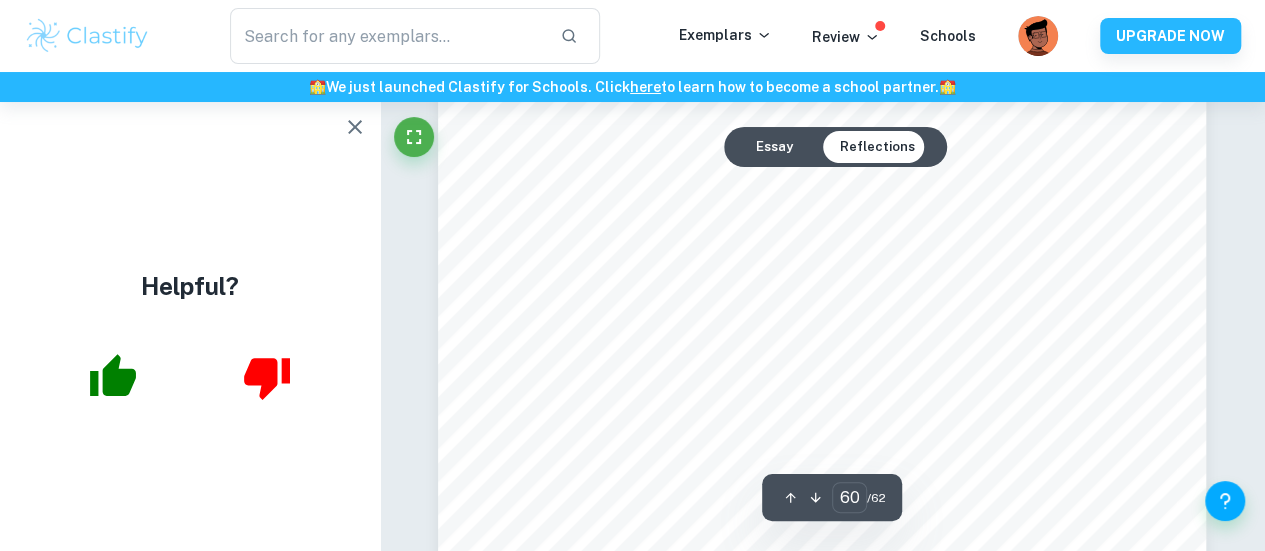 click on "Ask Clai Essay Reflections 60 ​ / 62" at bounding box center (823, -28769) 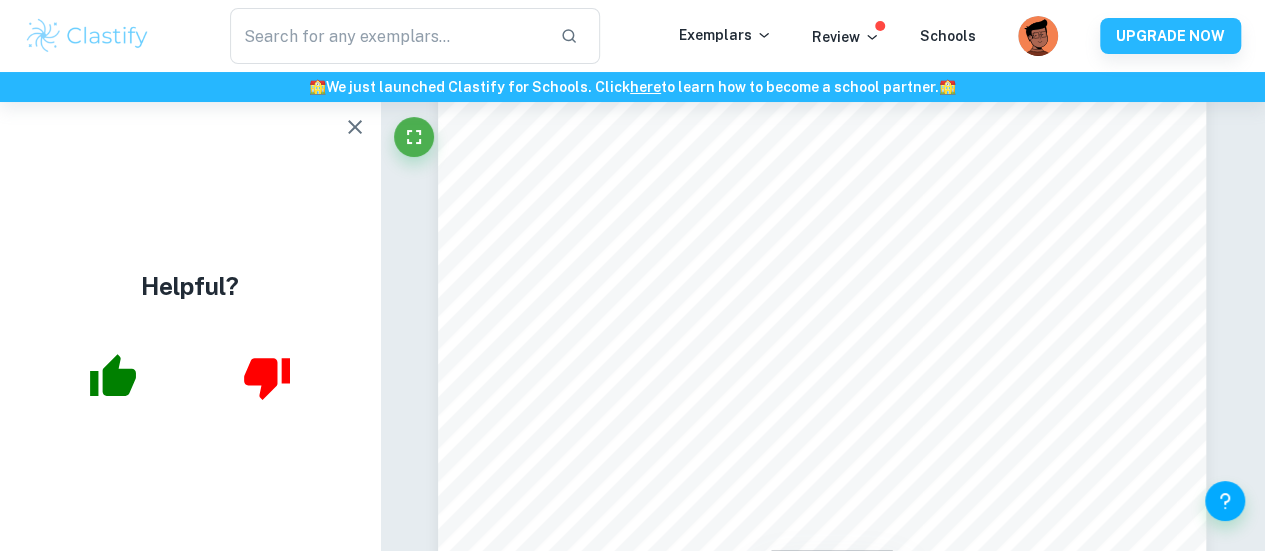 click 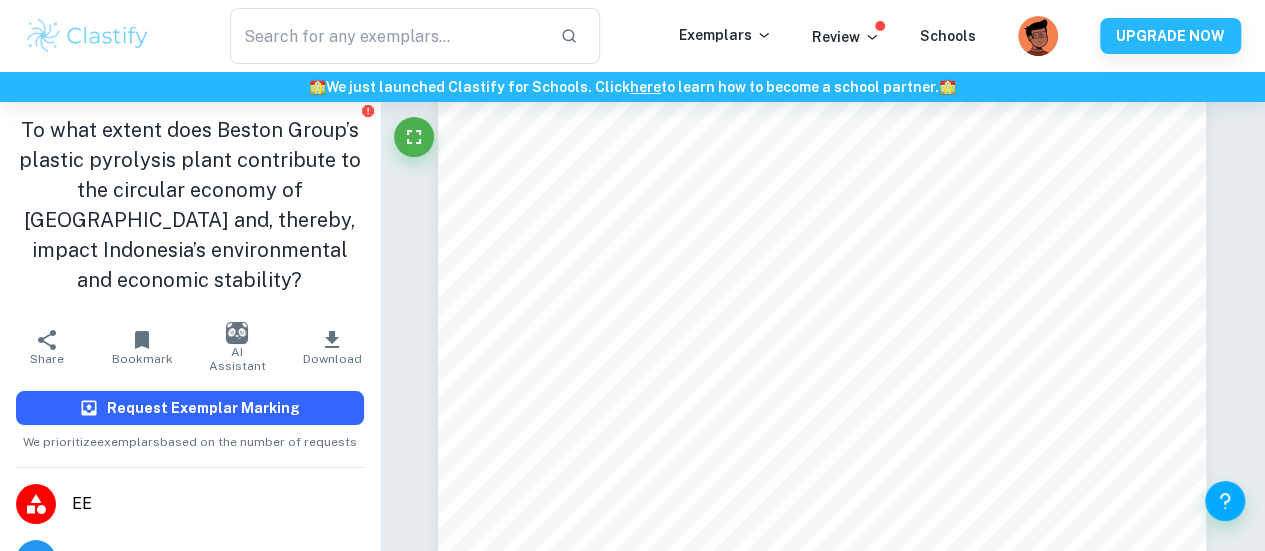 scroll, scrollTop: 278, scrollLeft: 0, axis: vertical 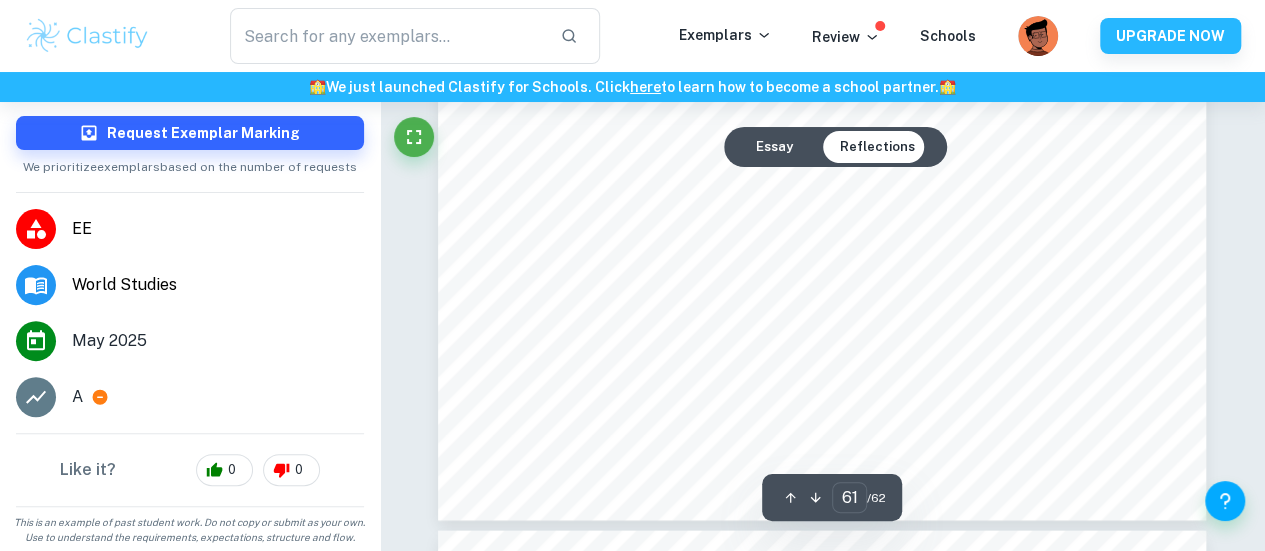 type on "62" 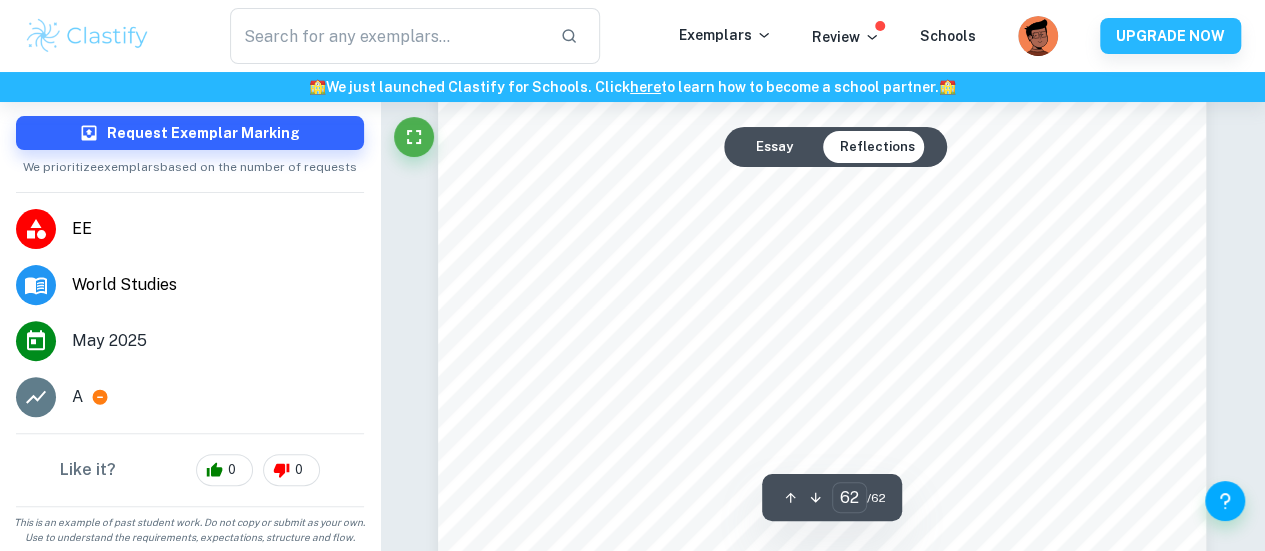 scroll, scrollTop: 63538, scrollLeft: 0, axis: vertical 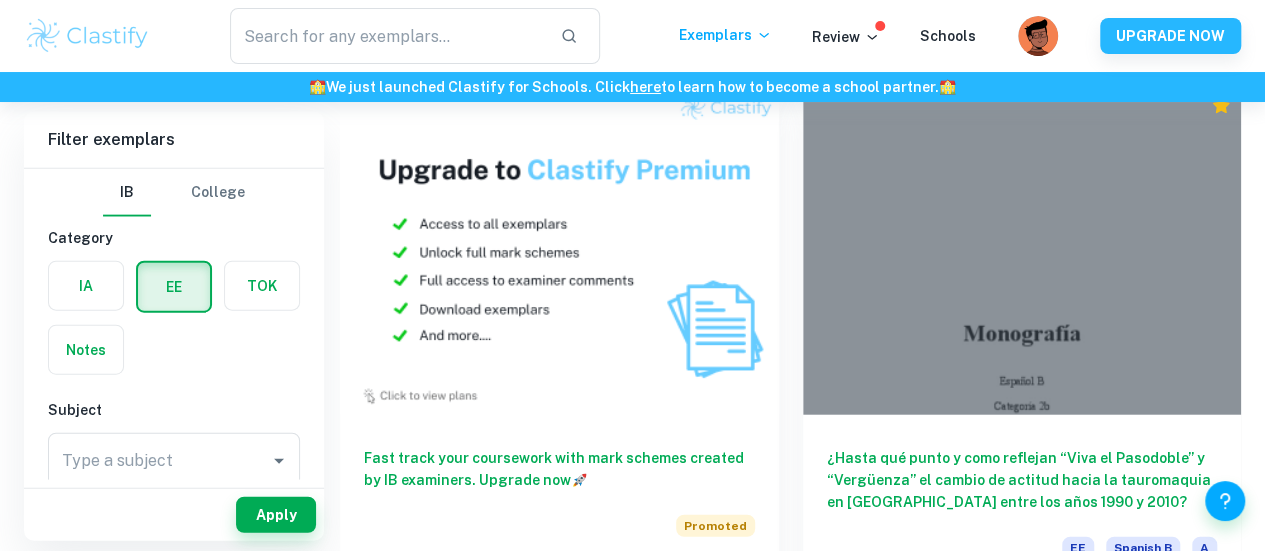 click on "To what extent has [PERSON_NAME] leadership style influenced the organizational culture and market position of X Corp. (formerly Twitter) since his acquisition?" at bounding box center [559, 5803] 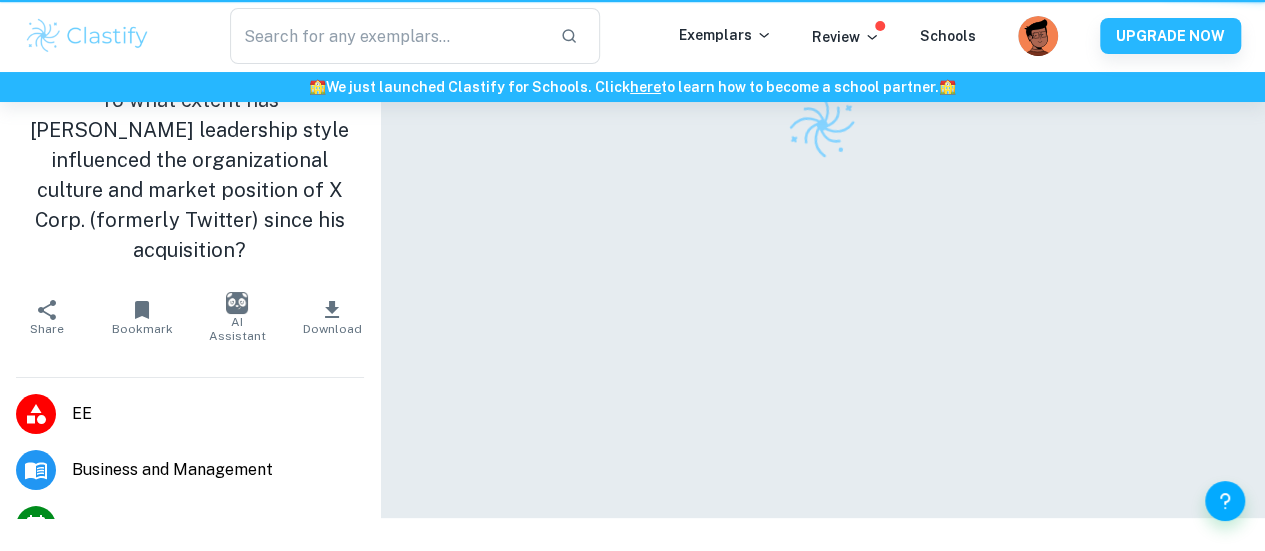 scroll, scrollTop: 0, scrollLeft: 0, axis: both 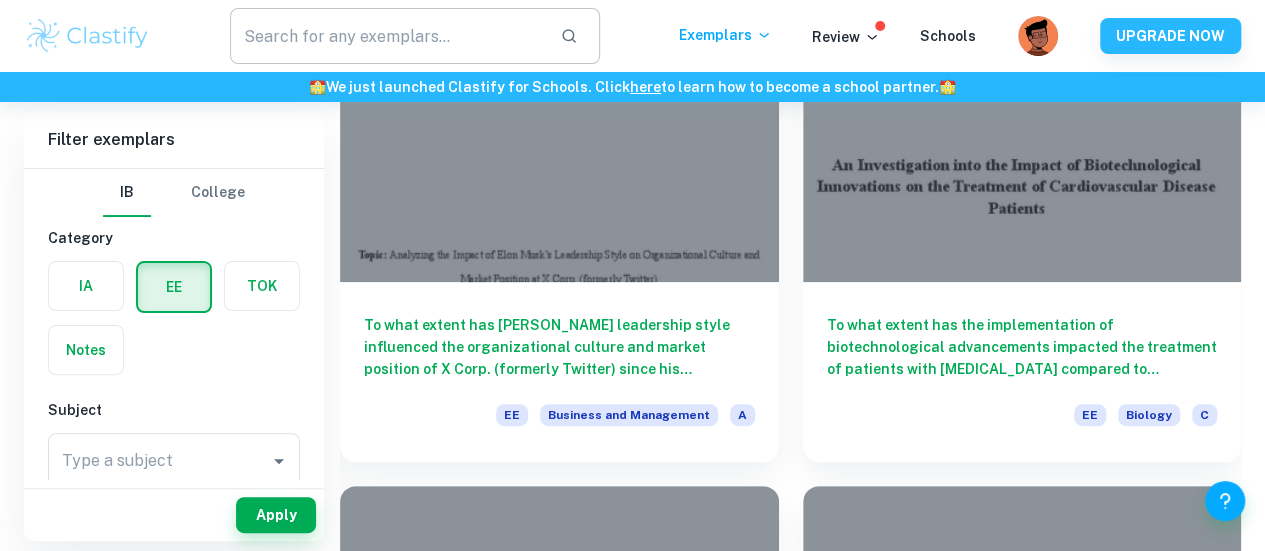 click at bounding box center (387, 36) 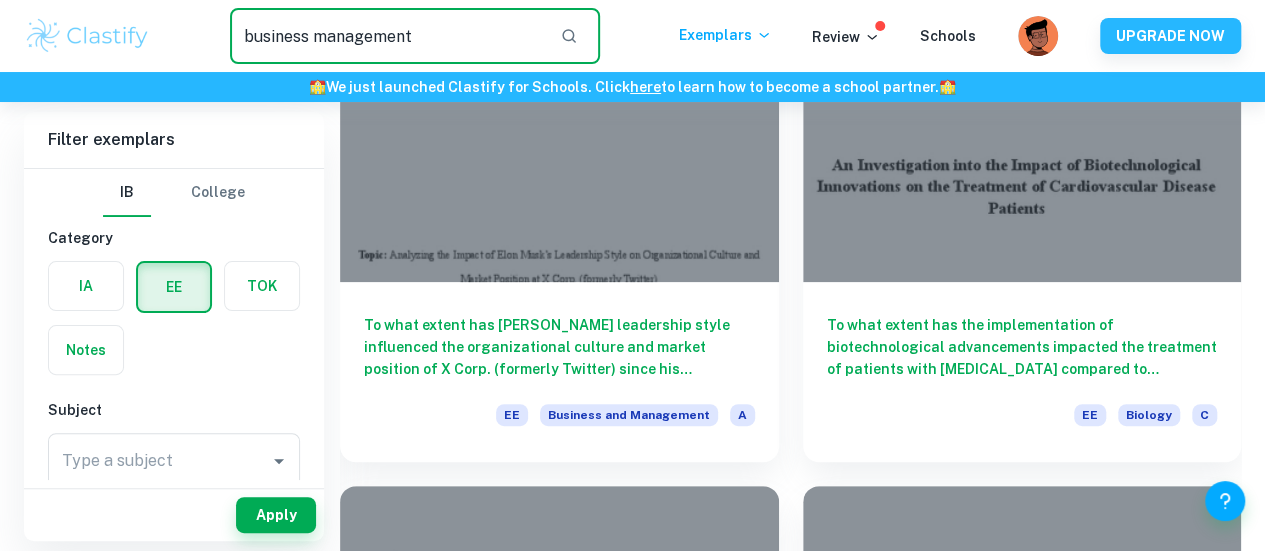 type on "business management" 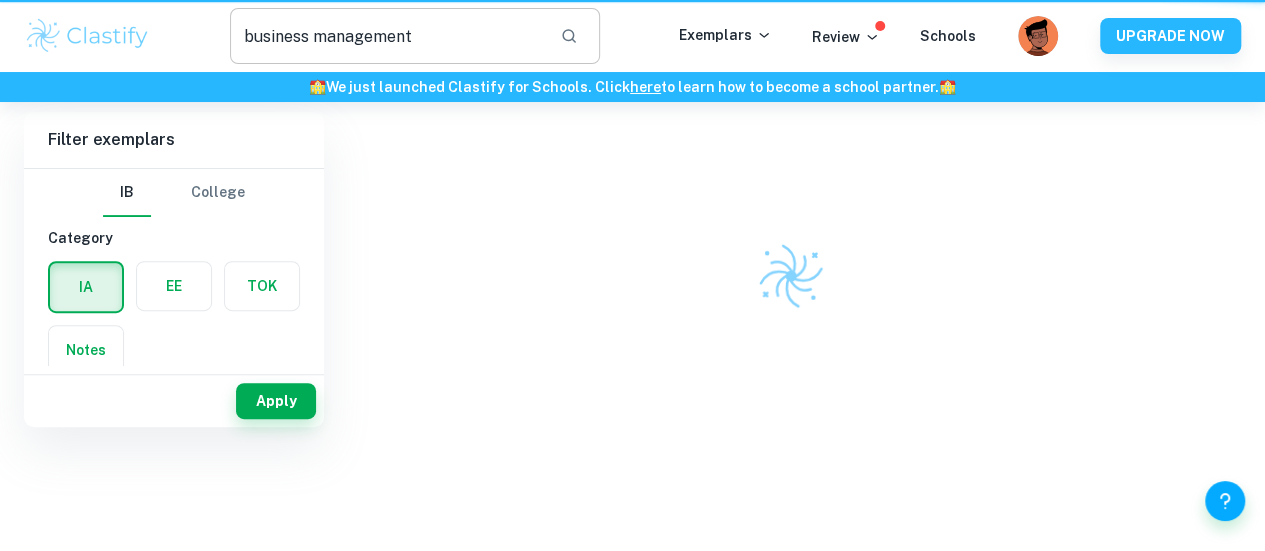 scroll, scrollTop: 0, scrollLeft: 0, axis: both 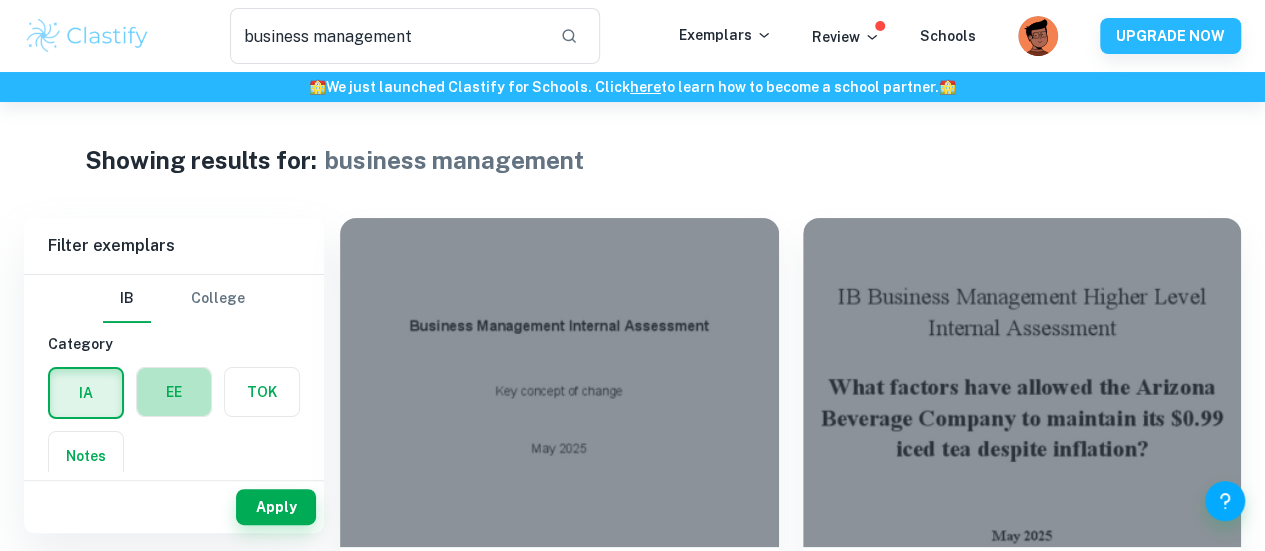 click at bounding box center [174, 392] 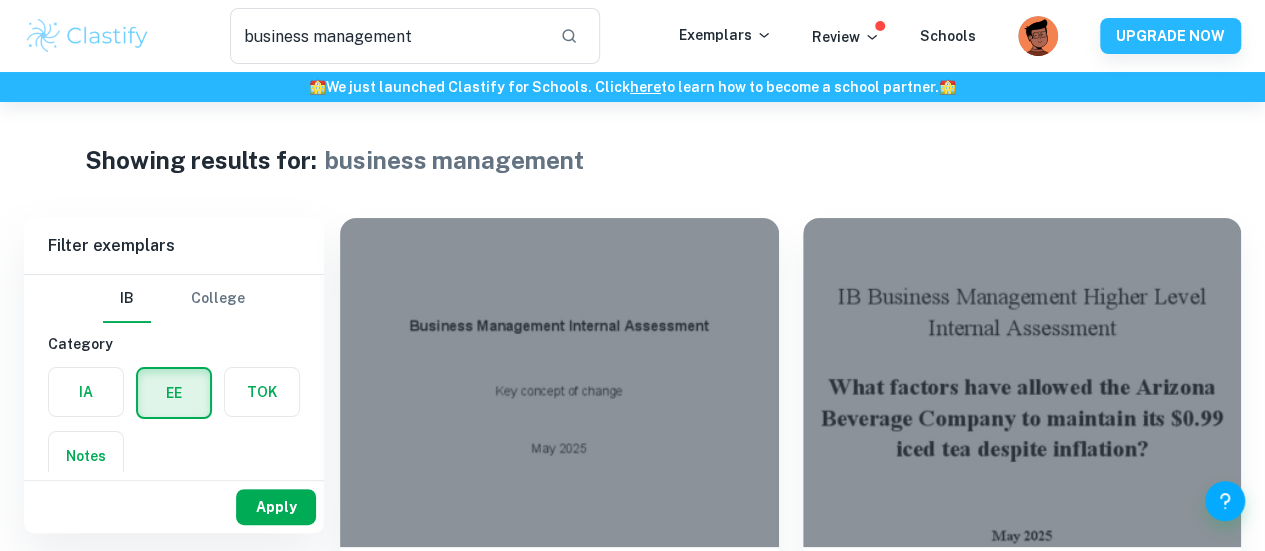 click on "Apply" at bounding box center [276, 507] 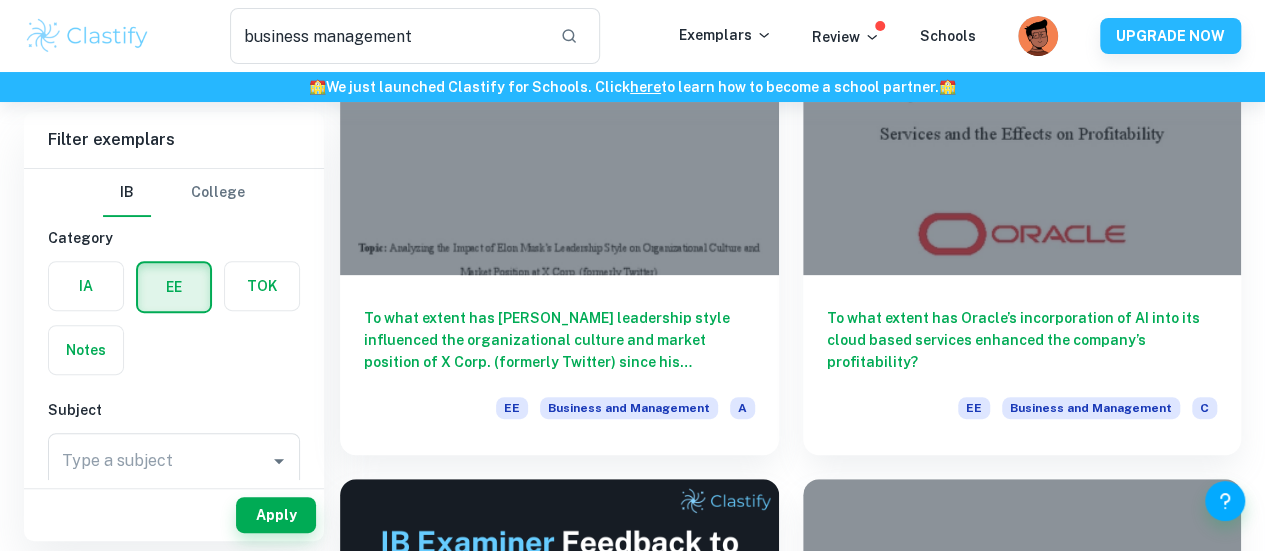 scroll, scrollTop: 520, scrollLeft: 0, axis: vertical 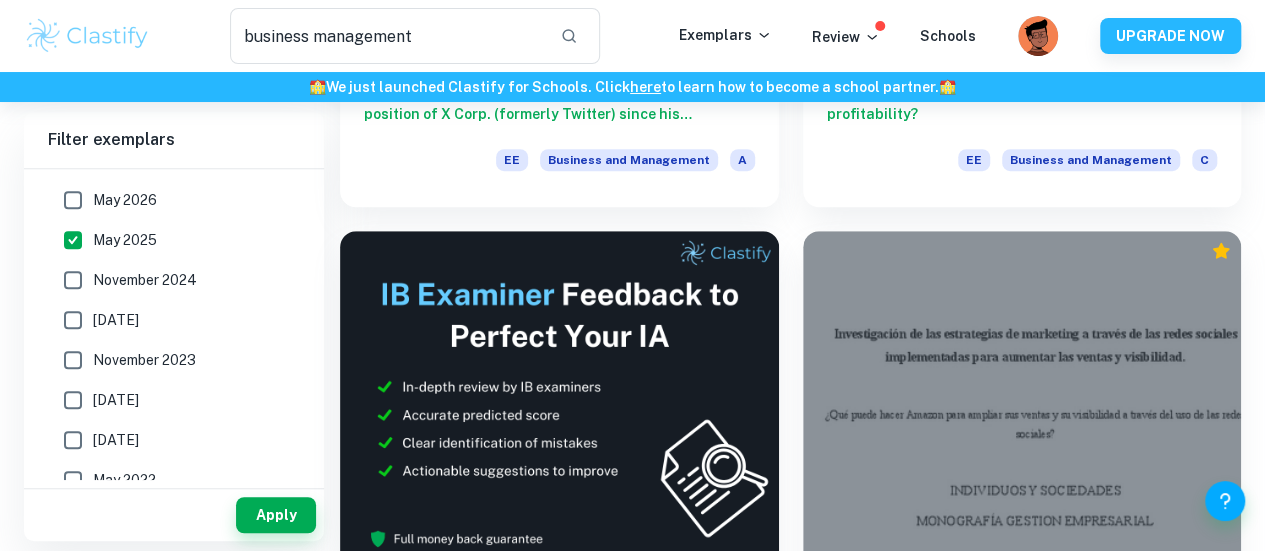 click on "May 2025" at bounding box center (168, 240) 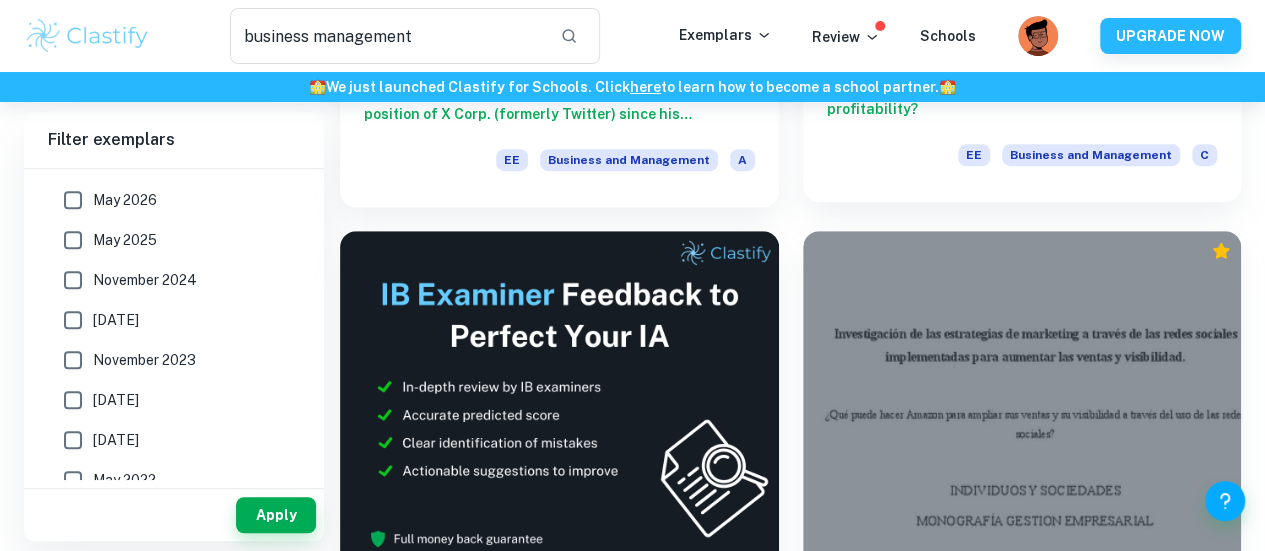 click on "Apply" at bounding box center [276, 515] 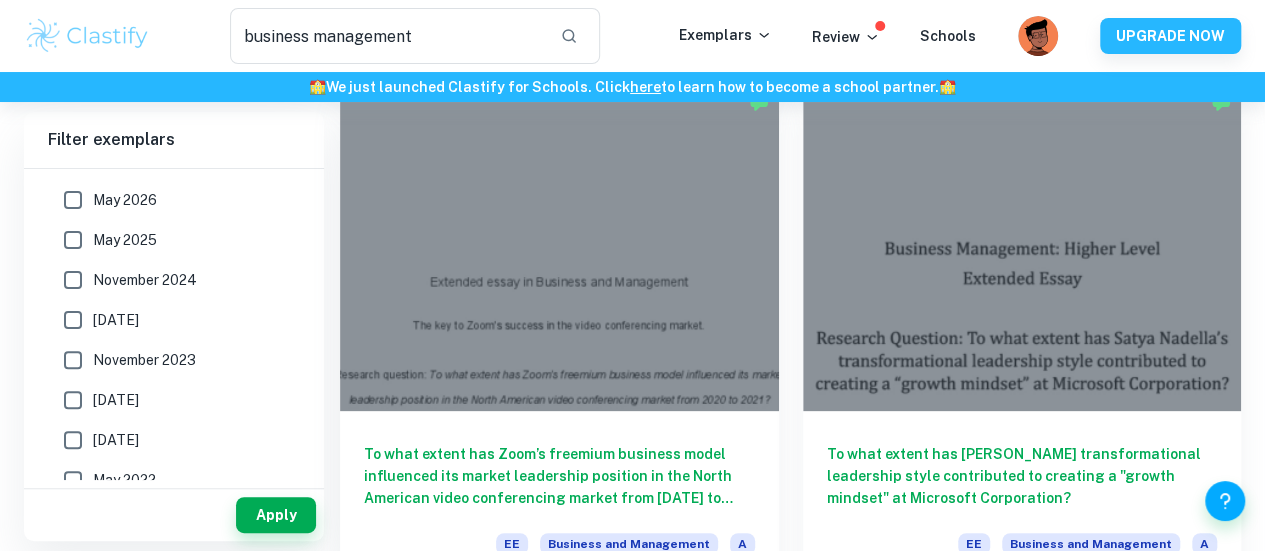 scroll, scrollTop: 137, scrollLeft: 0, axis: vertical 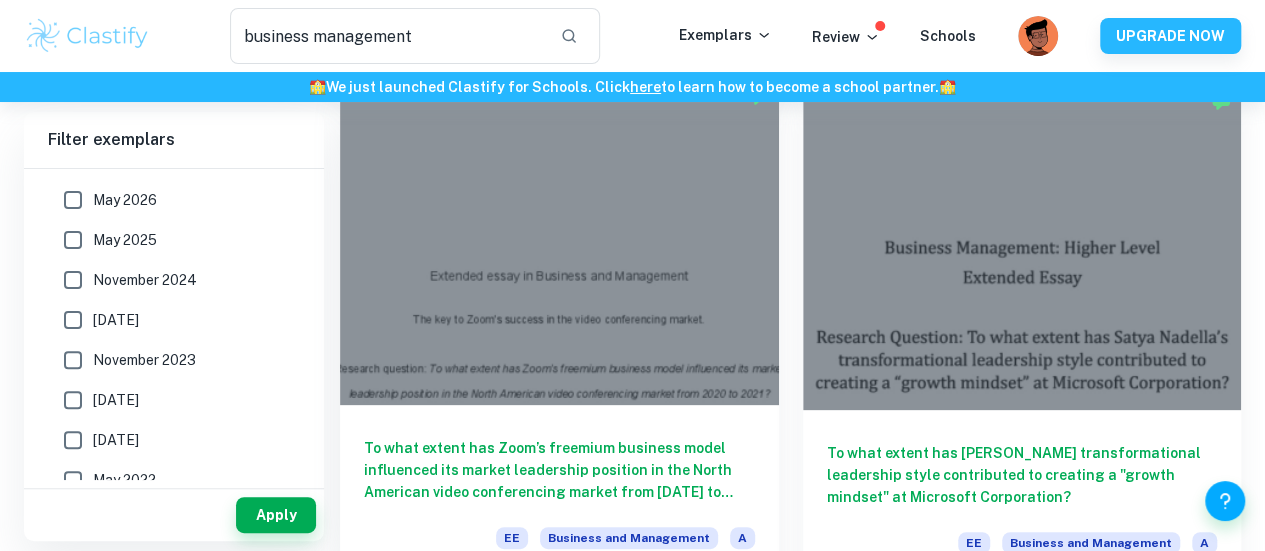 click on "To what extent has Zoom’s freemium business model influenced its market leadership position in the North American video conferencing market from [DATE] to [DATE]?" at bounding box center [559, 470] 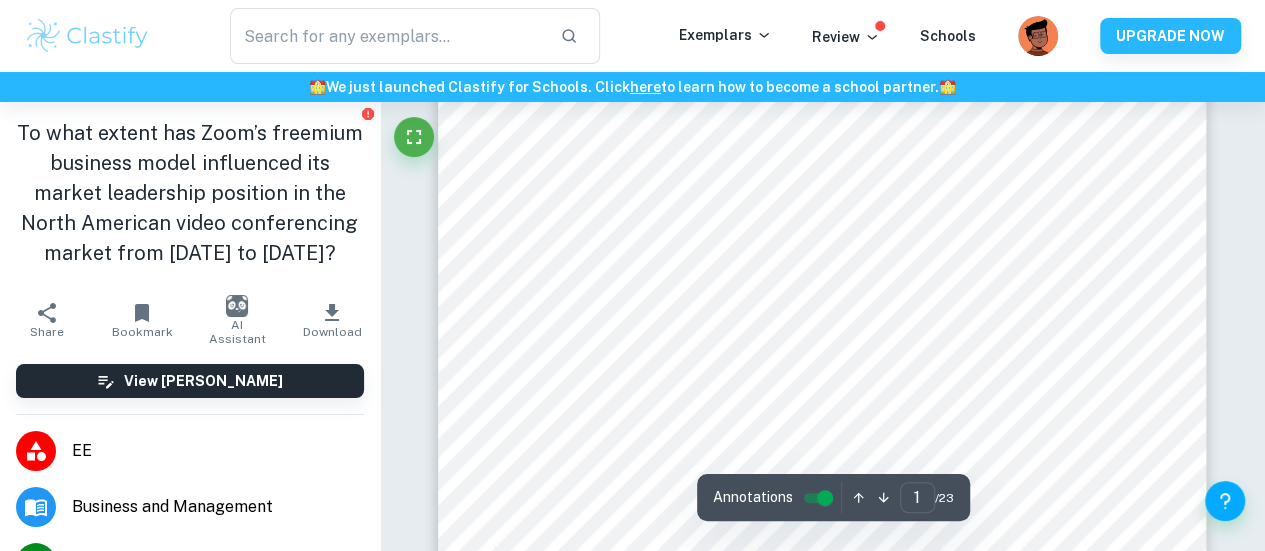 scroll, scrollTop: 146, scrollLeft: 0, axis: vertical 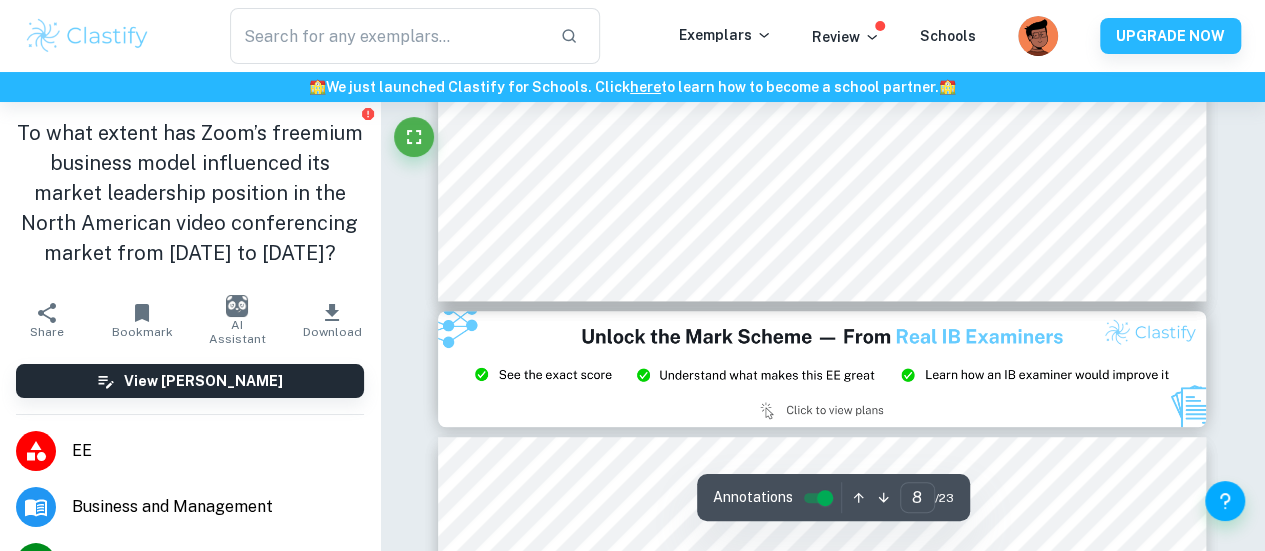 type on "9" 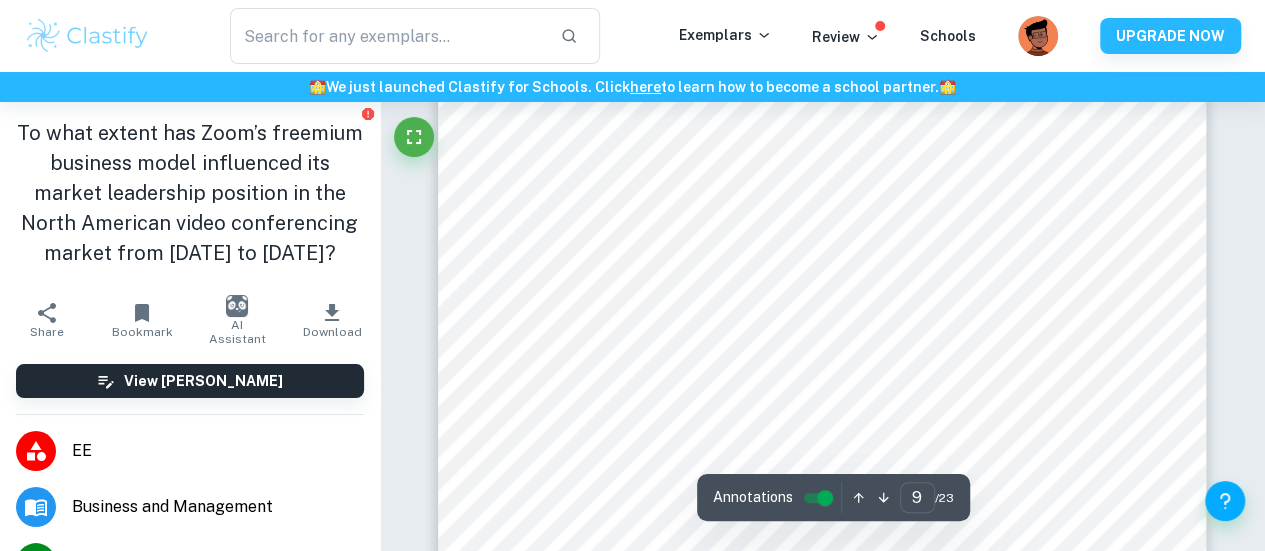 scroll, scrollTop: 8553, scrollLeft: 0, axis: vertical 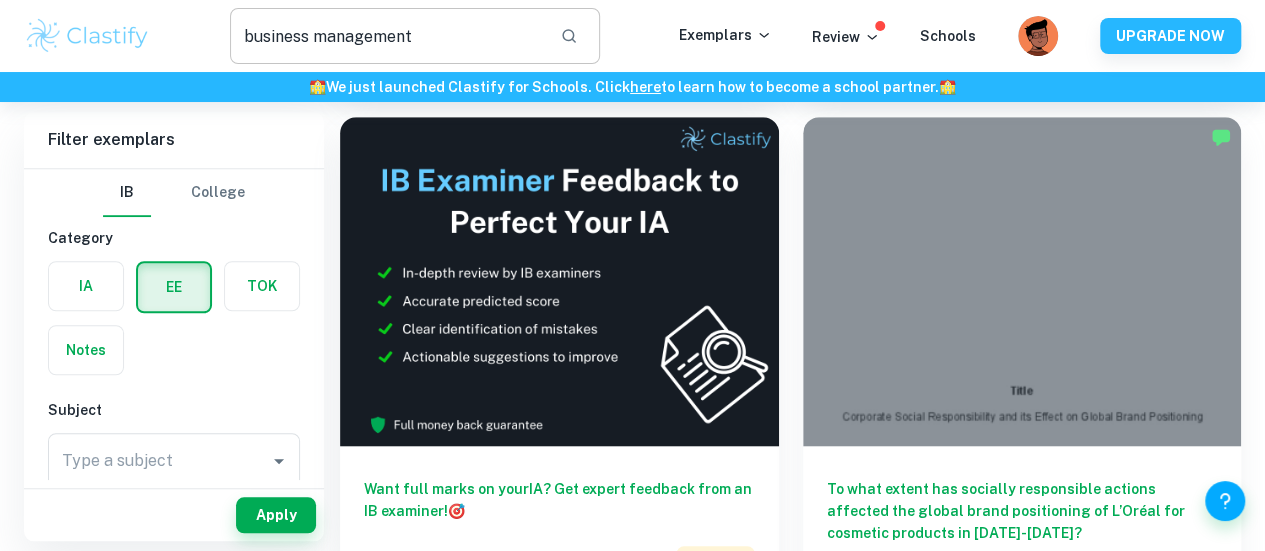 click on "business management" at bounding box center [387, 36] 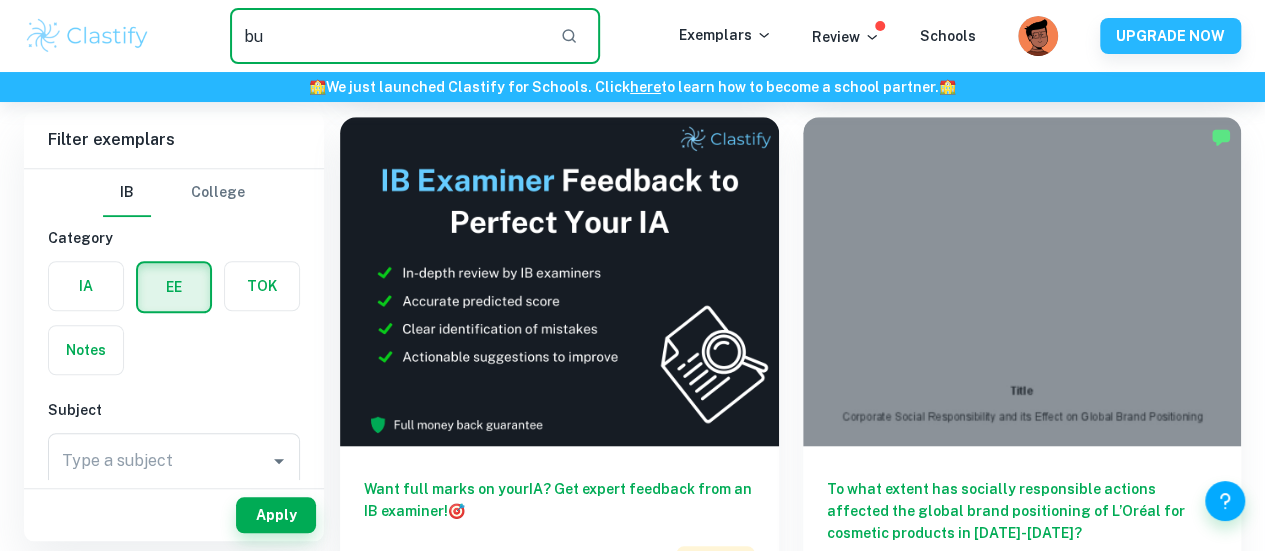 type on "b" 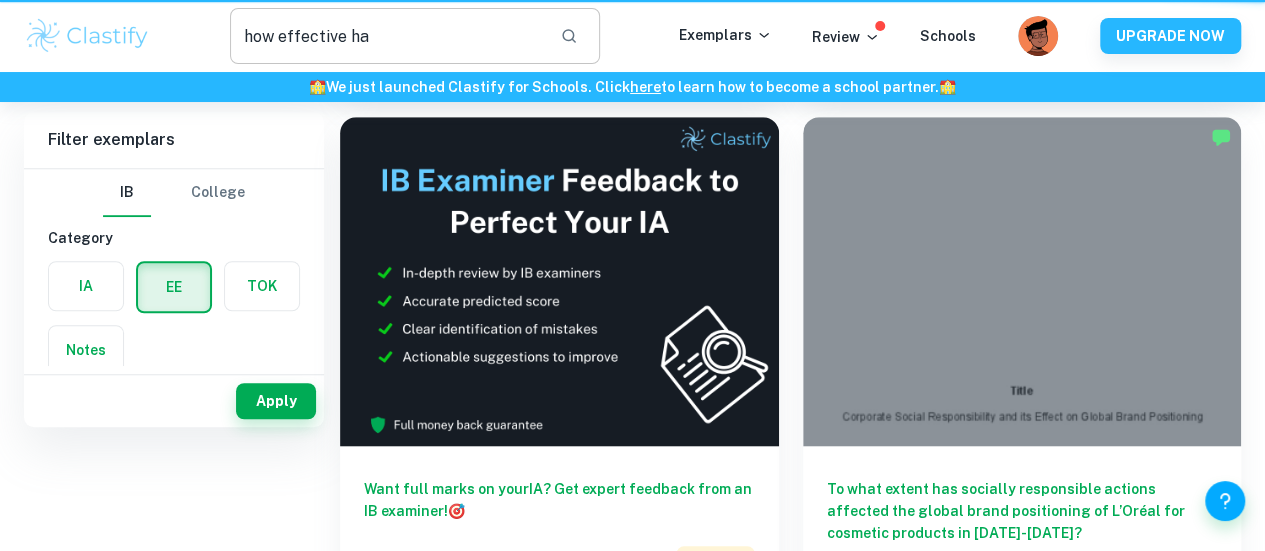 scroll, scrollTop: 0, scrollLeft: 0, axis: both 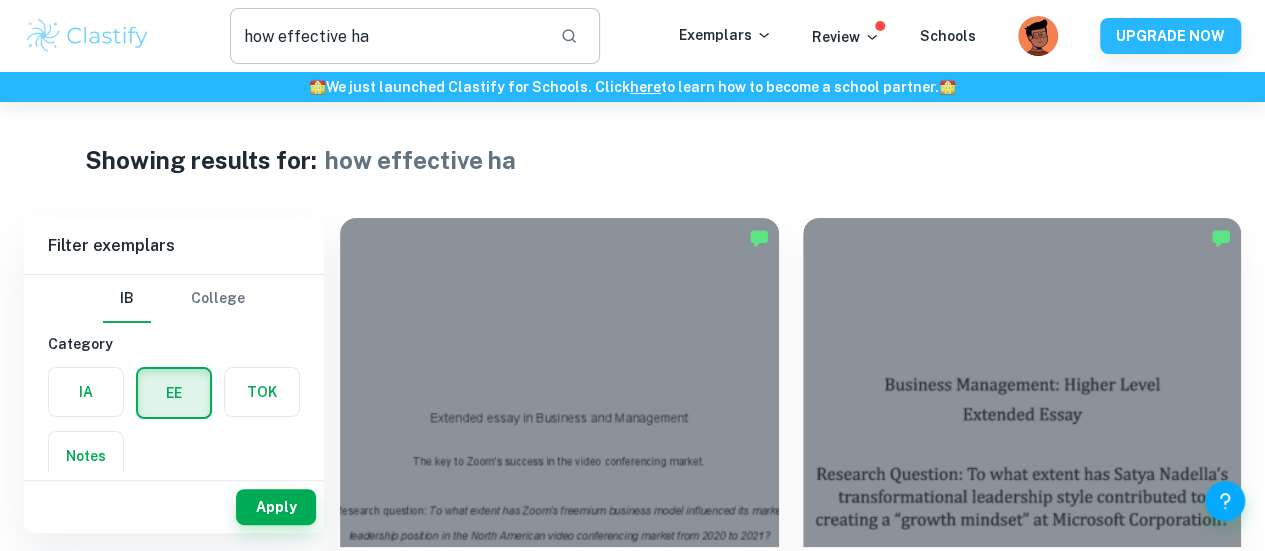 click on "how effective ha" at bounding box center [387, 36] 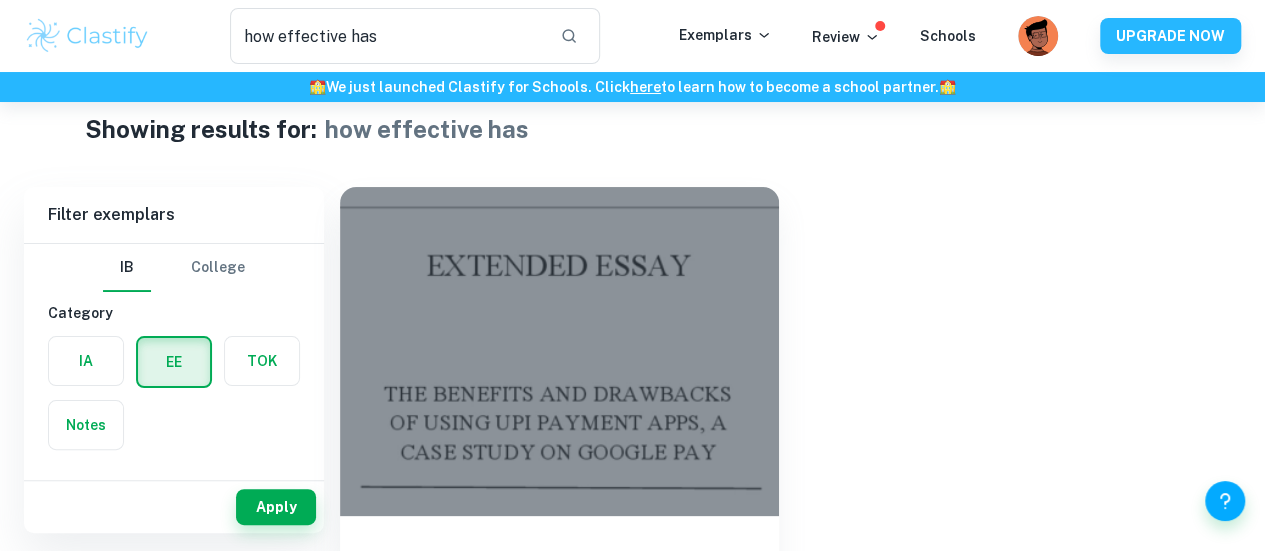scroll, scrollTop: 32, scrollLeft: 0, axis: vertical 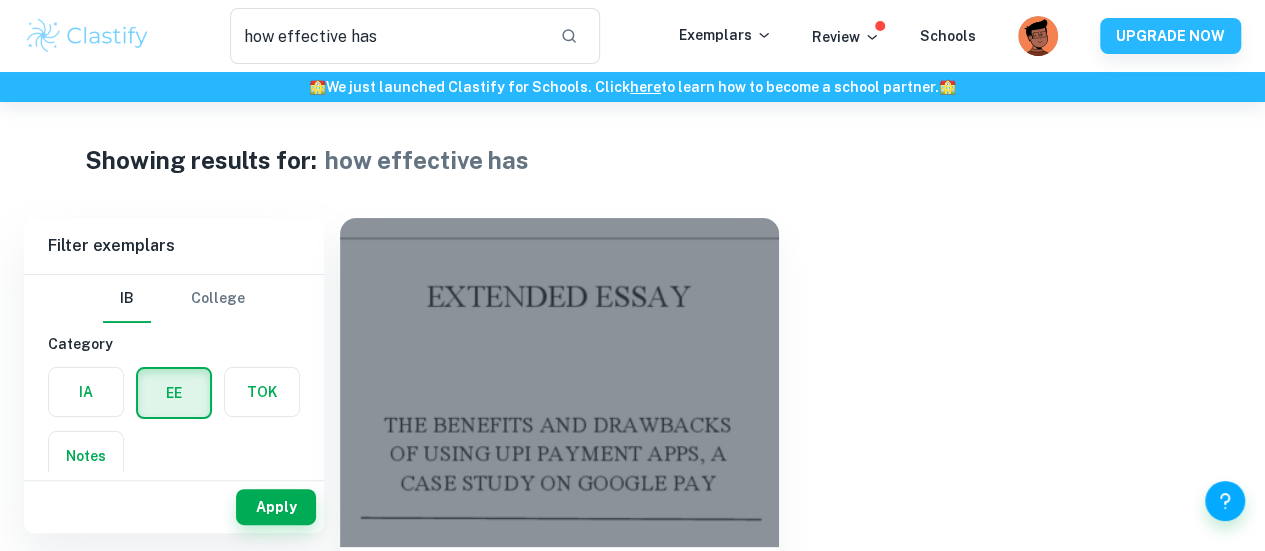 type on "how effective ha" 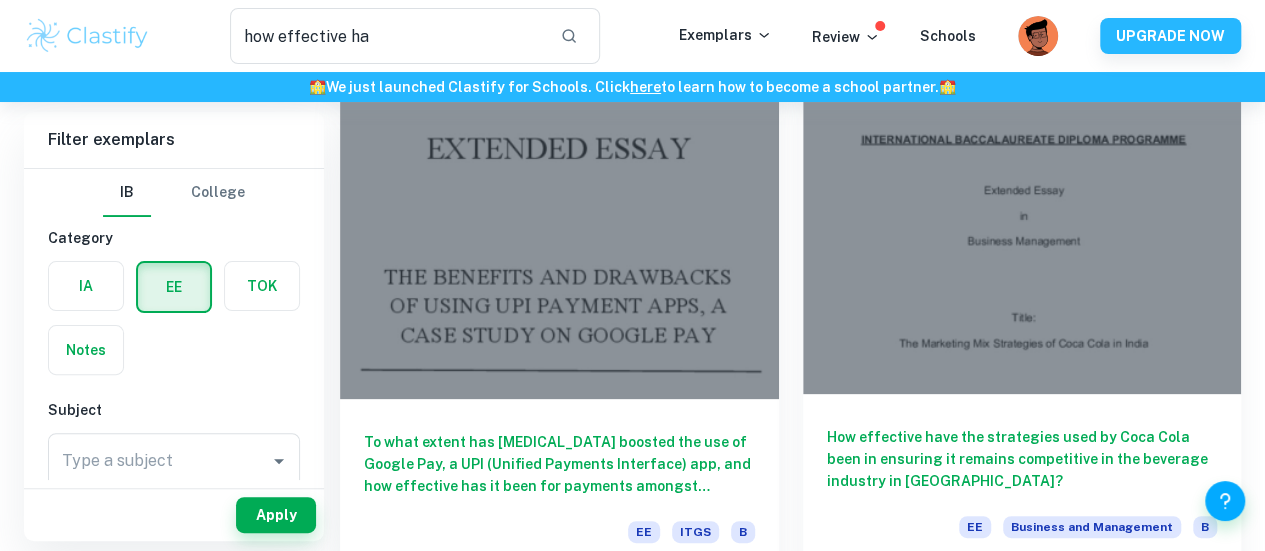 scroll, scrollTop: 146, scrollLeft: 0, axis: vertical 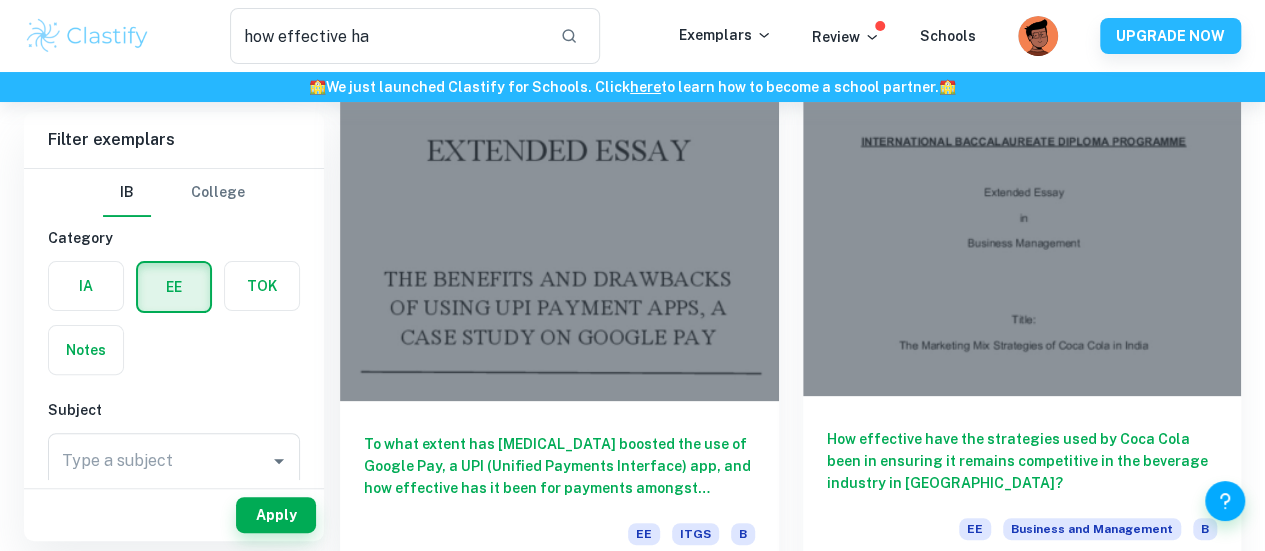 click on "How effective have the strategies used by Coca Cola been in ensuring it remains  competitive in the beverage industry in [GEOGRAPHIC_DATA]?" at bounding box center (1022, 461) 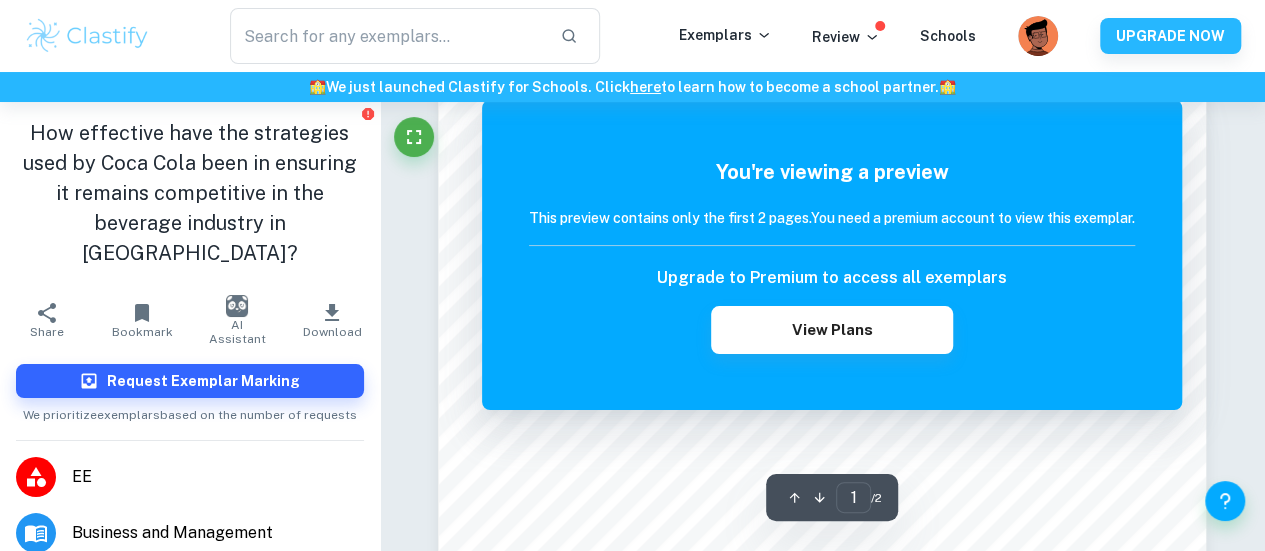 scroll, scrollTop: 240, scrollLeft: 0, axis: vertical 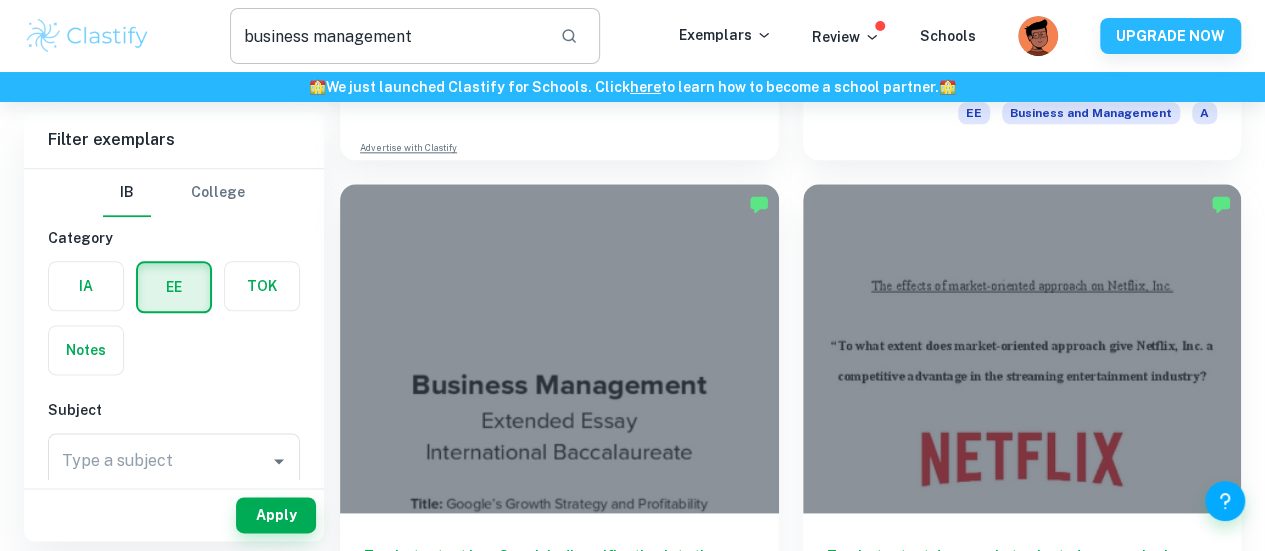 click on "business management" at bounding box center (387, 36) 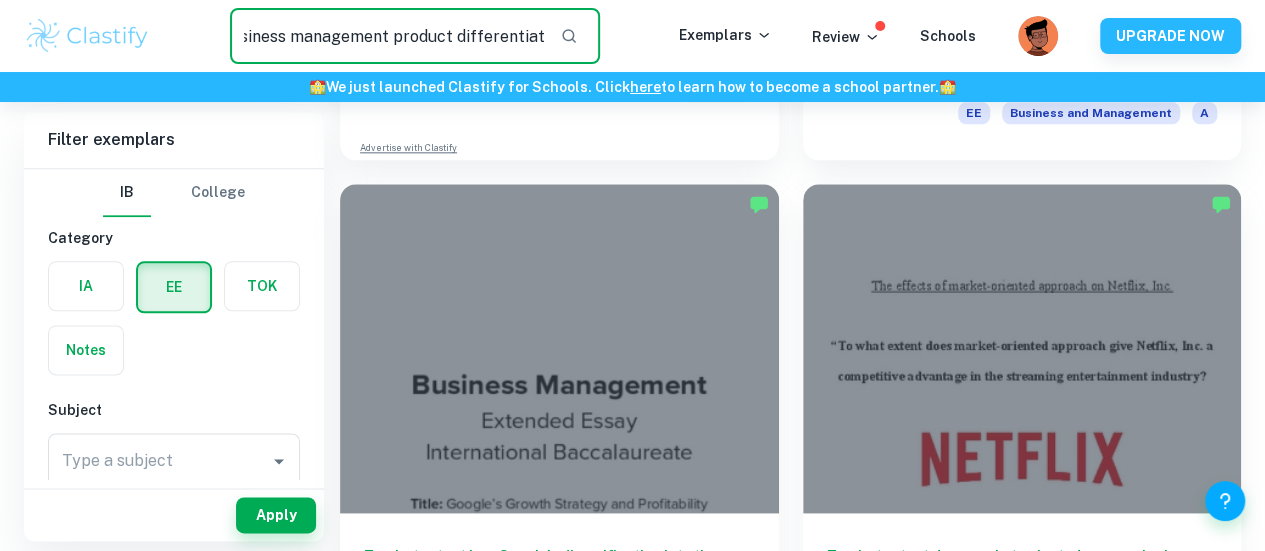 scroll, scrollTop: 0, scrollLeft: 32, axis: horizontal 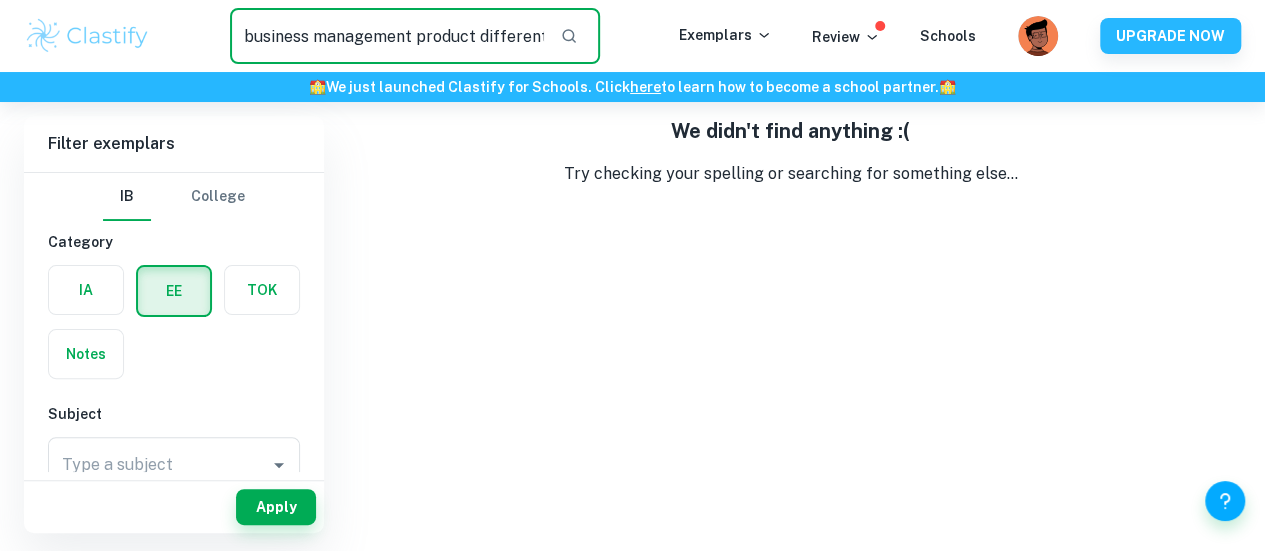 drag, startPoint x: 412, startPoint y: 38, endPoint x: 0, endPoint y: 33, distance: 412.03033 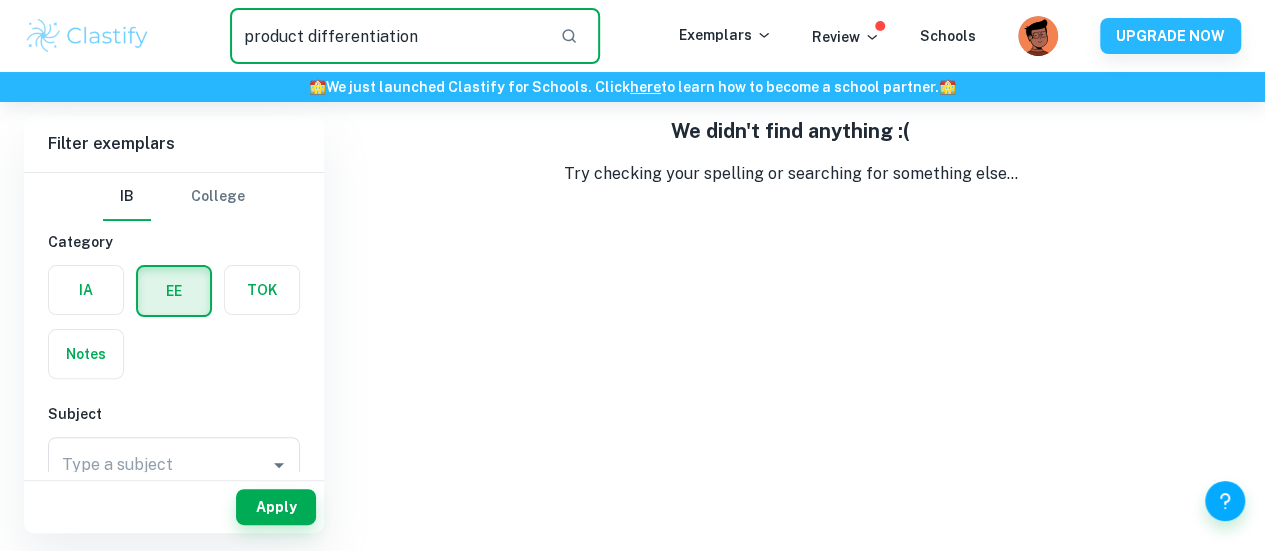 scroll, scrollTop: 0, scrollLeft: 0, axis: both 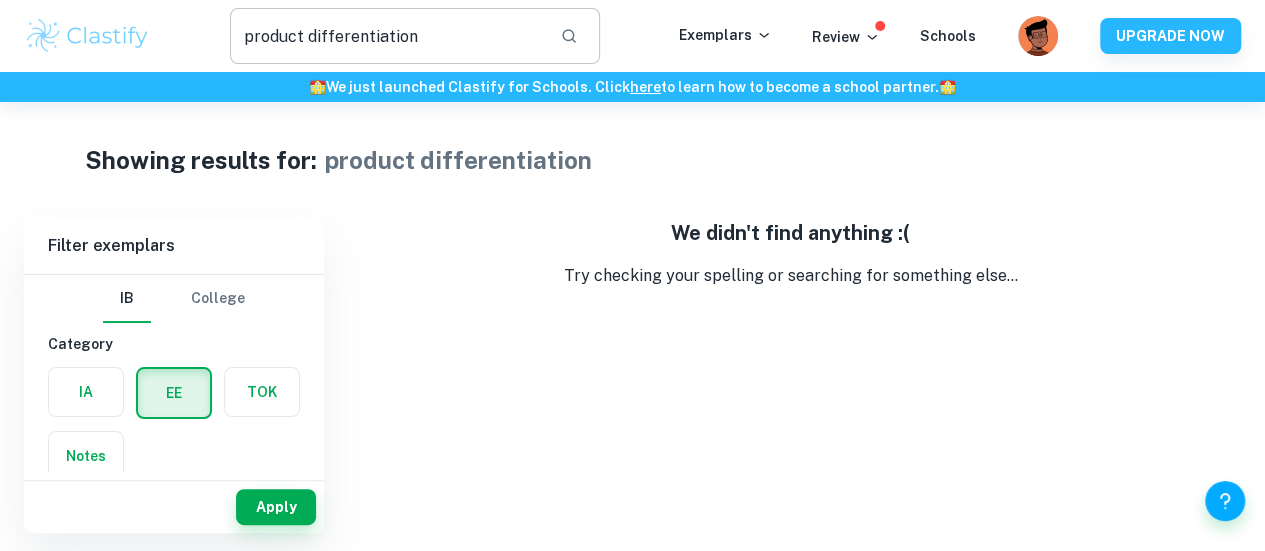 drag, startPoint x: 307, startPoint y: 40, endPoint x: 600, endPoint y: 57, distance: 293.49277 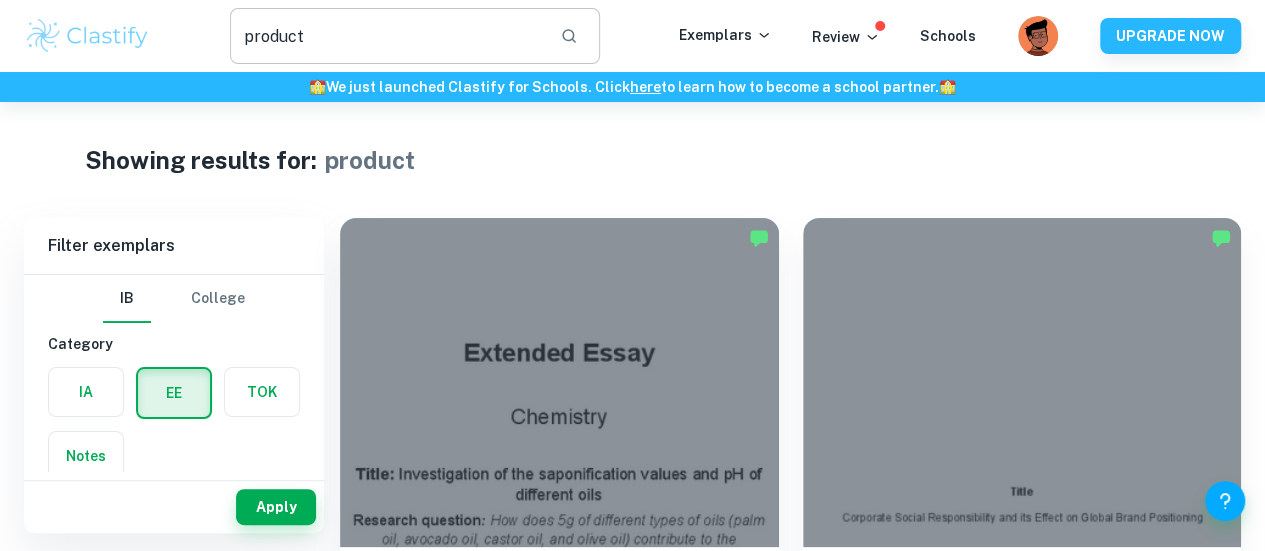 click on "product" at bounding box center (387, 36) 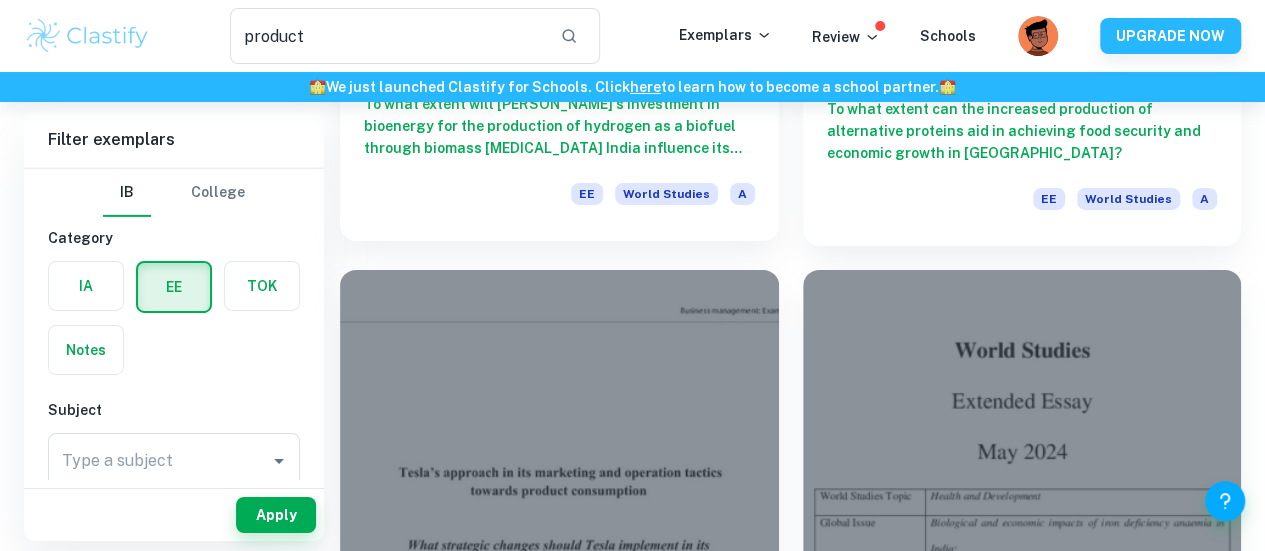 scroll, scrollTop: 3146, scrollLeft: 0, axis: vertical 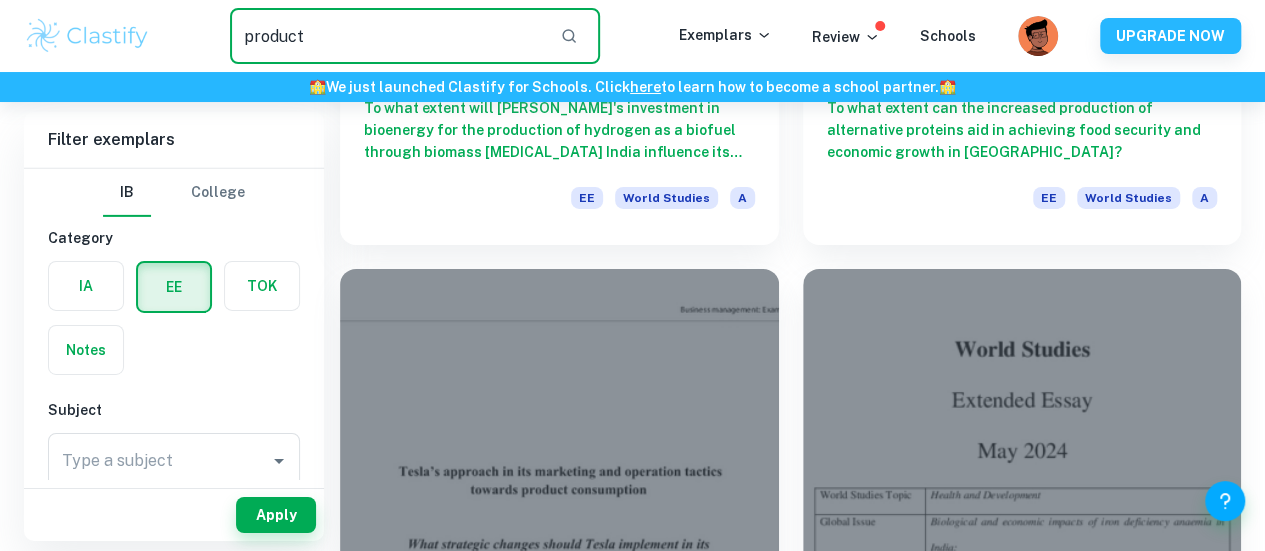 drag, startPoint x: 443, startPoint y: 51, endPoint x: 154, endPoint y: -9, distance: 295.16266 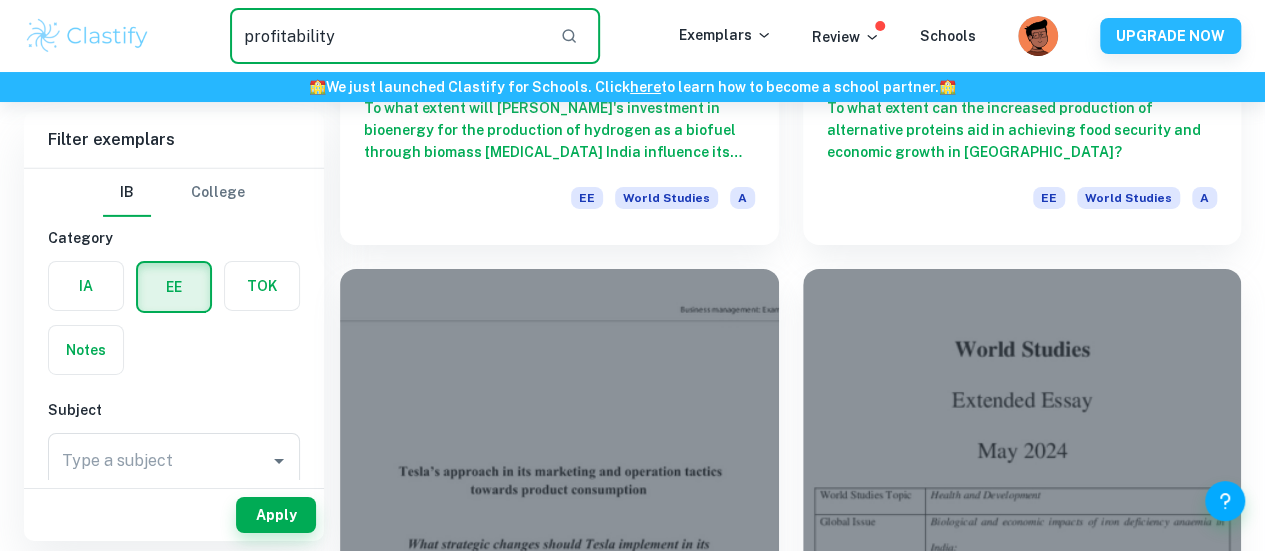 type on "profitability" 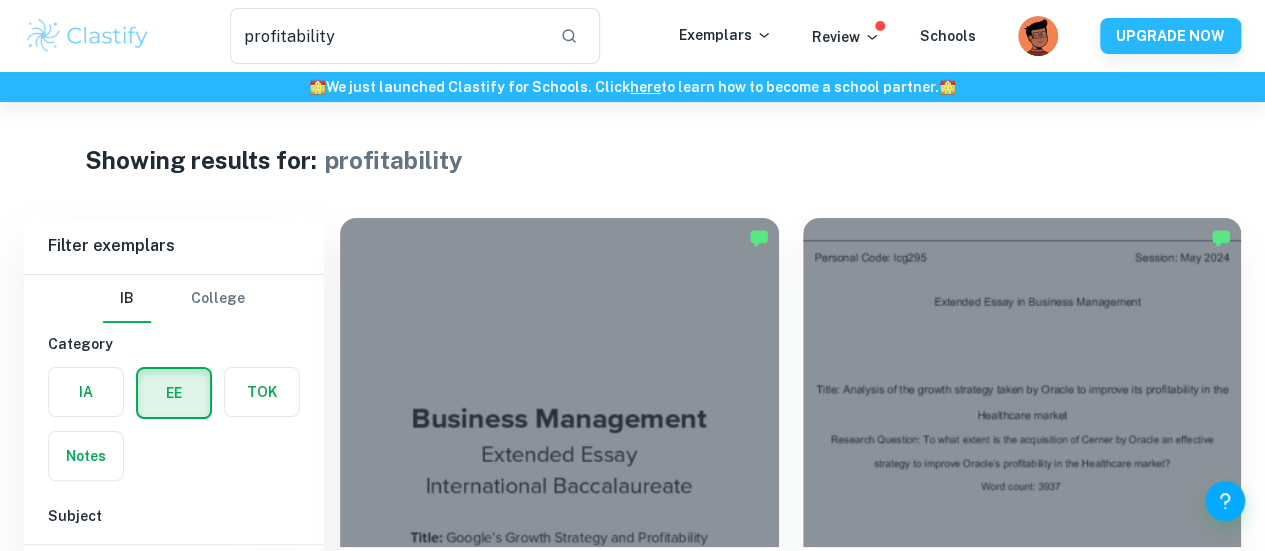 scroll, scrollTop: 141, scrollLeft: 0, axis: vertical 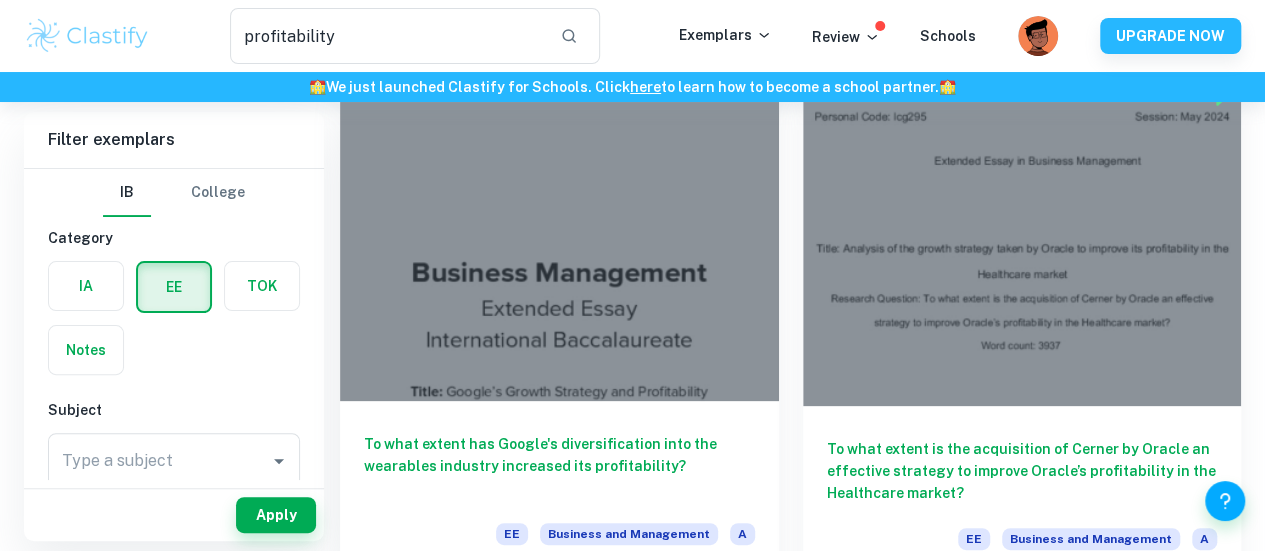 click on "To what extent has Google's diversification into the wearables industry increased its profitability?" at bounding box center [559, 466] 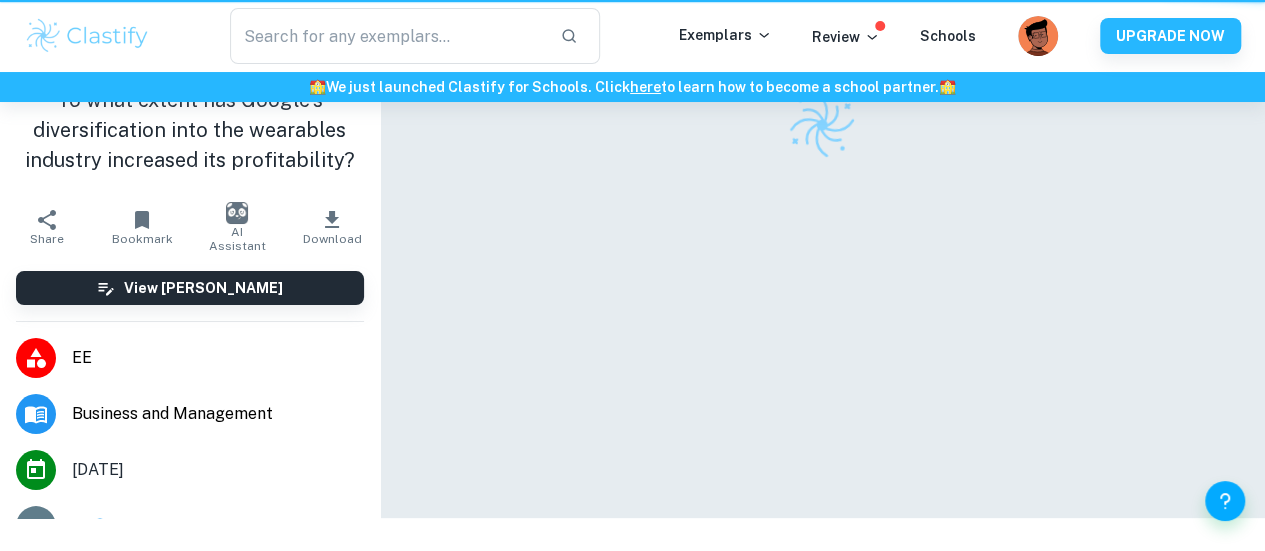 scroll, scrollTop: 0, scrollLeft: 0, axis: both 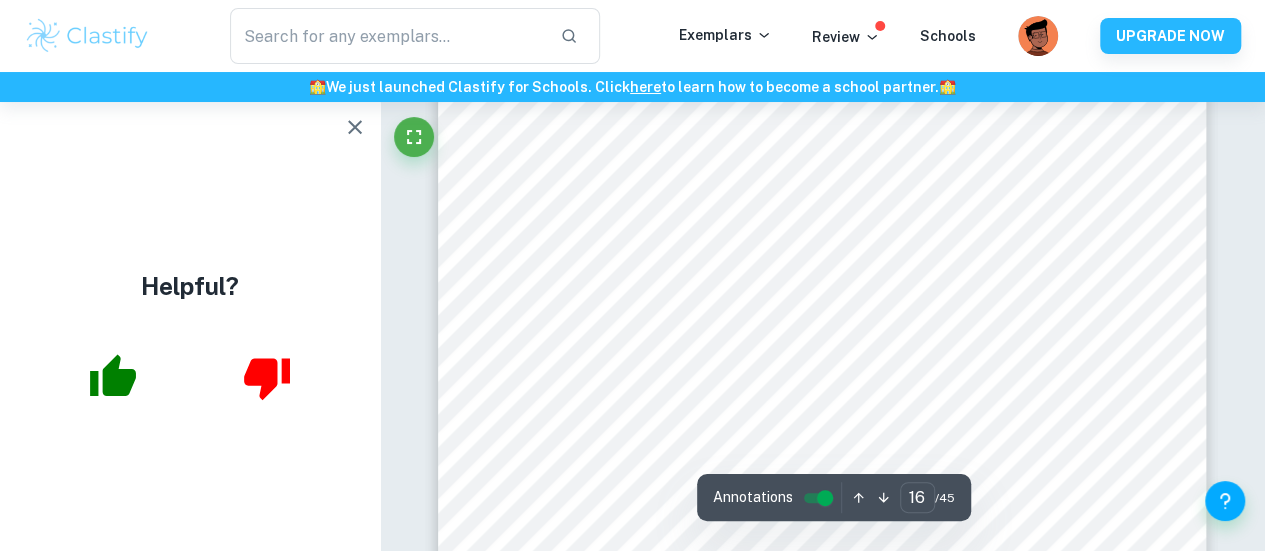 type on "17" 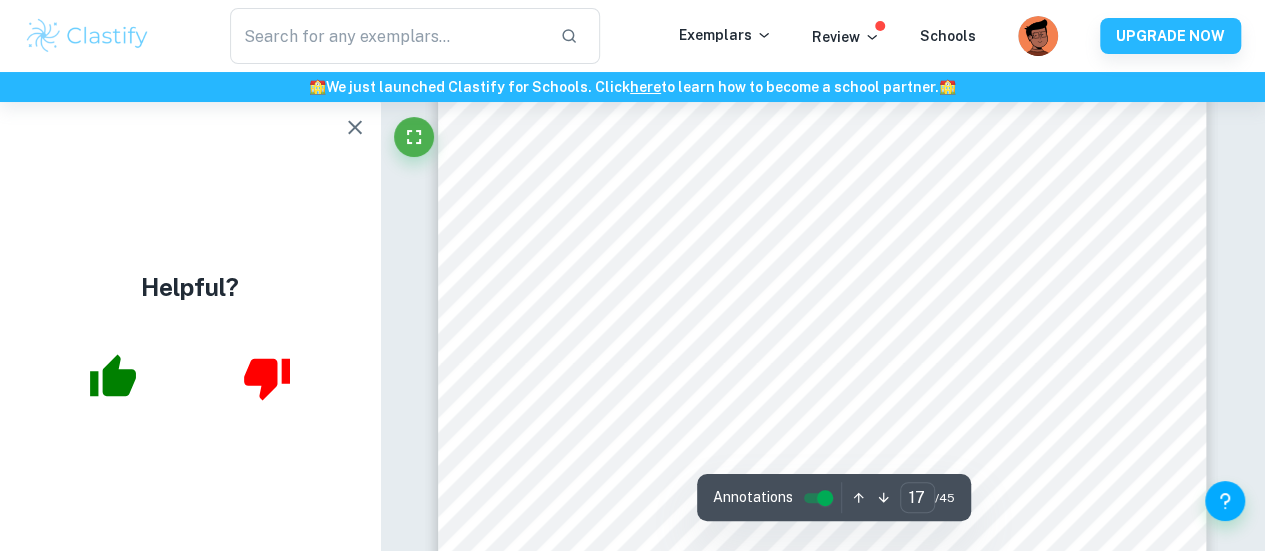 scroll, scrollTop: 16826, scrollLeft: 0, axis: vertical 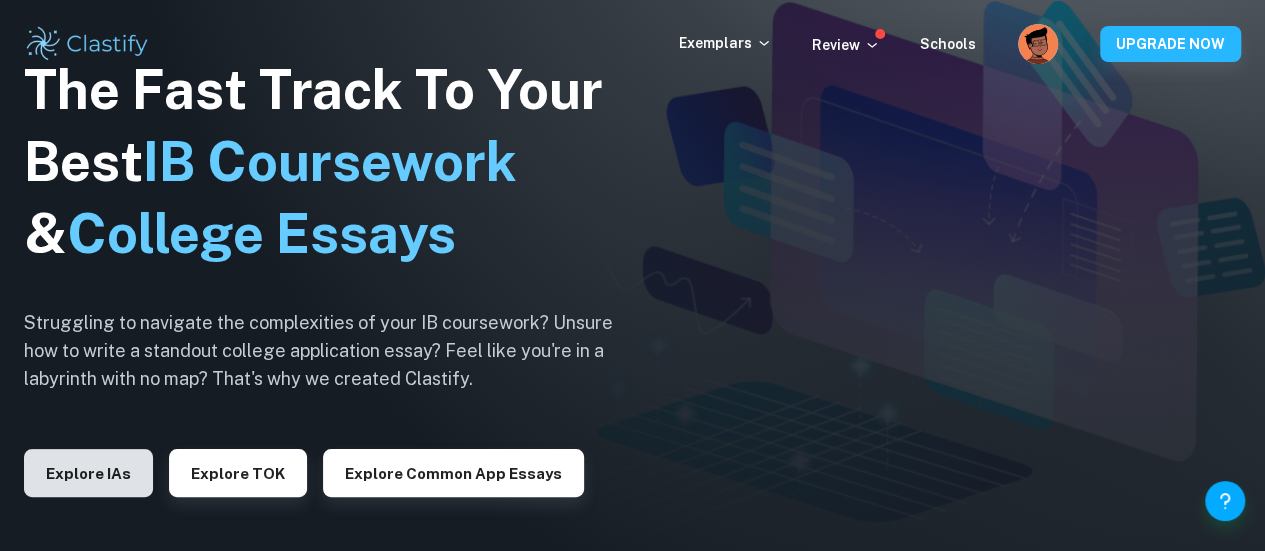 click on "Explore IAs" at bounding box center [88, 473] 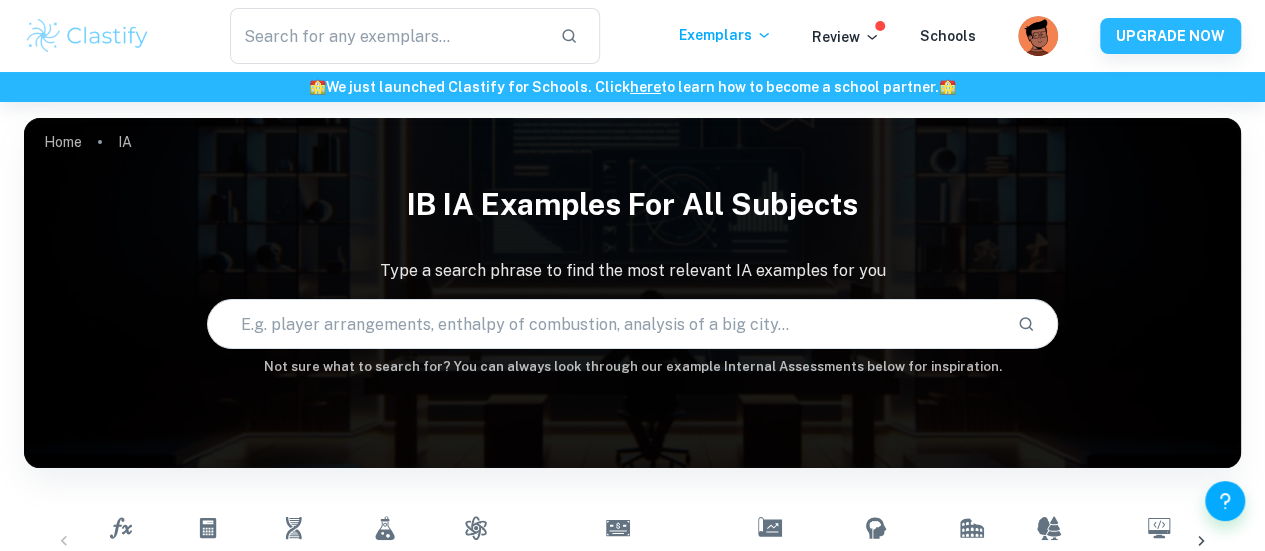 click at bounding box center [605, 324] 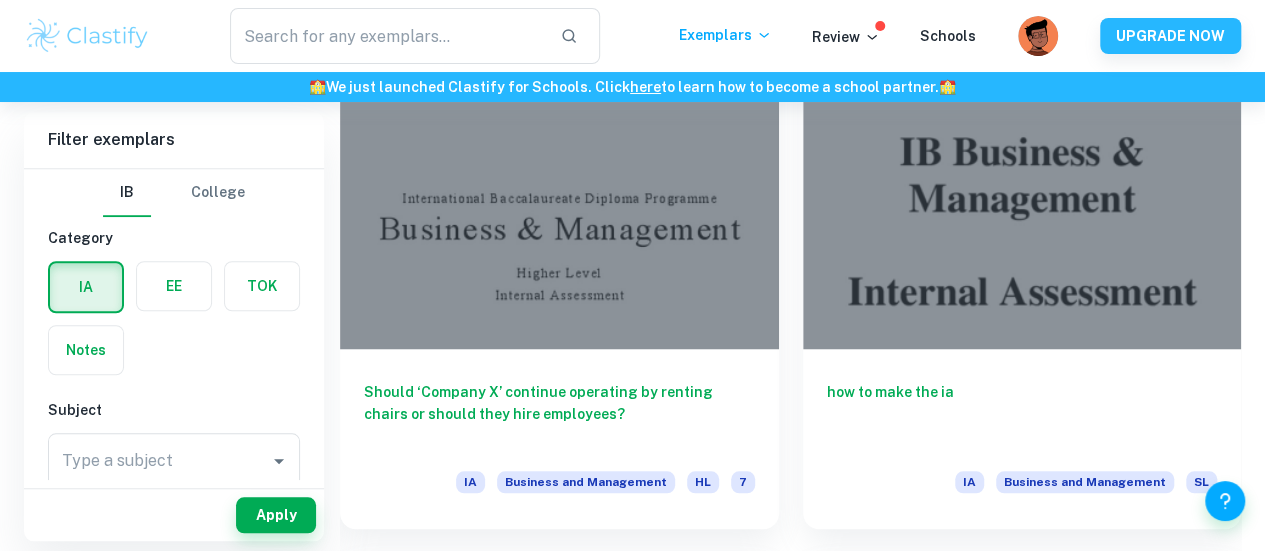 scroll, scrollTop: 656, scrollLeft: 0, axis: vertical 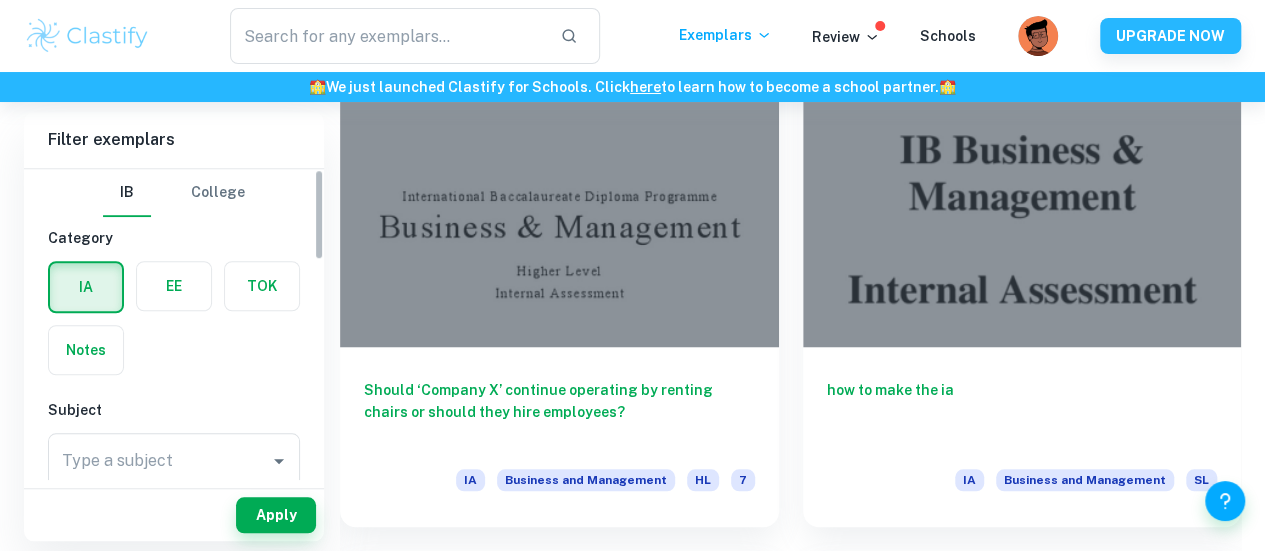 click at bounding box center (174, 286) 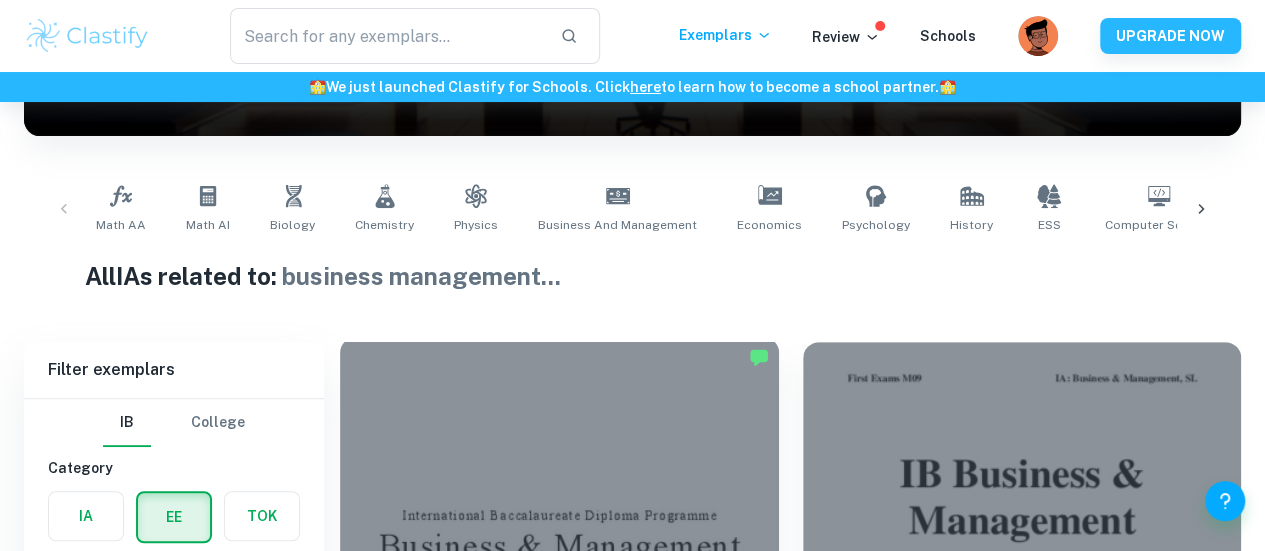 scroll, scrollTop: 76, scrollLeft: 0, axis: vertical 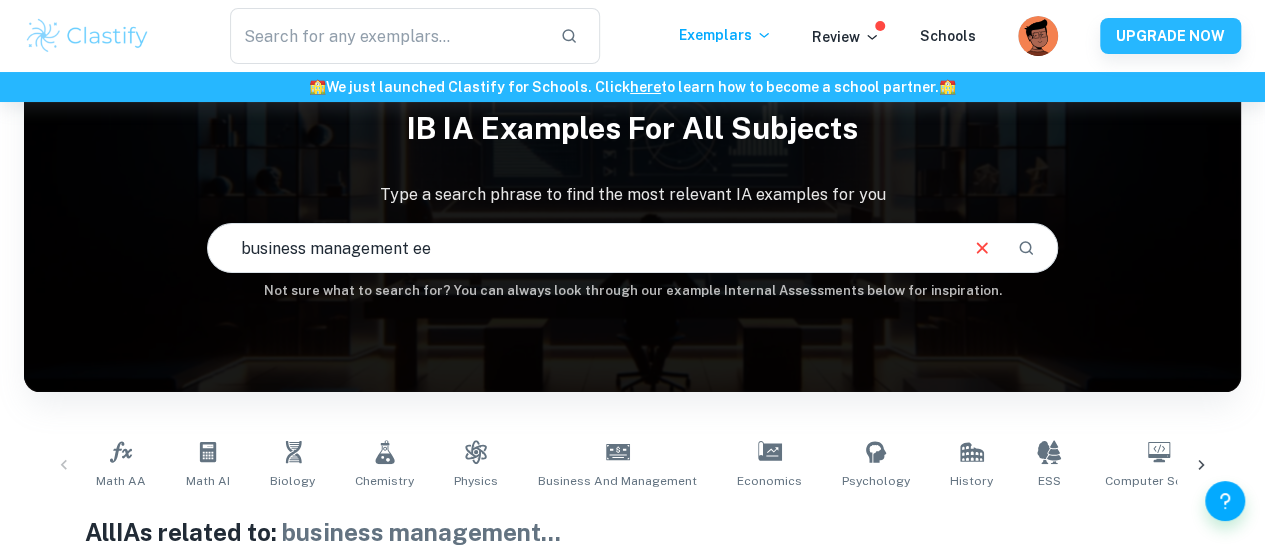 drag, startPoint x: 411, startPoint y: 254, endPoint x: 534, endPoint y: 255, distance: 123.00407 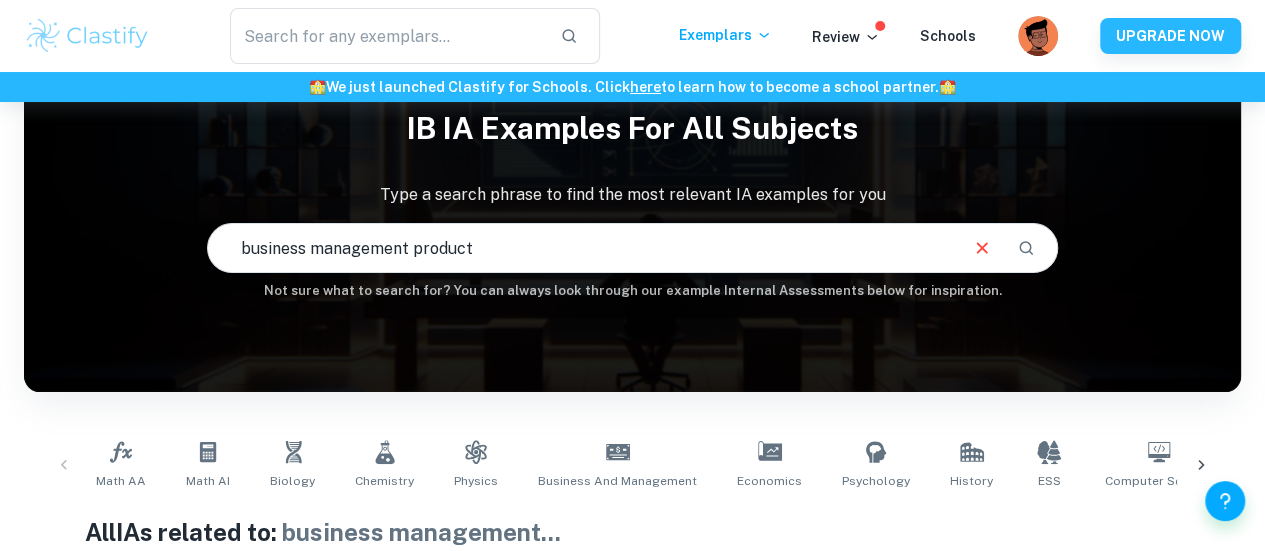 type on "business management product" 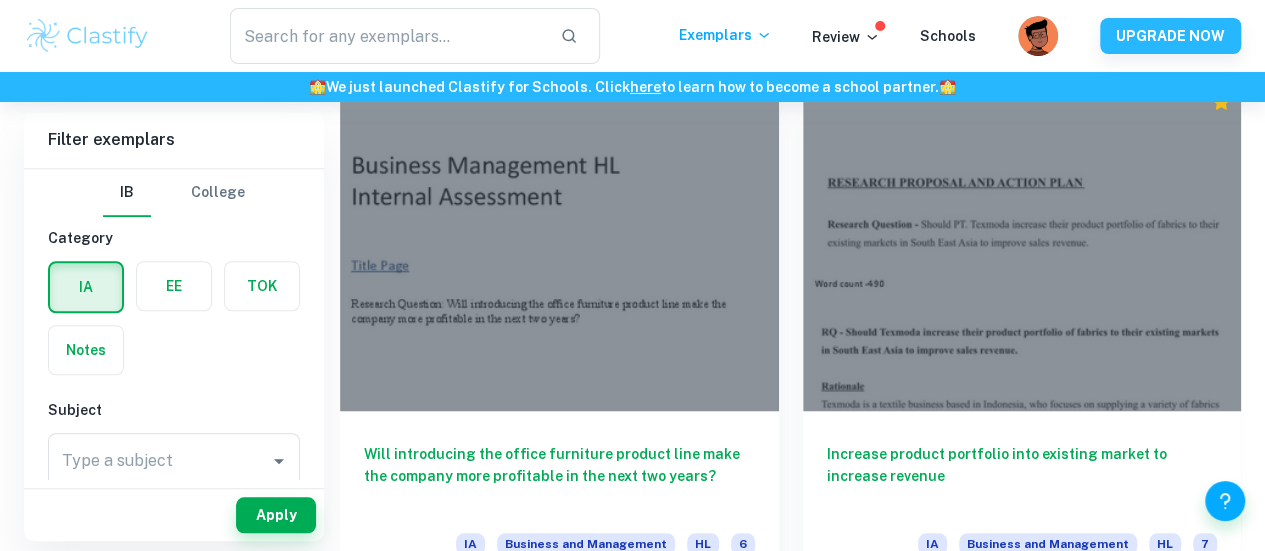 scroll, scrollTop: 592, scrollLeft: 0, axis: vertical 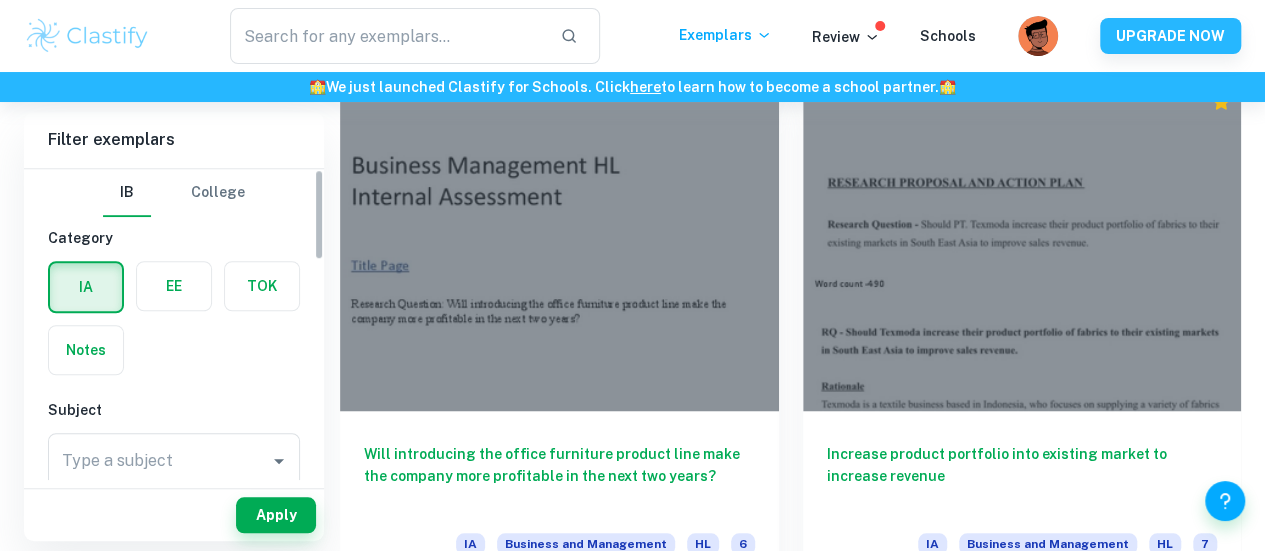 click at bounding box center [174, 286] 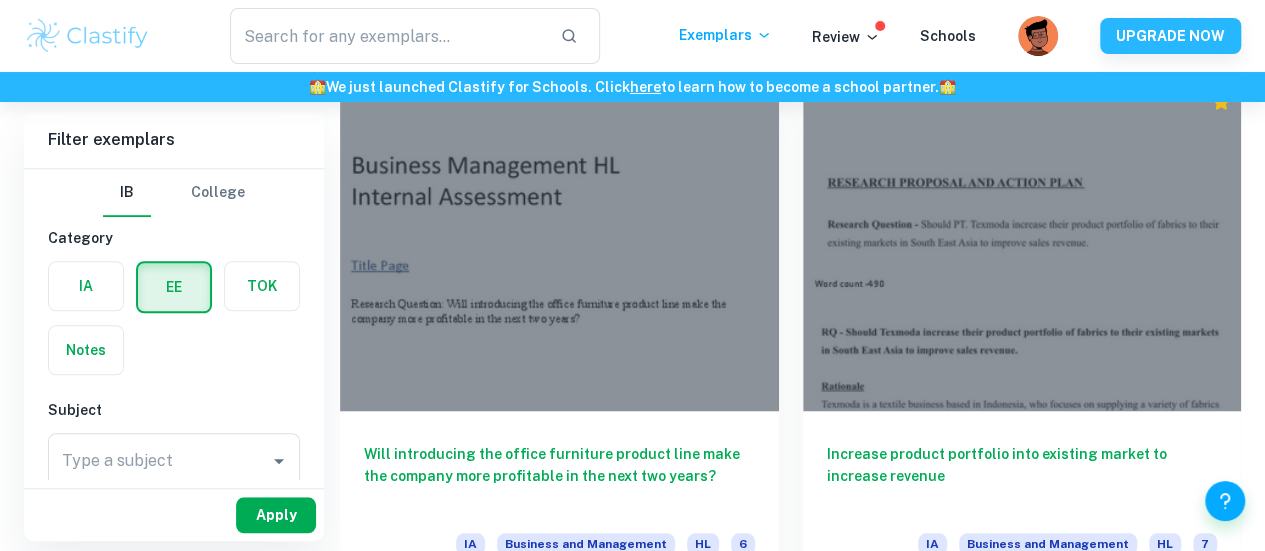 click on "Apply" at bounding box center [276, 515] 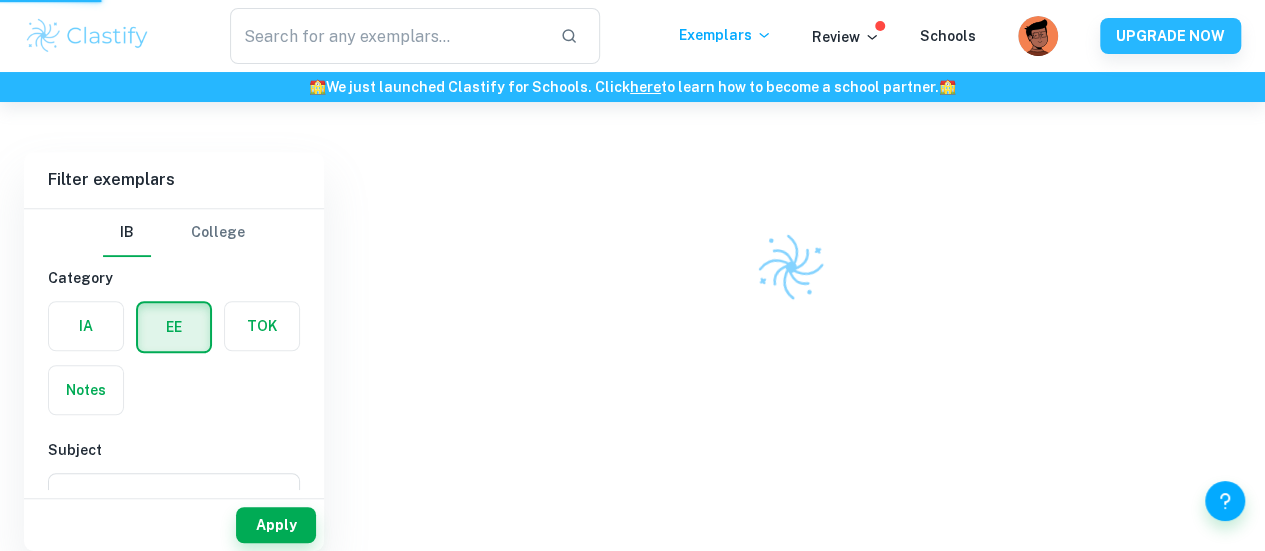 scroll, scrollTop: 492, scrollLeft: 0, axis: vertical 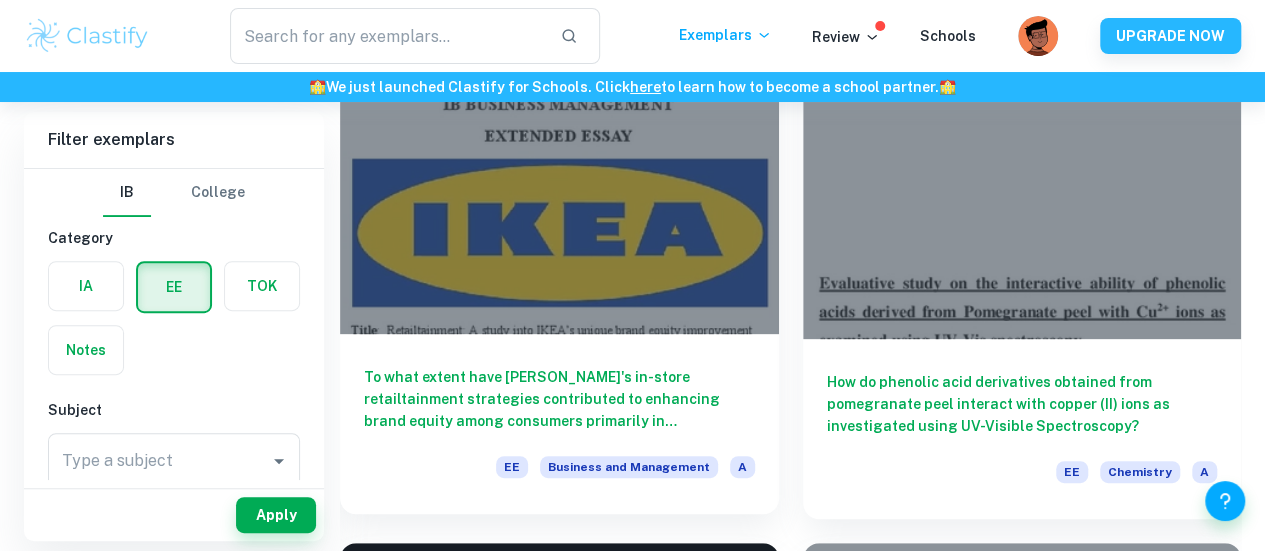 click on "To what extent have [PERSON_NAME]'s in-store retailtainment strategies contributed to enhancing brand equity among consumers primarily in [GEOGRAPHIC_DATA]?" at bounding box center [559, 399] 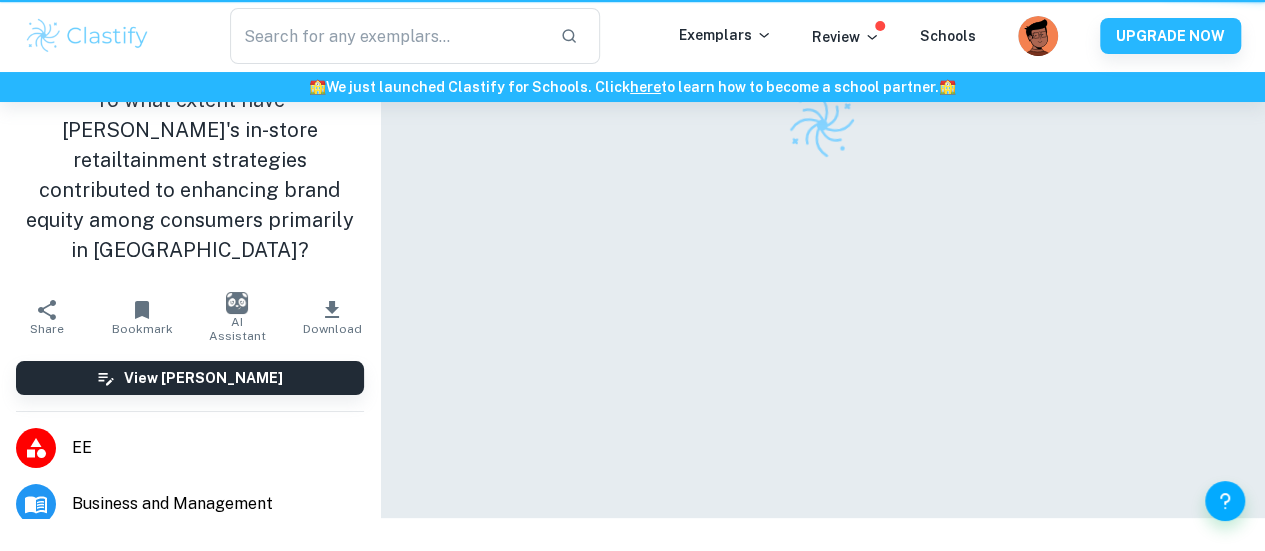 scroll, scrollTop: 0, scrollLeft: 0, axis: both 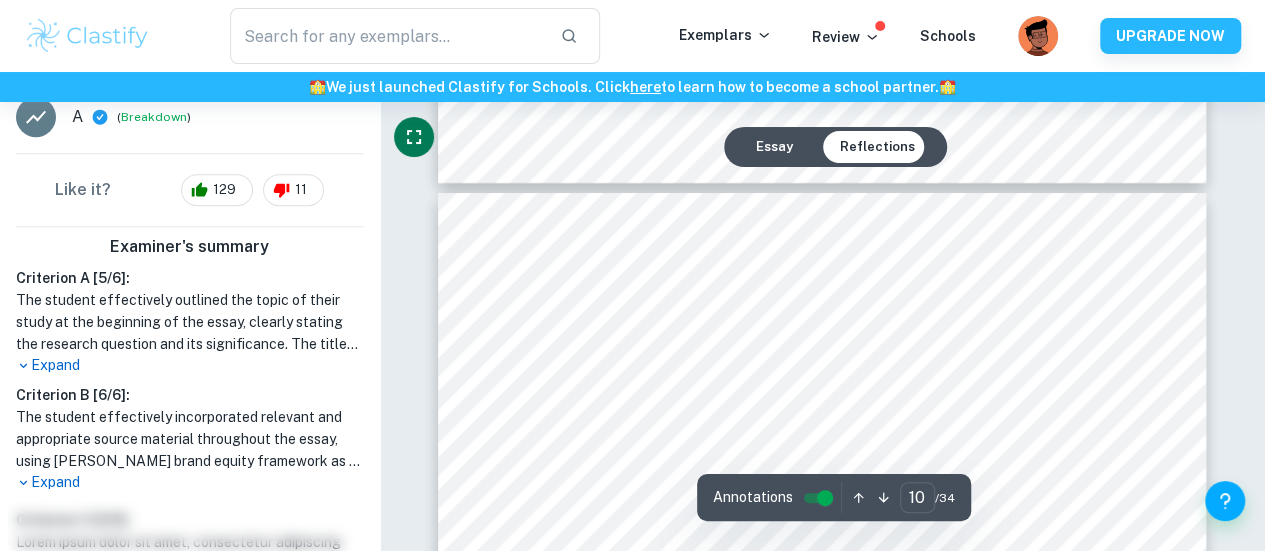 type on "11" 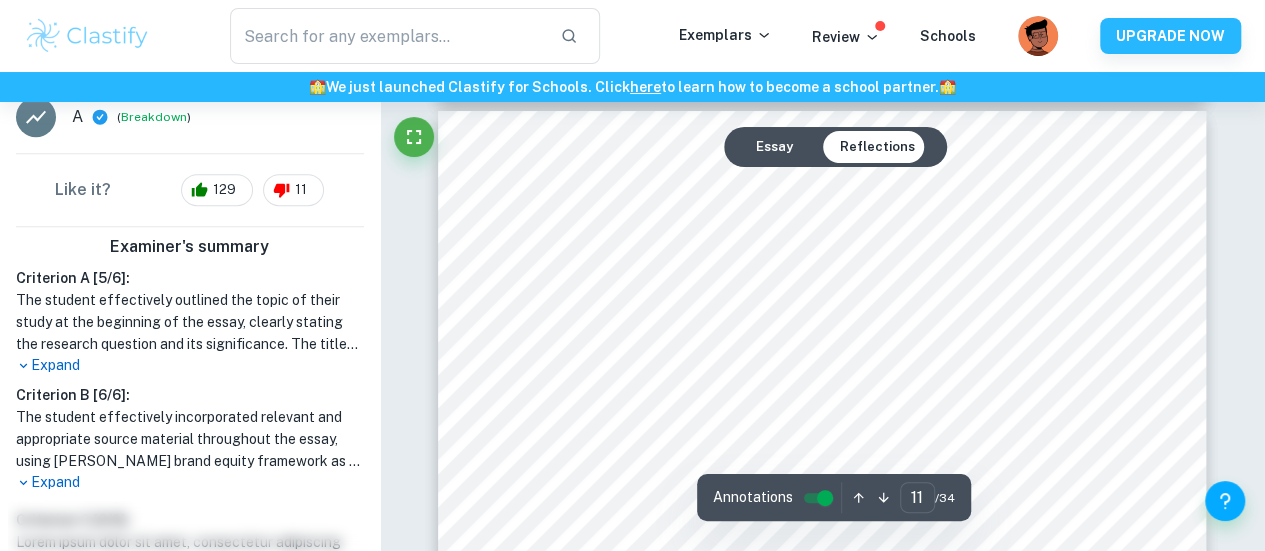 scroll, scrollTop: 11596, scrollLeft: 0, axis: vertical 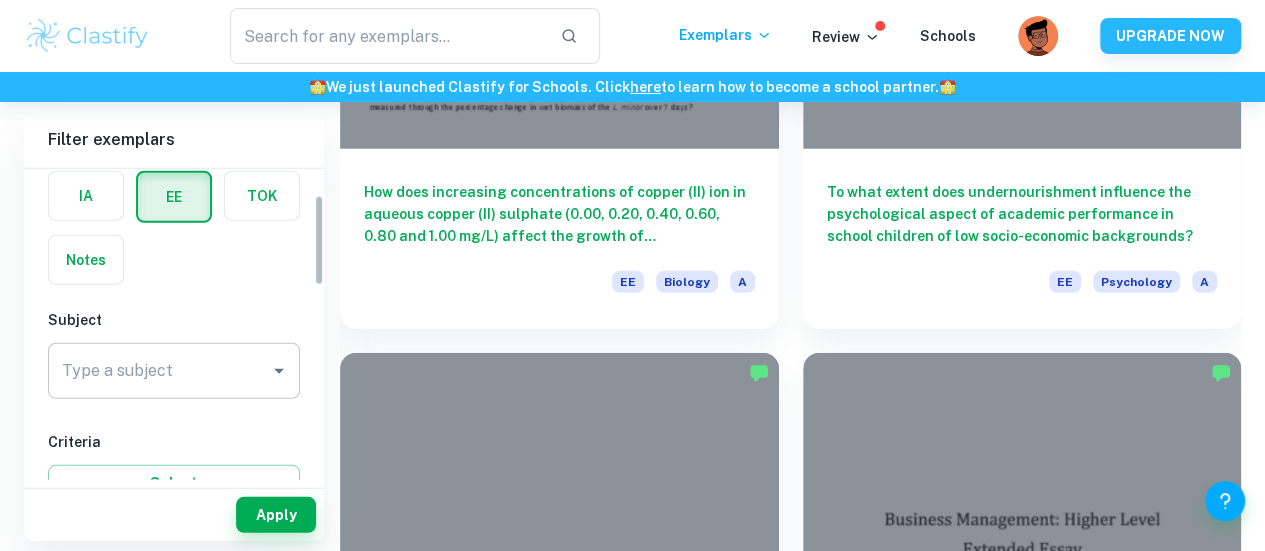 click on "Type a subject" at bounding box center (174, 371) 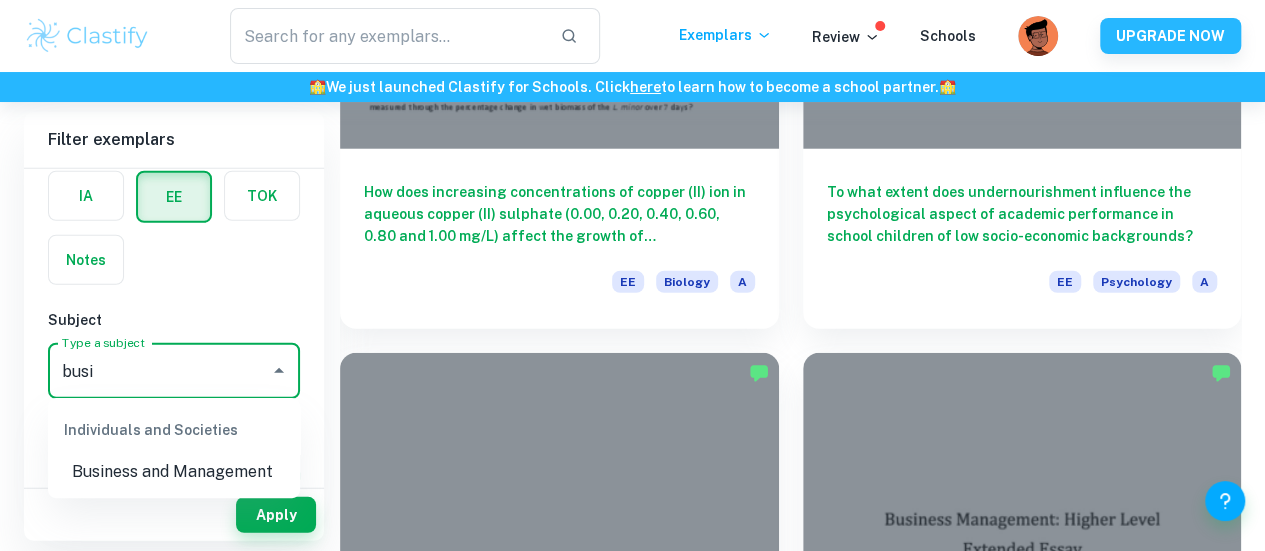 click on "Business and Management" at bounding box center (174, 472) 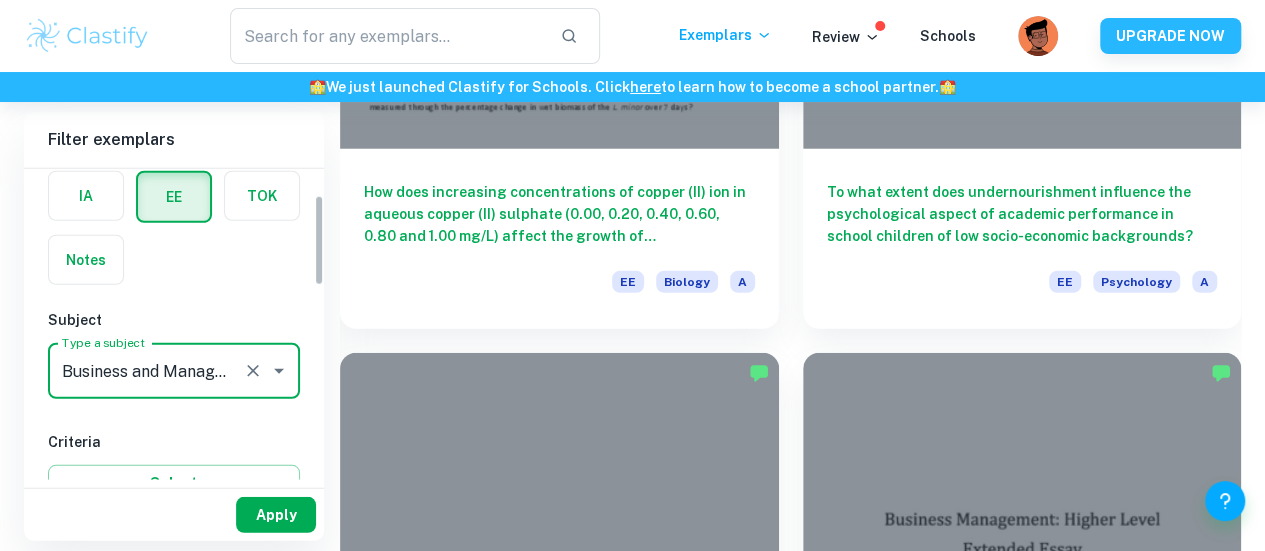 click on "Apply" at bounding box center [276, 515] 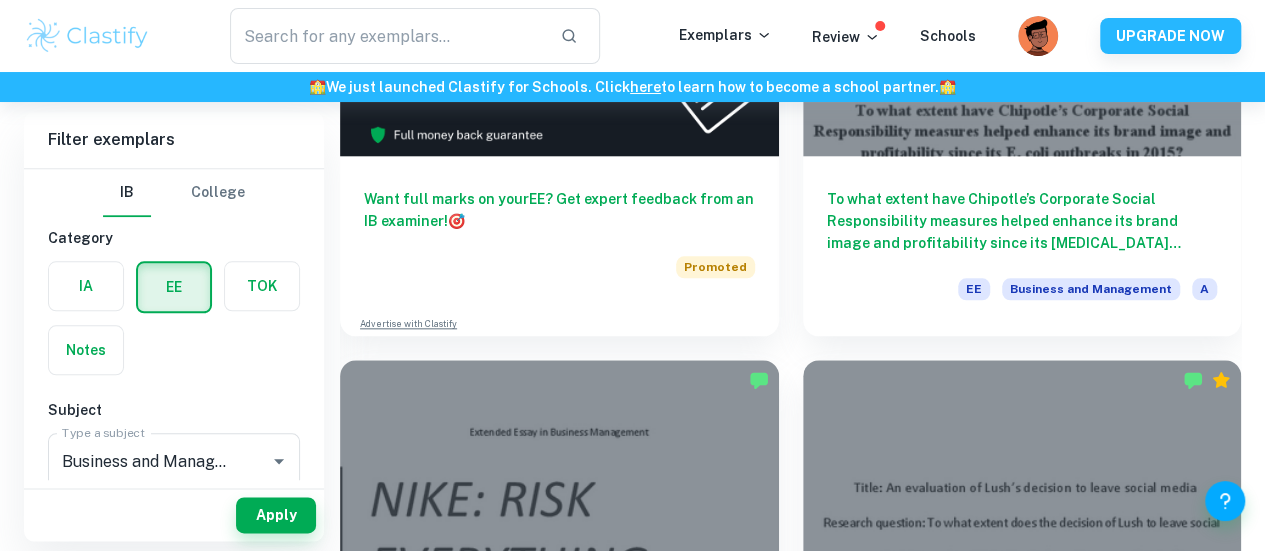 scroll, scrollTop: 992, scrollLeft: 0, axis: vertical 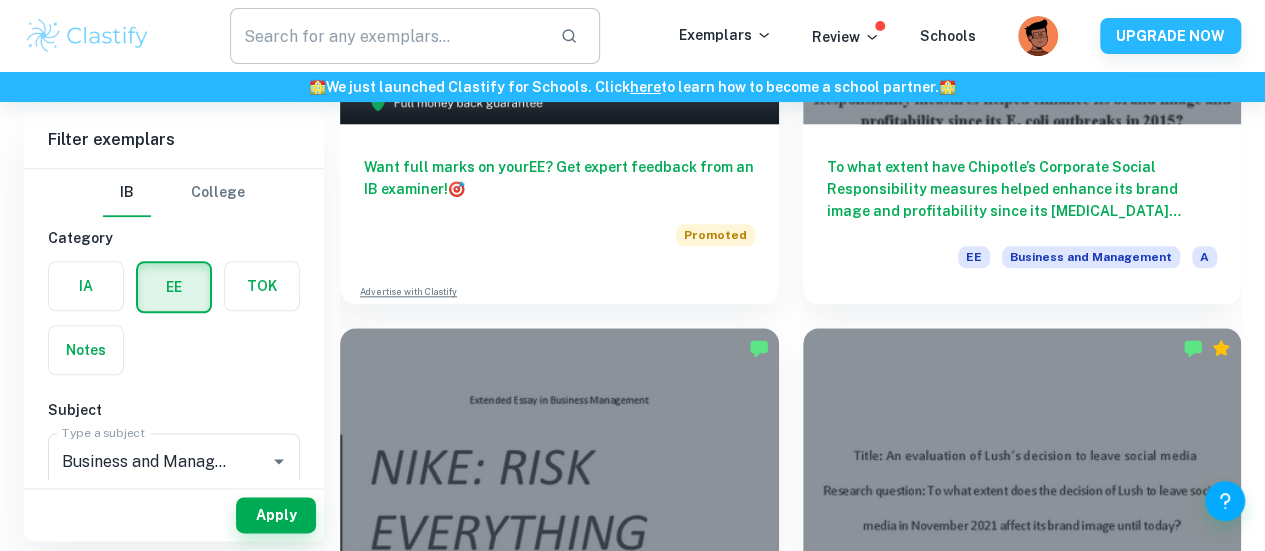 click at bounding box center (387, 36) 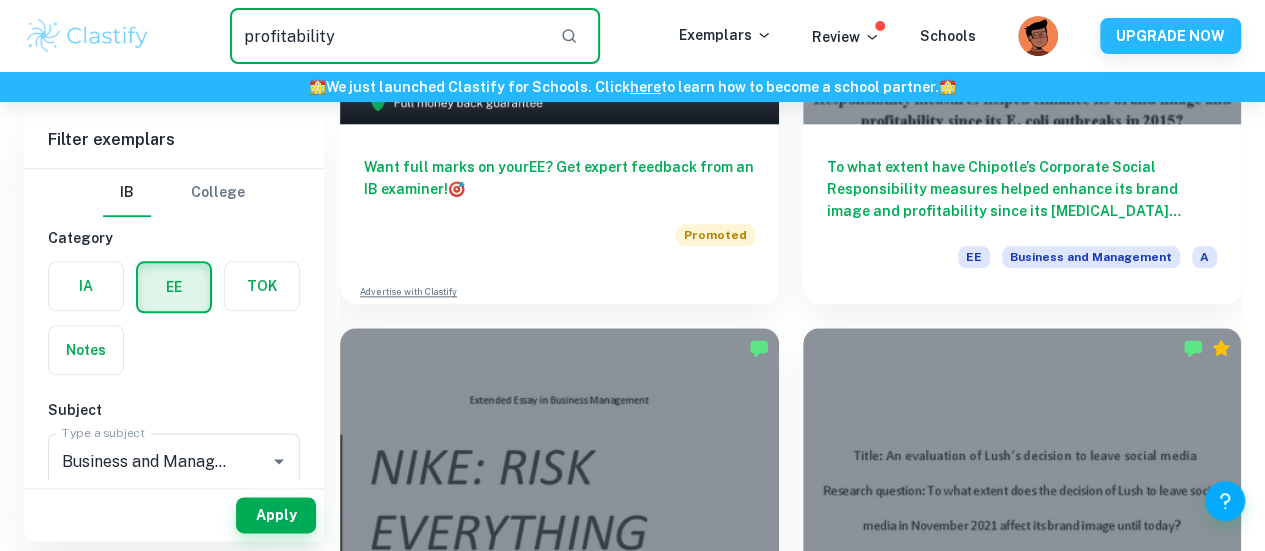 type on "profitability" 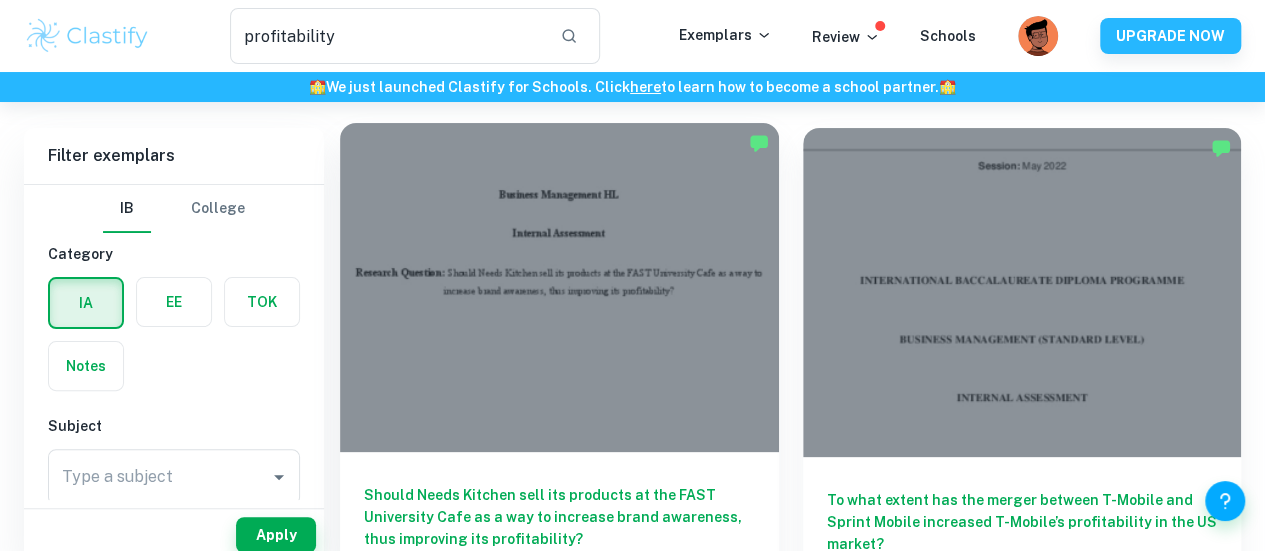 scroll, scrollTop: 302, scrollLeft: 0, axis: vertical 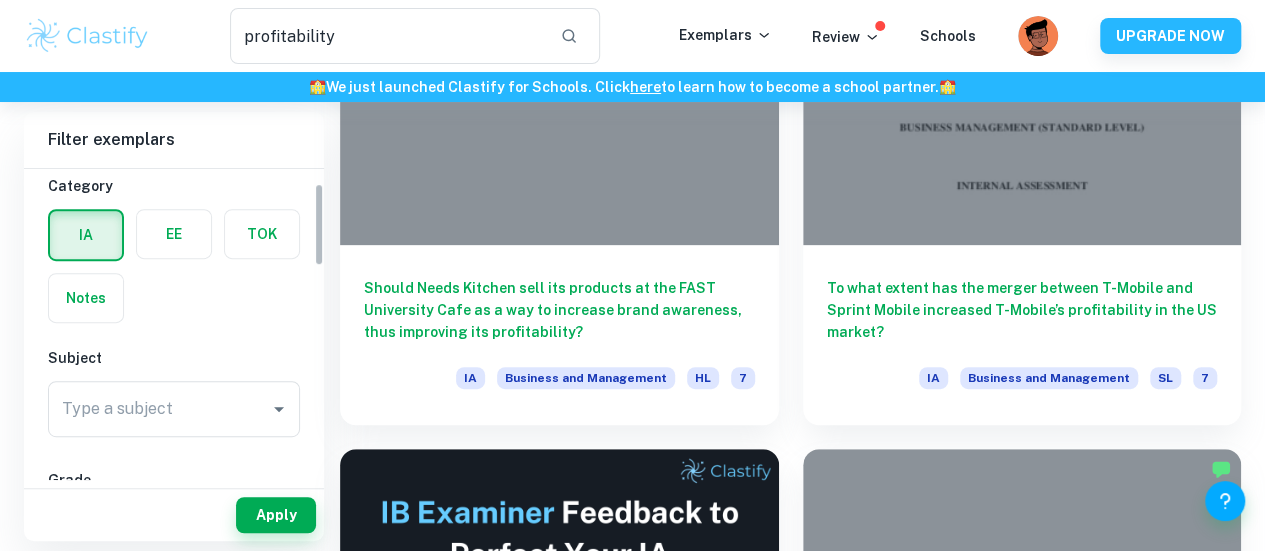 click at bounding box center (174, 234) 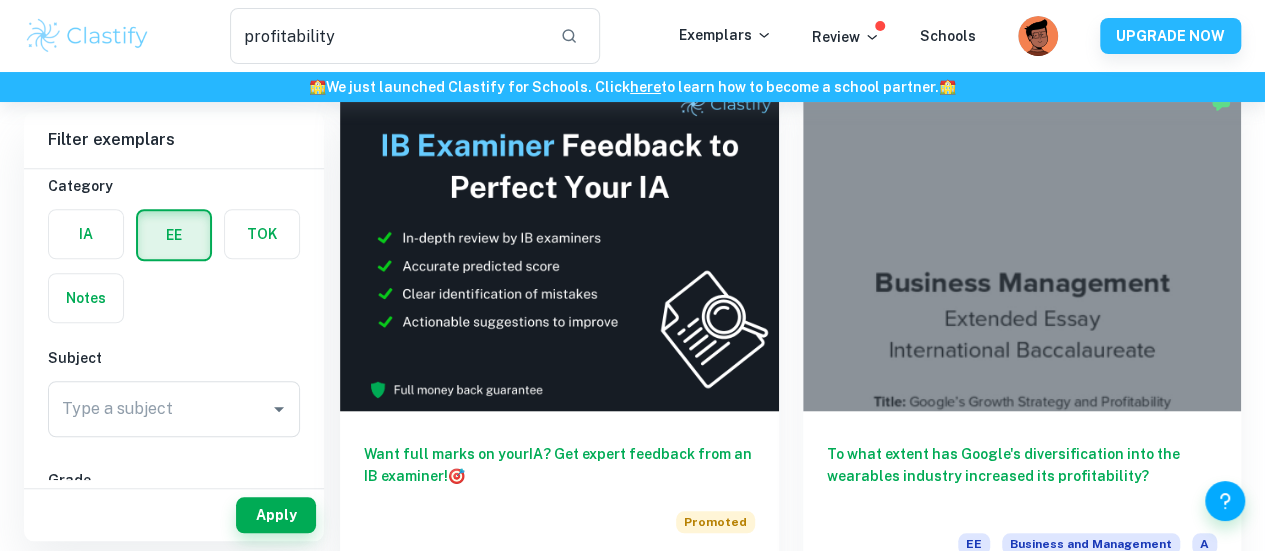 scroll, scrollTop: 669, scrollLeft: 0, axis: vertical 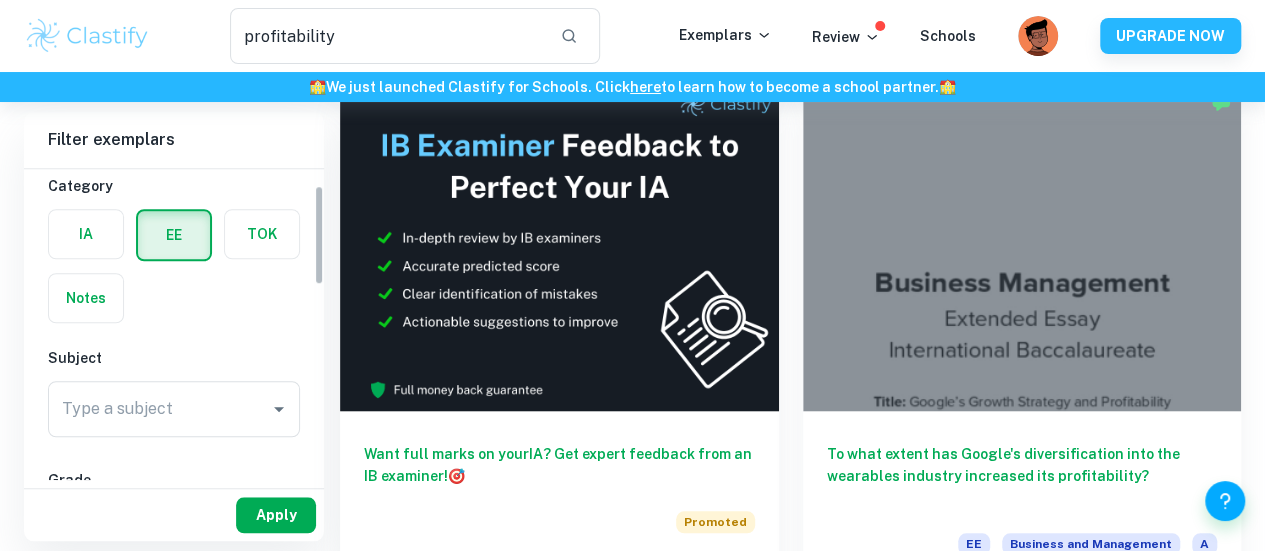 click on "Apply" at bounding box center [276, 515] 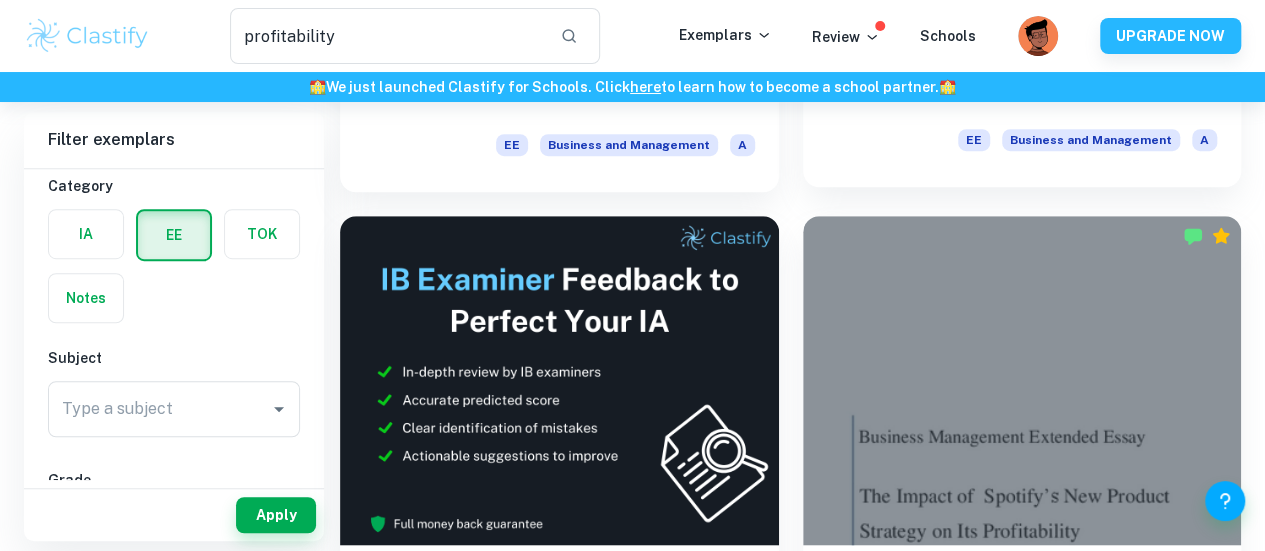 scroll, scrollTop: 536, scrollLeft: 0, axis: vertical 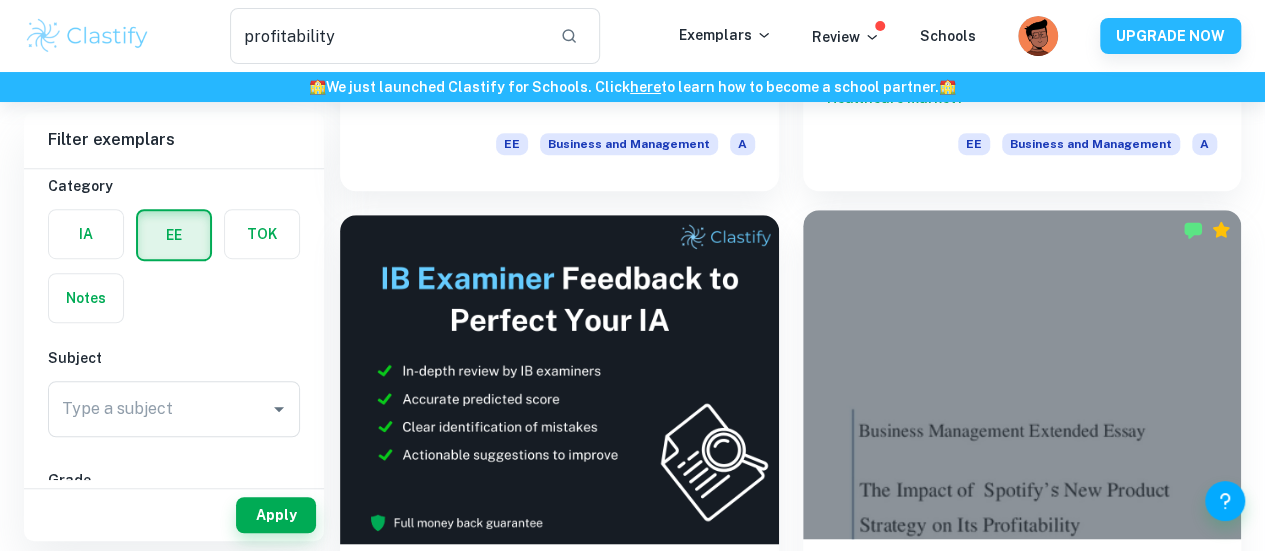 click on "To what extent has Spotify’s podcast innovation been an effective growth strategy to increase its profitability?" at bounding box center (1022, 604) 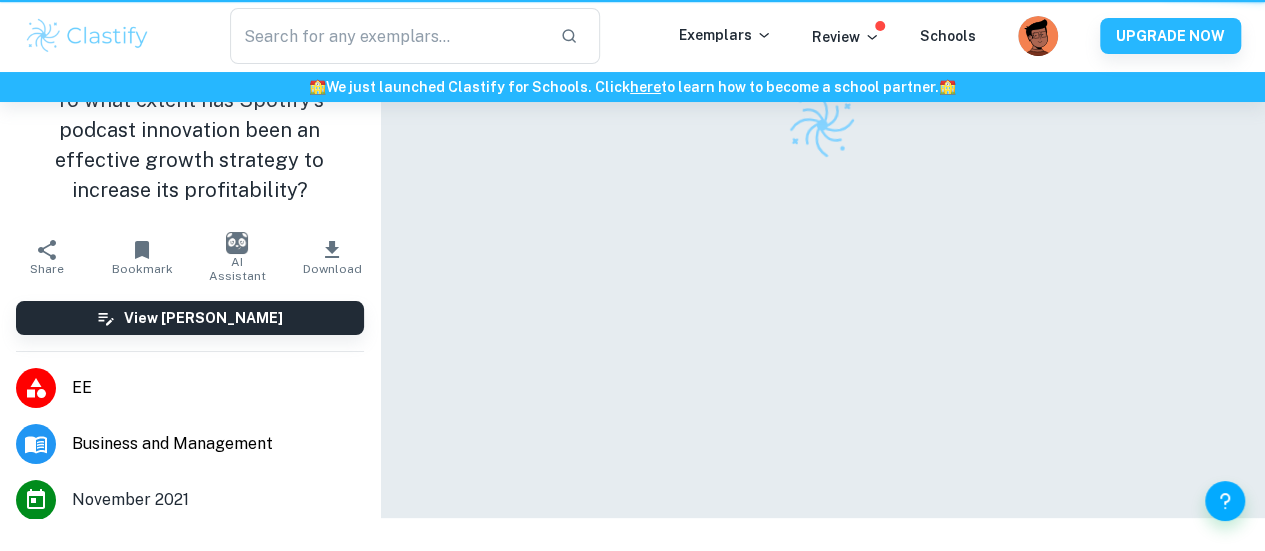 scroll, scrollTop: 0, scrollLeft: 0, axis: both 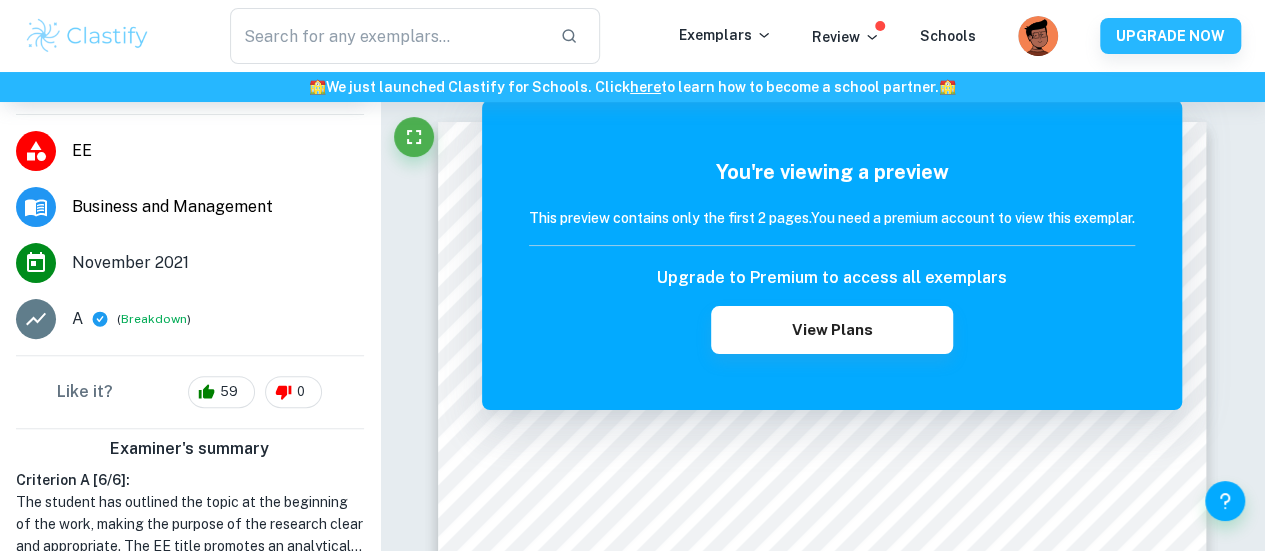 type on "profitability" 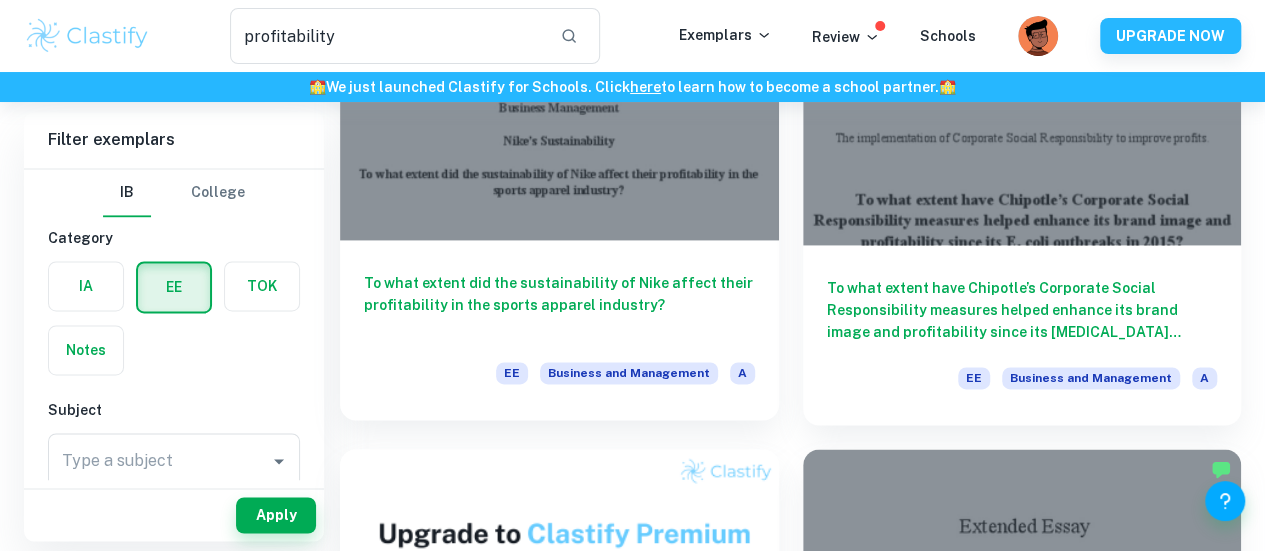 scroll, scrollTop: 1118, scrollLeft: 0, axis: vertical 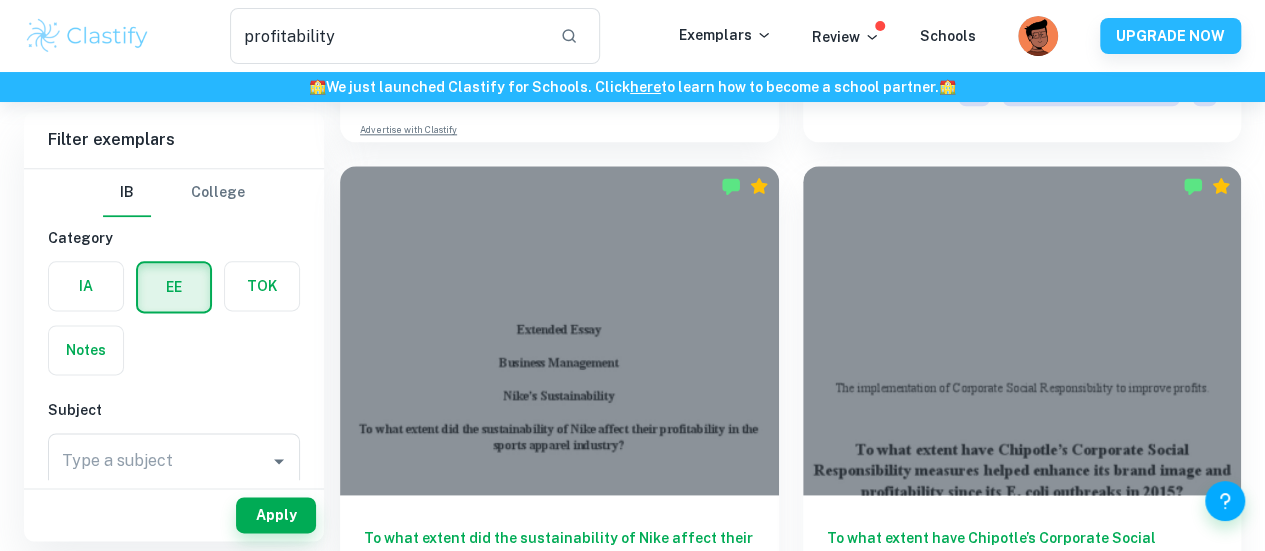 click on "To what extent has SpaceX’s profitability been impacted positively by its collaboration with NASA during The Commercial Crew Program?" at bounding box center (559, 1620) 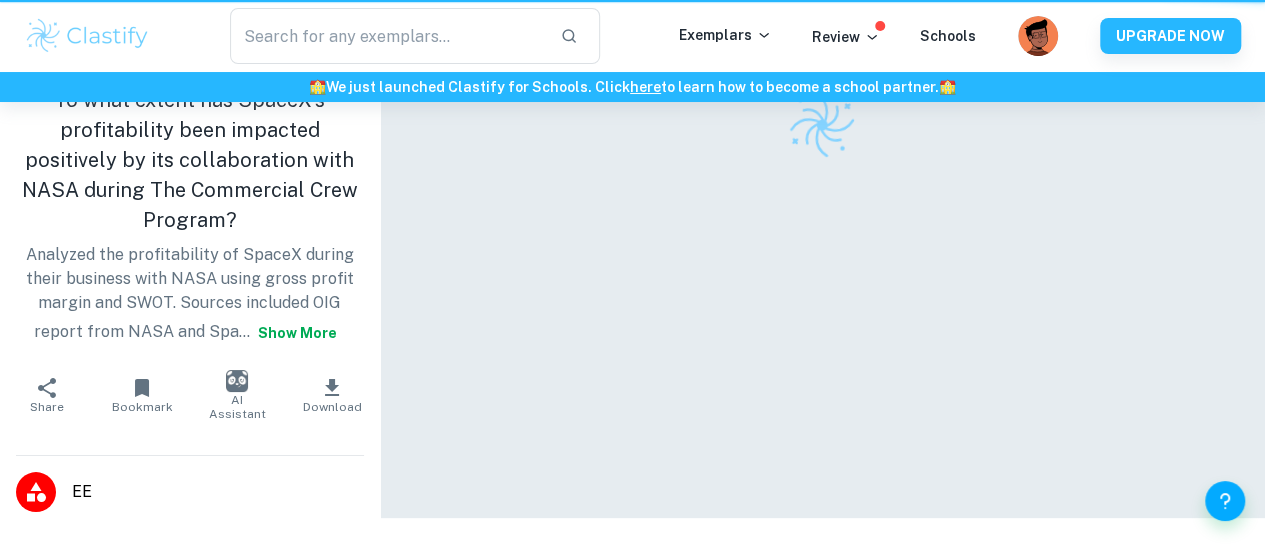 scroll, scrollTop: 0, scrollLeft: 0, axis: both 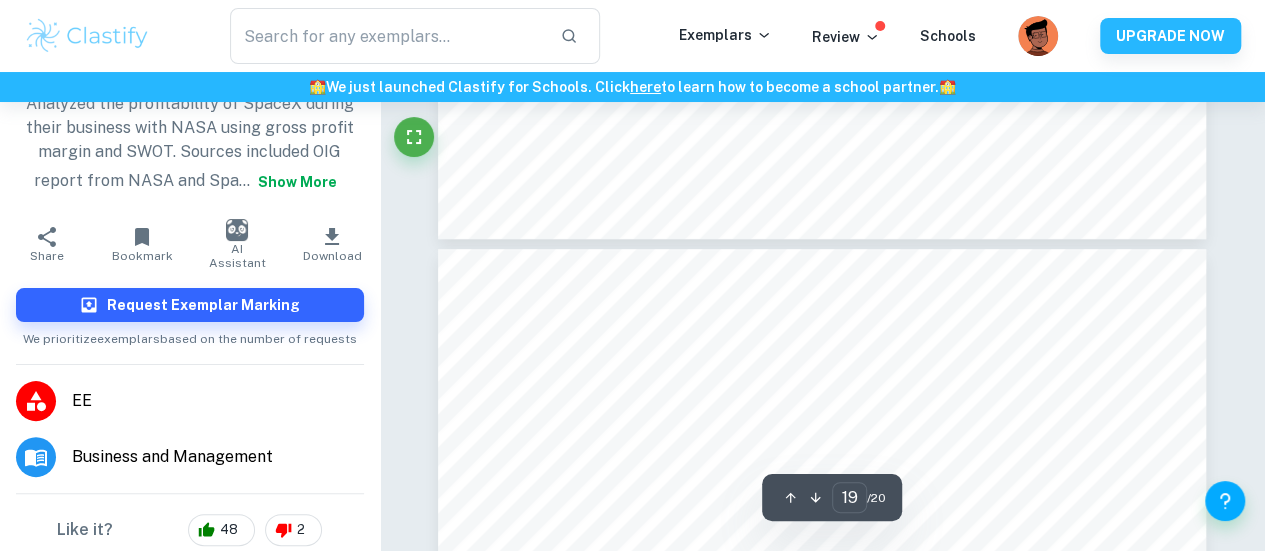 type on "20" 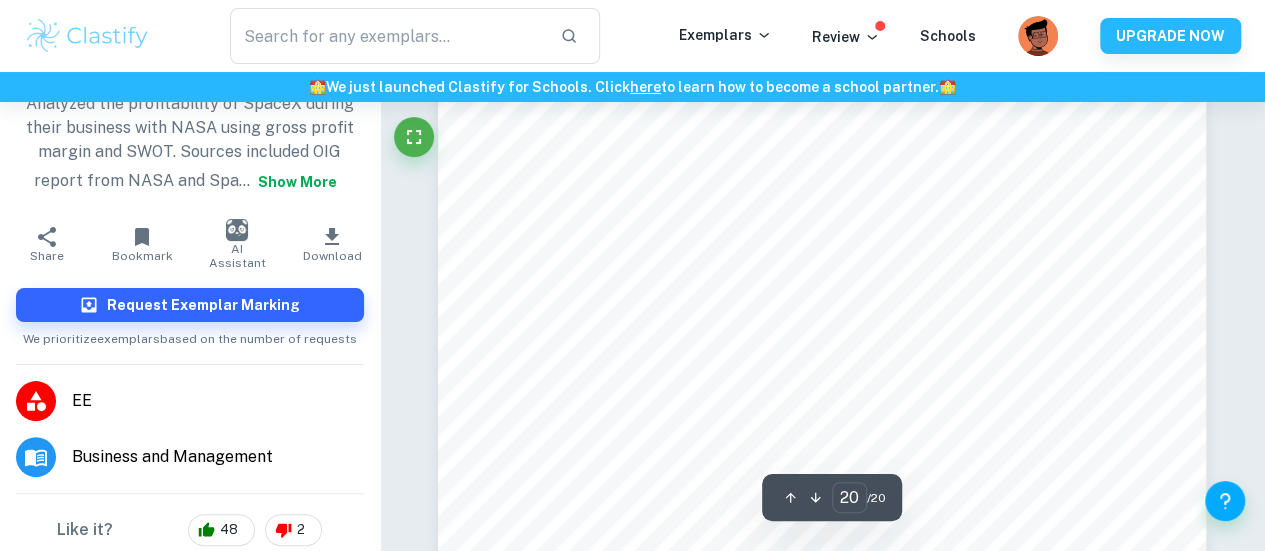 scroll, scrollTop: 19821, scrollLeft: 0, axis: vertical 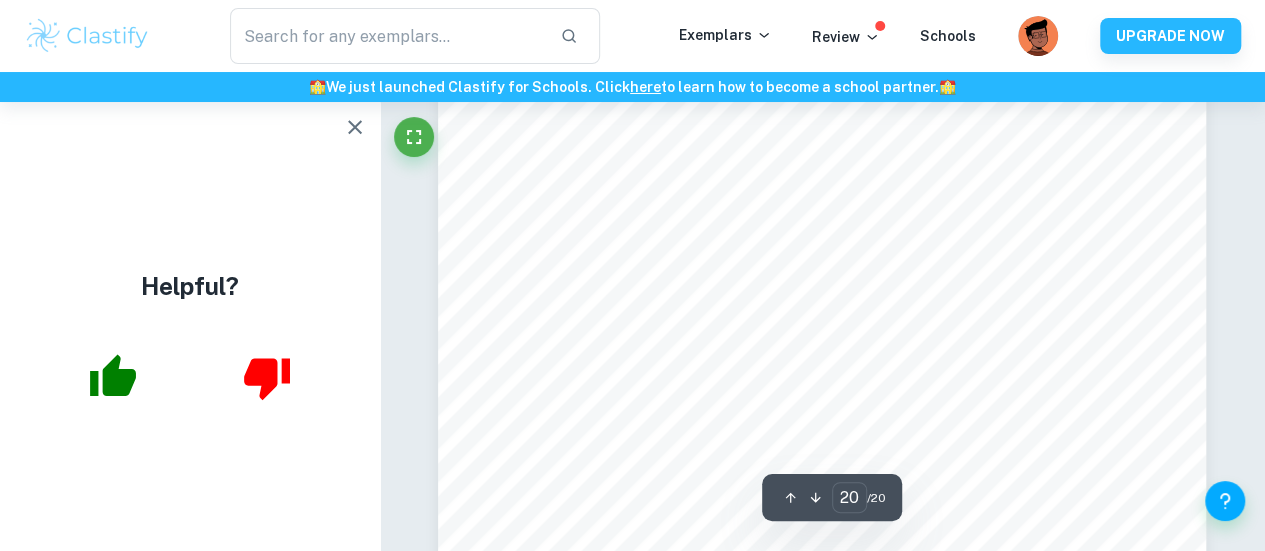 type on "profitability" 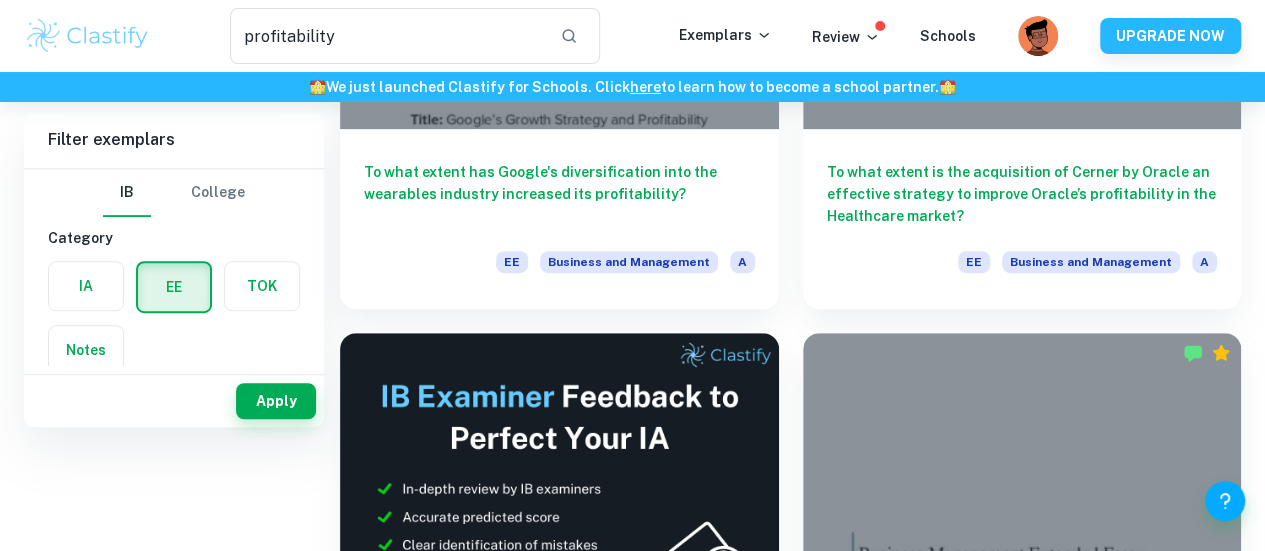 scroll, scrollTop: 0, scrollLeft: 0, axis: both 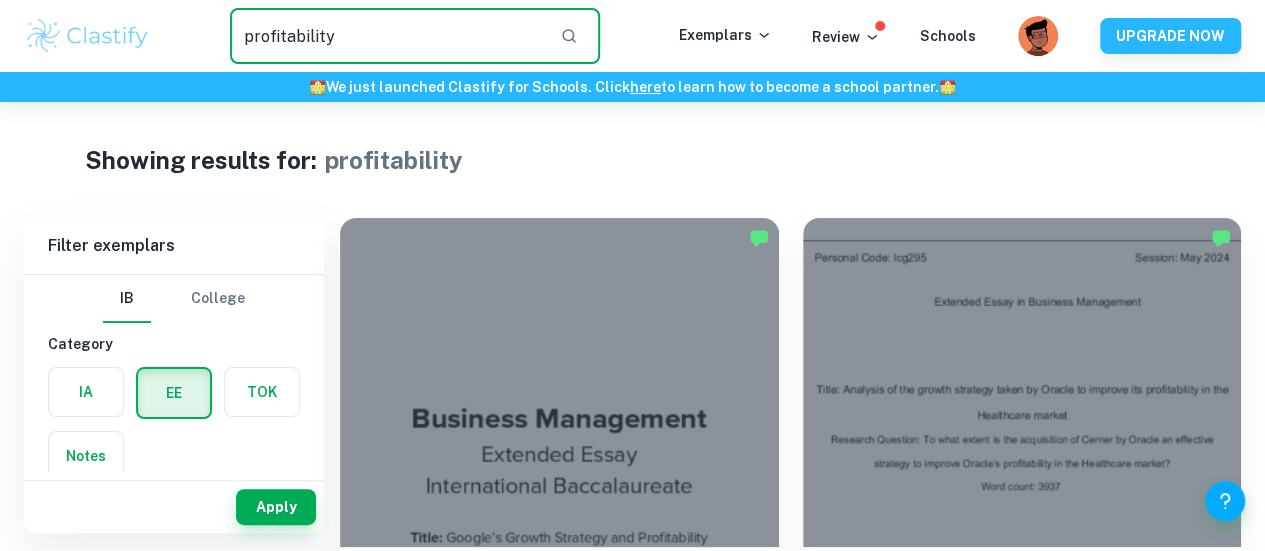 drag, startPoint x: 436, startPoint y: 43, endPoint x: 61, endPoint y: 57, distance: 375.26123 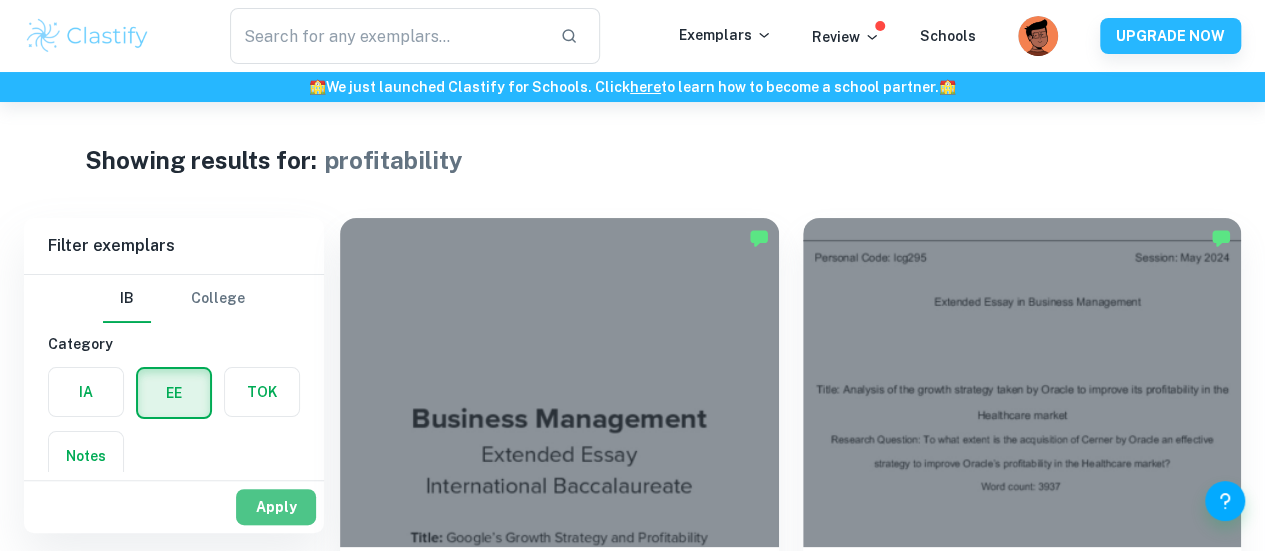 click on "Apply" at bounding box center [276, 507] 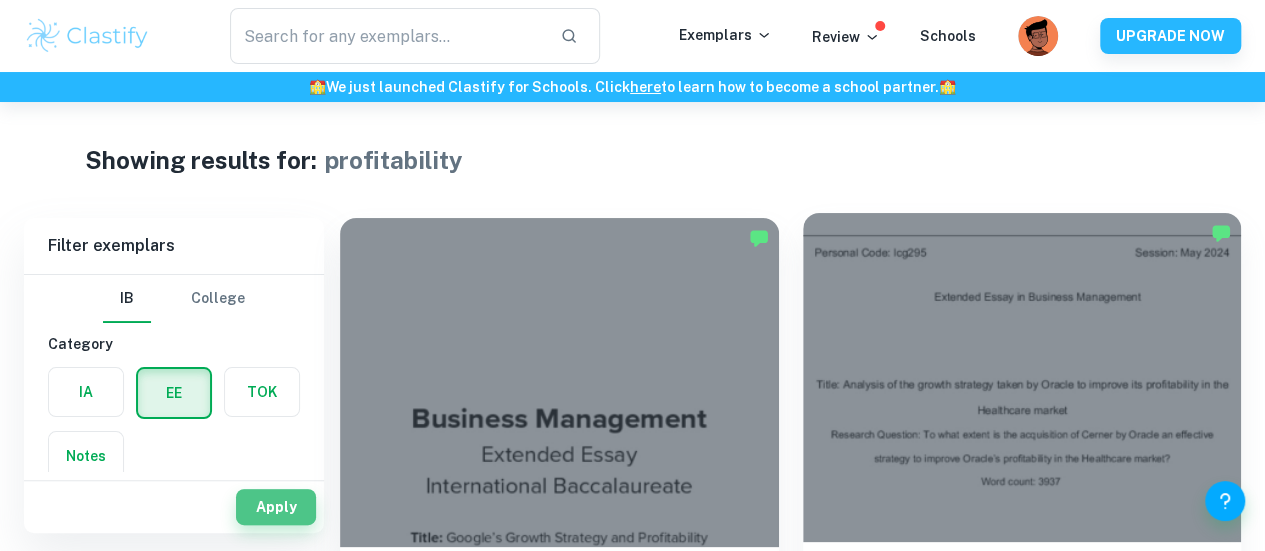 type on "profitability" 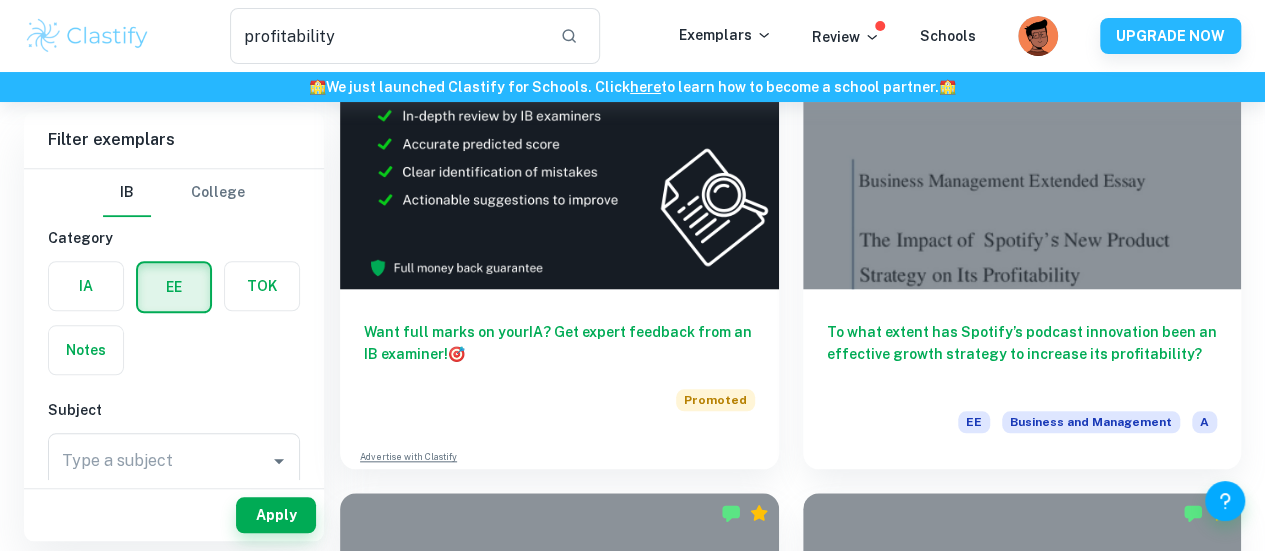 scroll, scrollTop: 792, scrollLeft: 0, axis: vertical 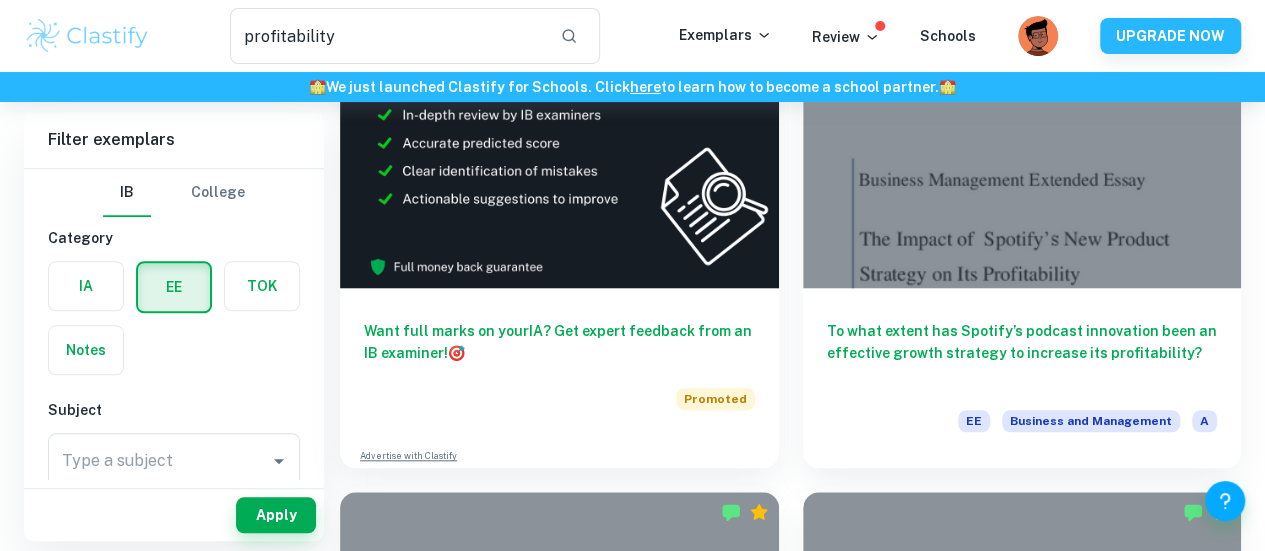 click at bounding box center (87, 36) 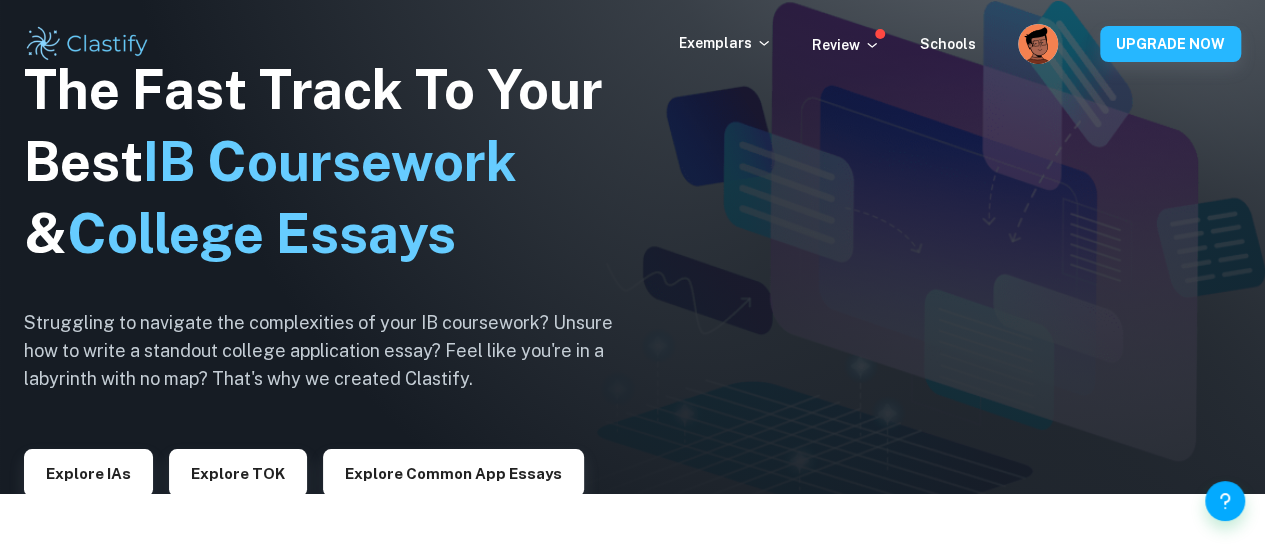 scroll, scrollTop: 58, scrollLeft: 0, axis: vertical 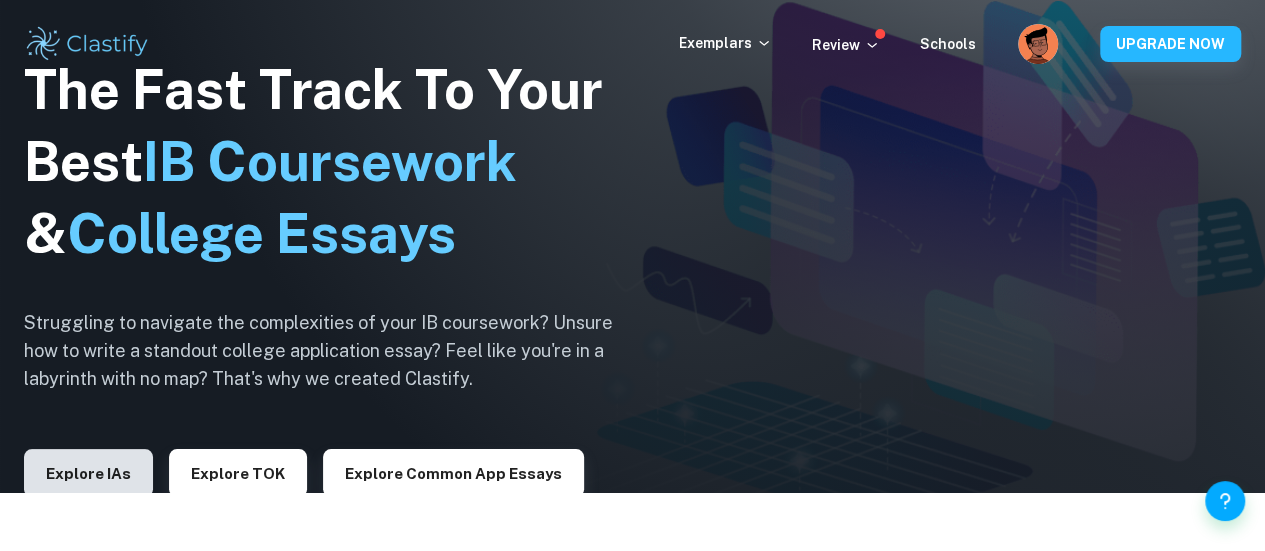 click on "Explore IAs" at bounding box center (88, 473) 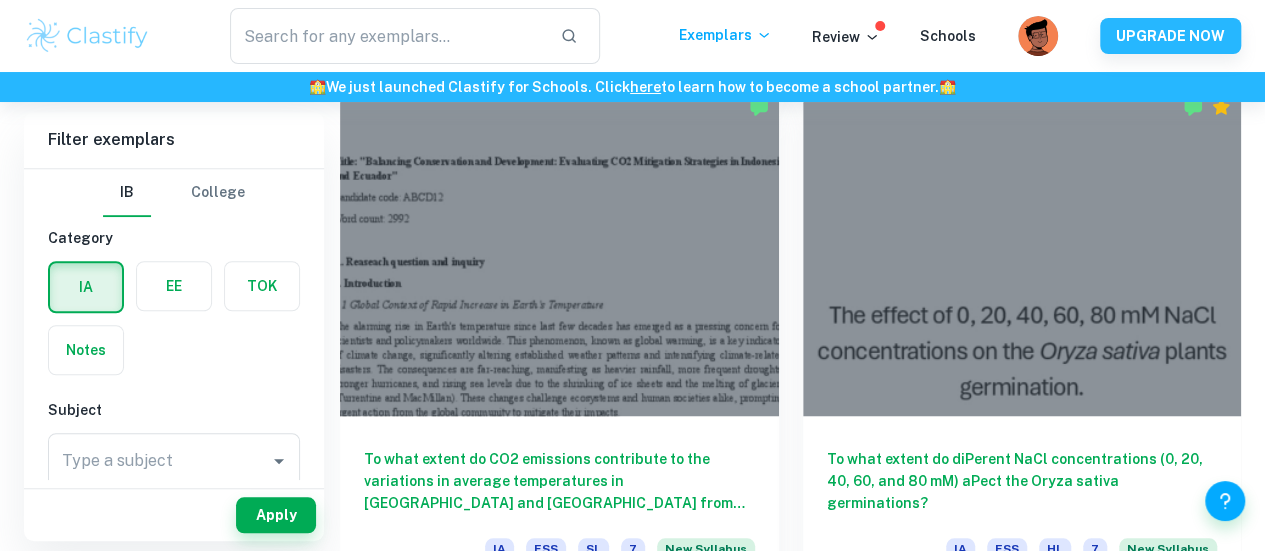 scroll, scrollTop: 592, scrollLeft: 0, axis: vertical 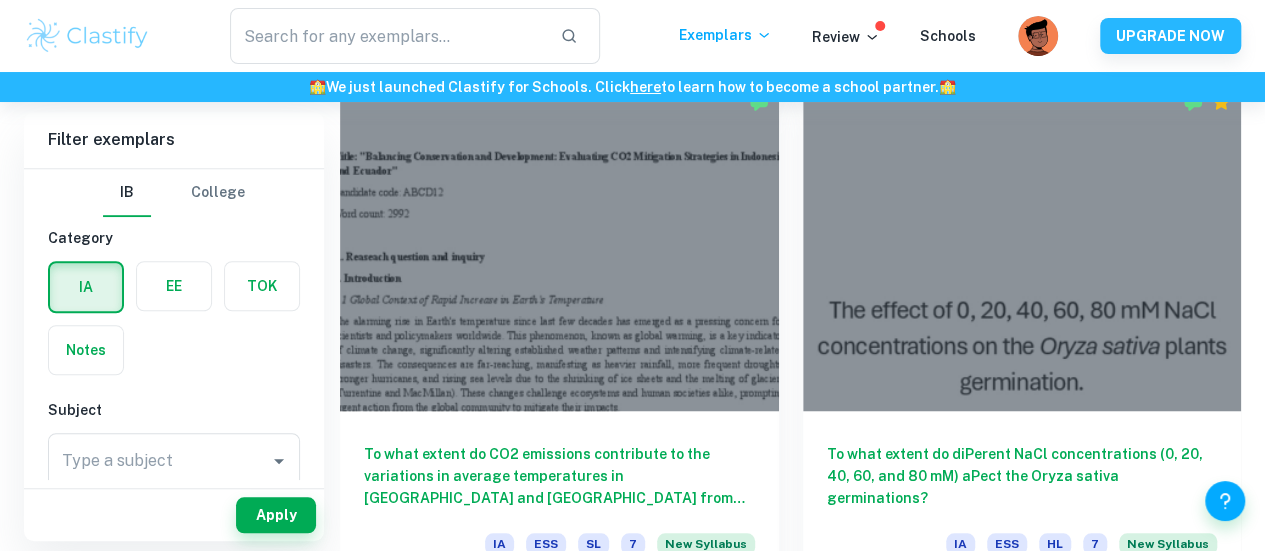 click at bounding box center (174, 286) 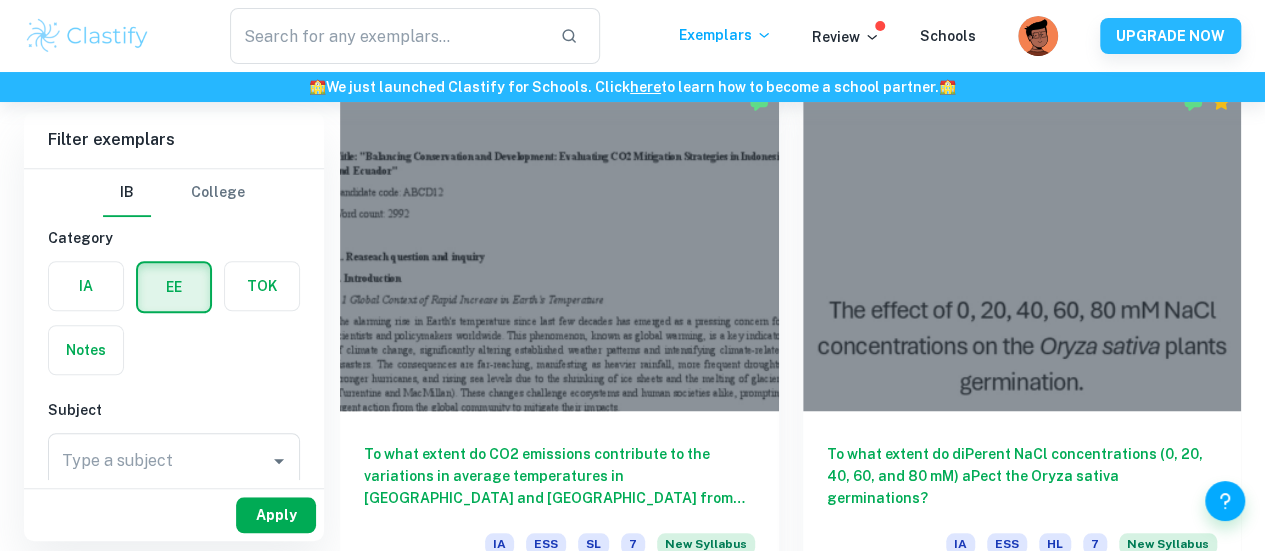 click on "Apply" at bounding box center (276, 515) 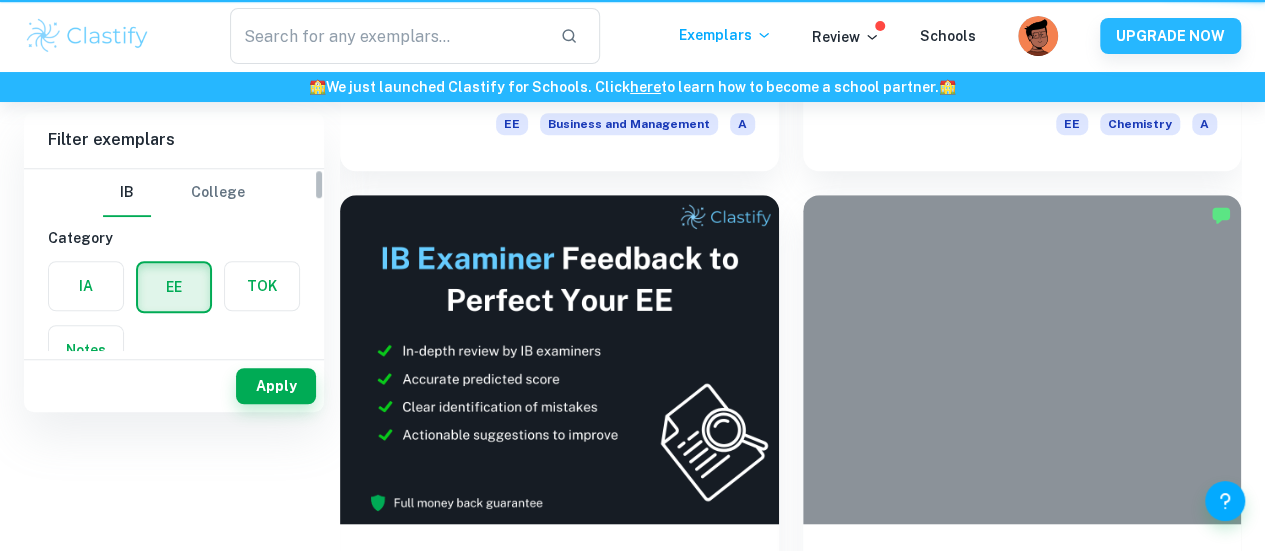 scroll, scrollTop: 0, scrollLeft: 0, axis: both 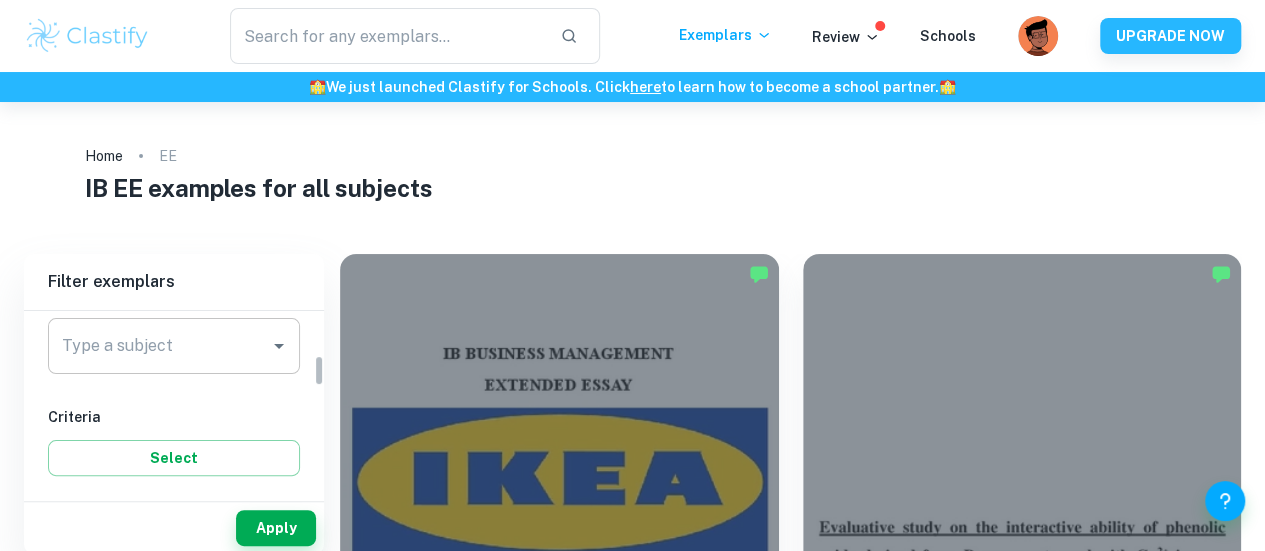 click on "Type a subject" at bounding box center [159, 346] 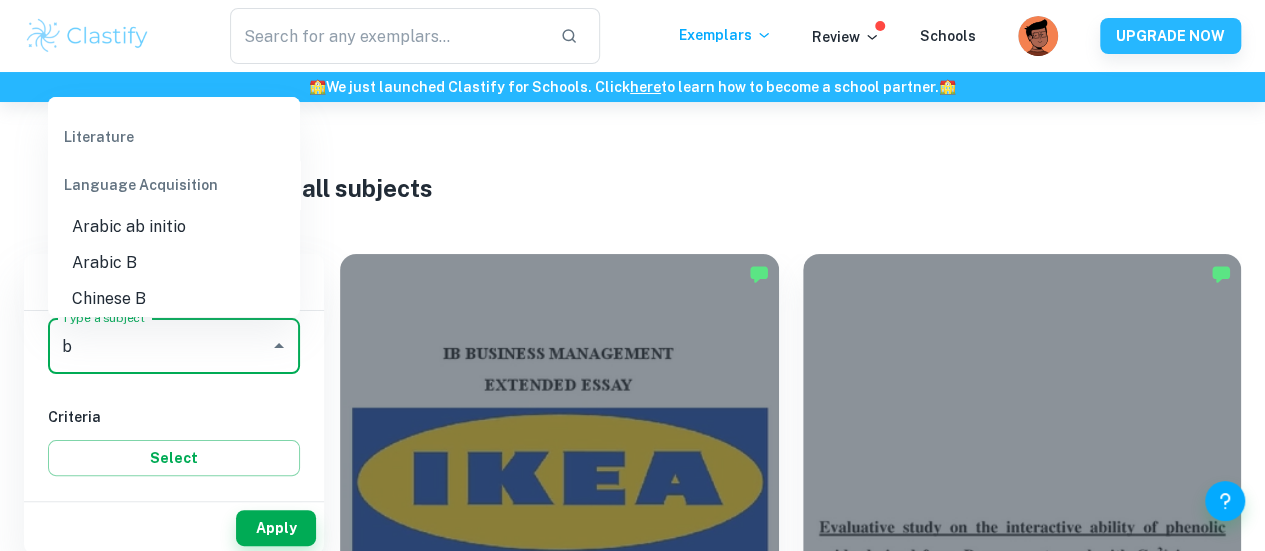 scroll, scrollTop: 0, scrollLeft: 0, axis: both 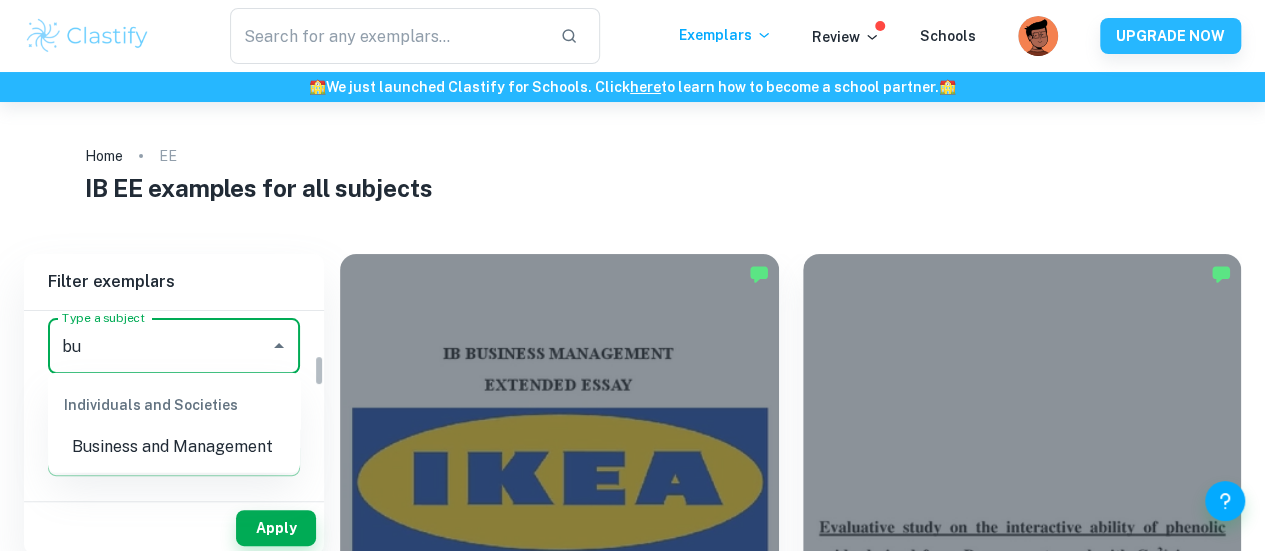 click on "Business and Management" at bounding box center (174, 447) 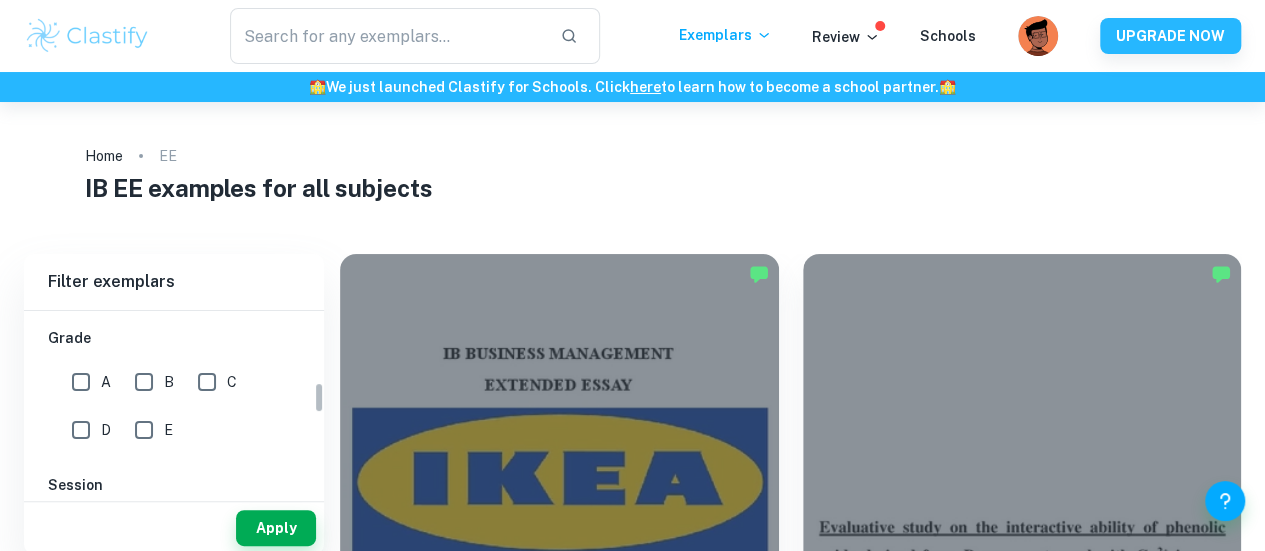 scroll, scrollTop: 396, scrollLeft: 0, axis: vertical 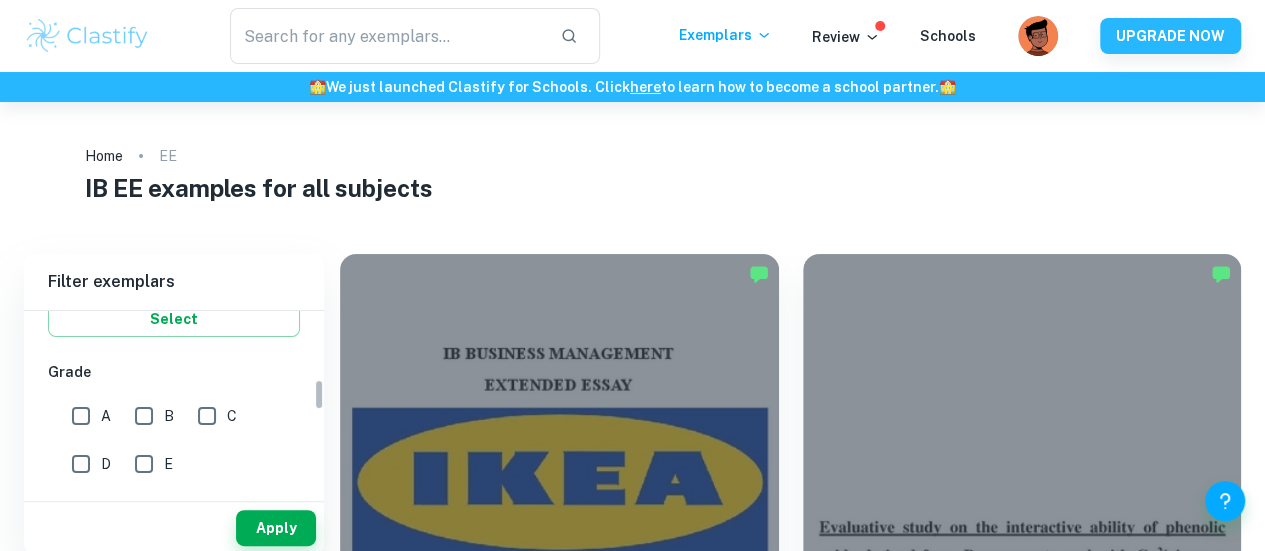 type on "Business and Management" 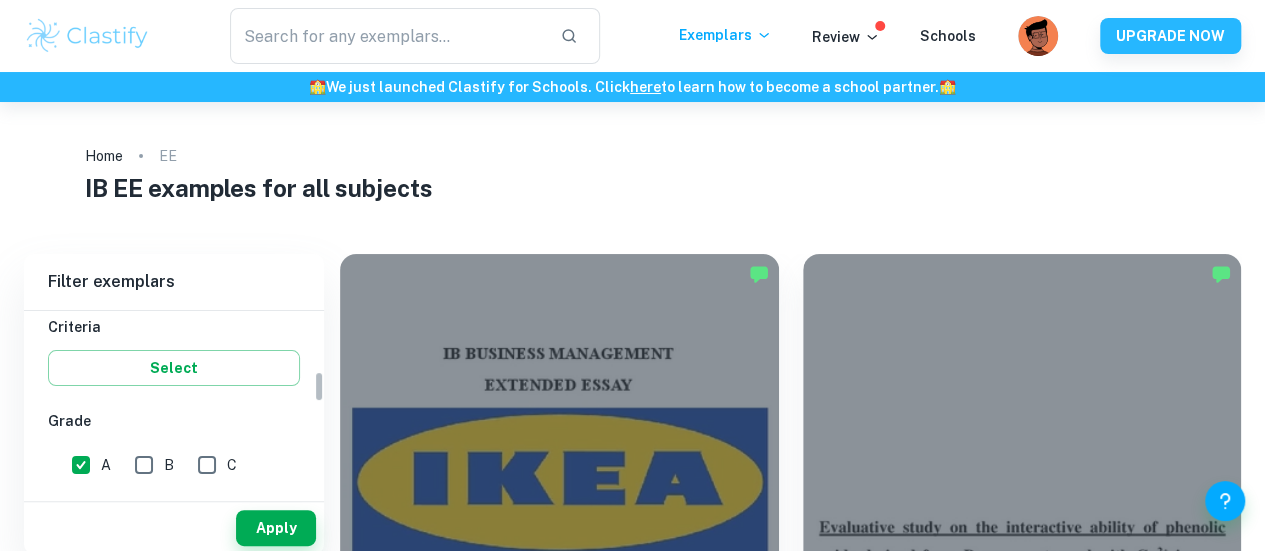 scroll, scrollTop: 372, scrollLeft: 0, axis: vertical 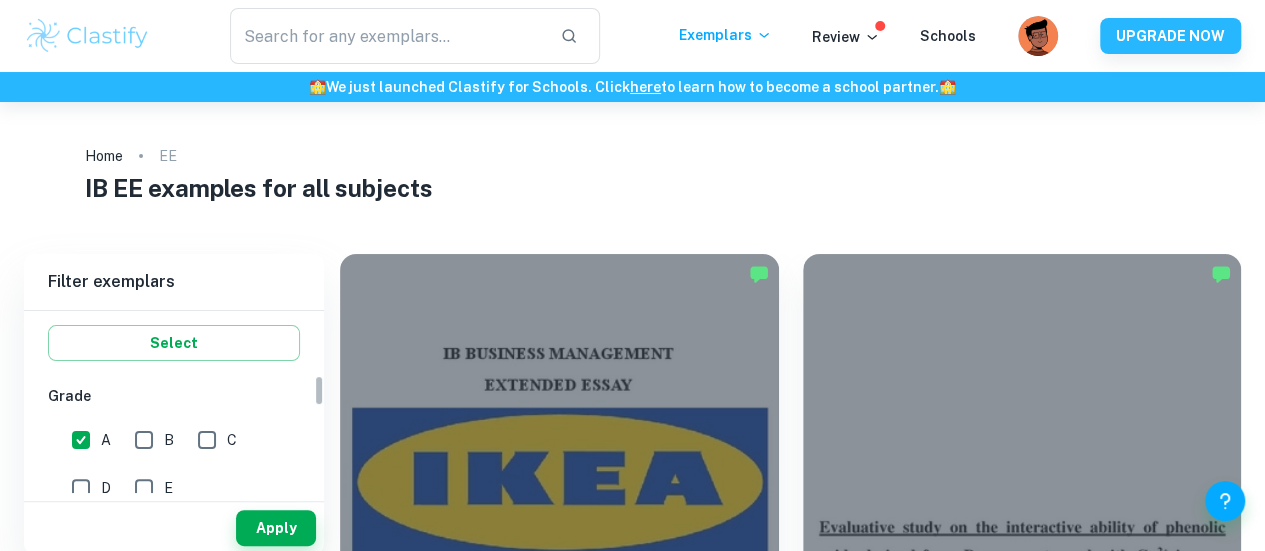 click on "B" at bounding box center [144, 440] 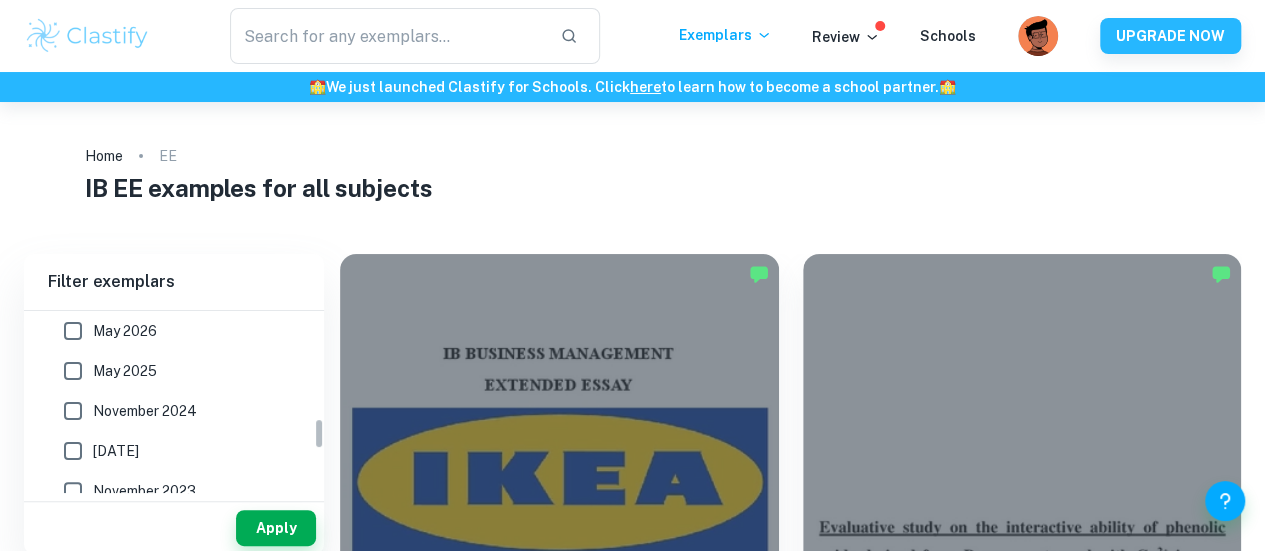 scroll, scrollTop: 621, scrollLeft: 0, axis: vertical 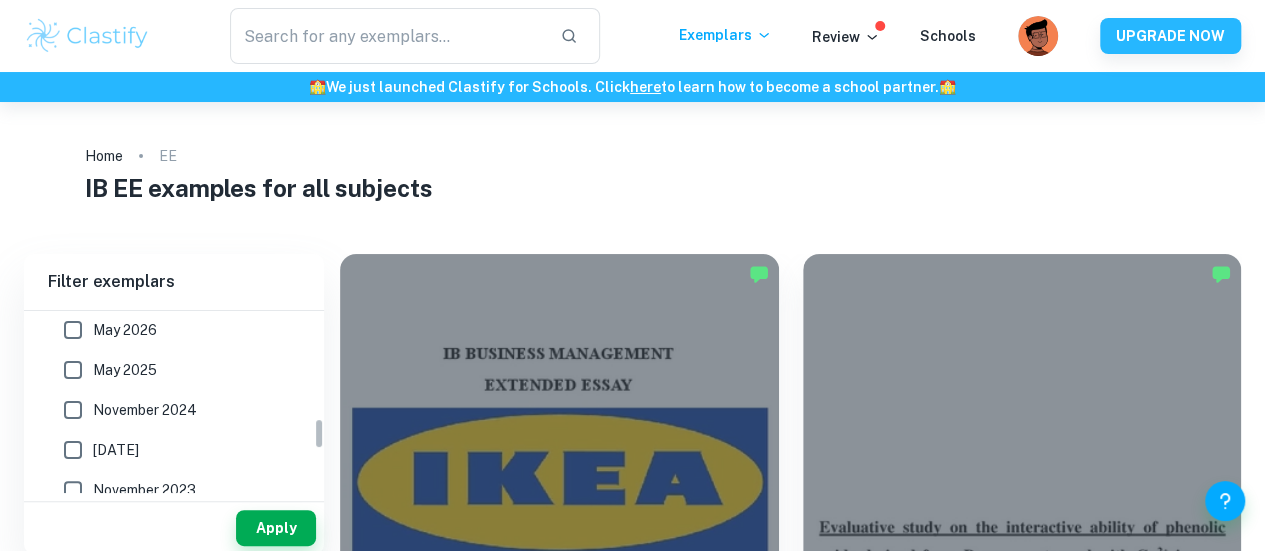 click on "[DATE]" at bounding box center (116, 450) 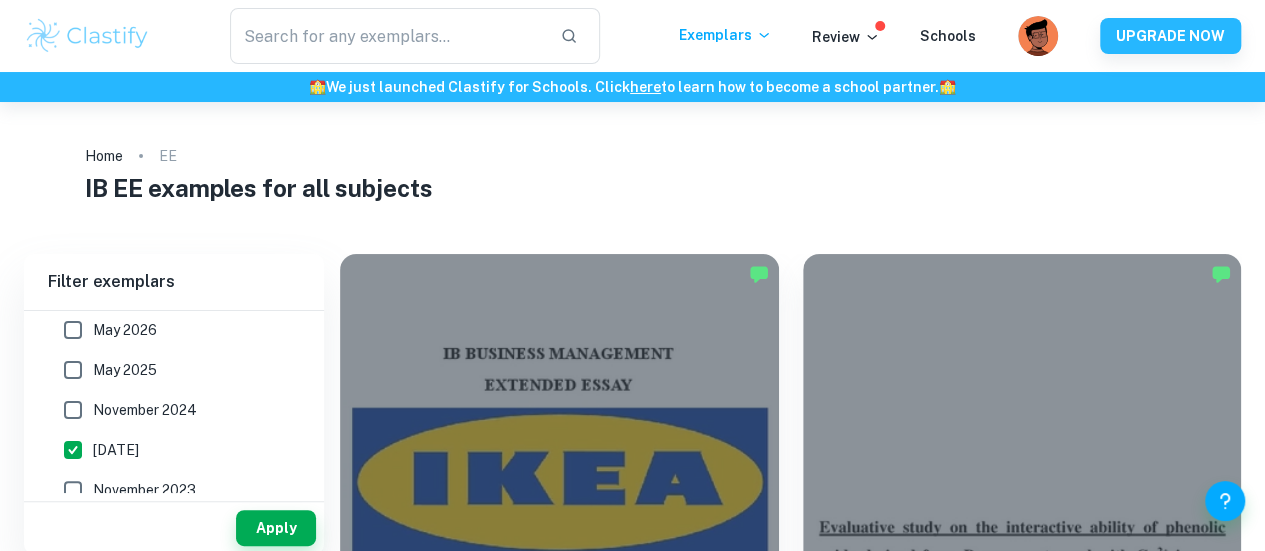 click on "November 2024" at bounding box center [145, 410] 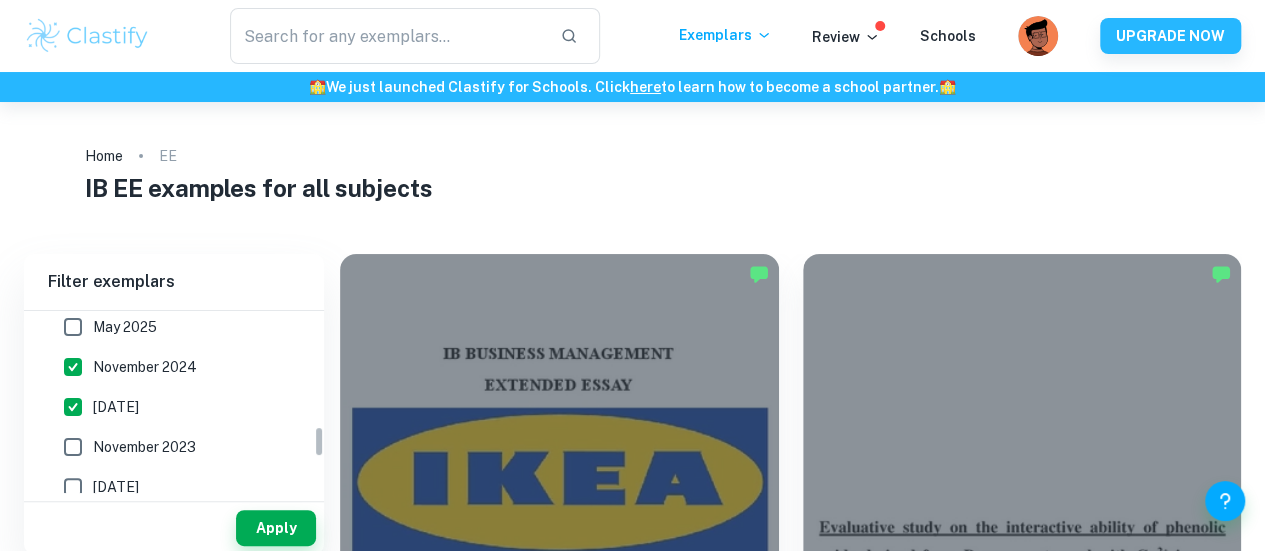 scroll, scrollTop: 665, scrollLeft: 0, axis: vertical 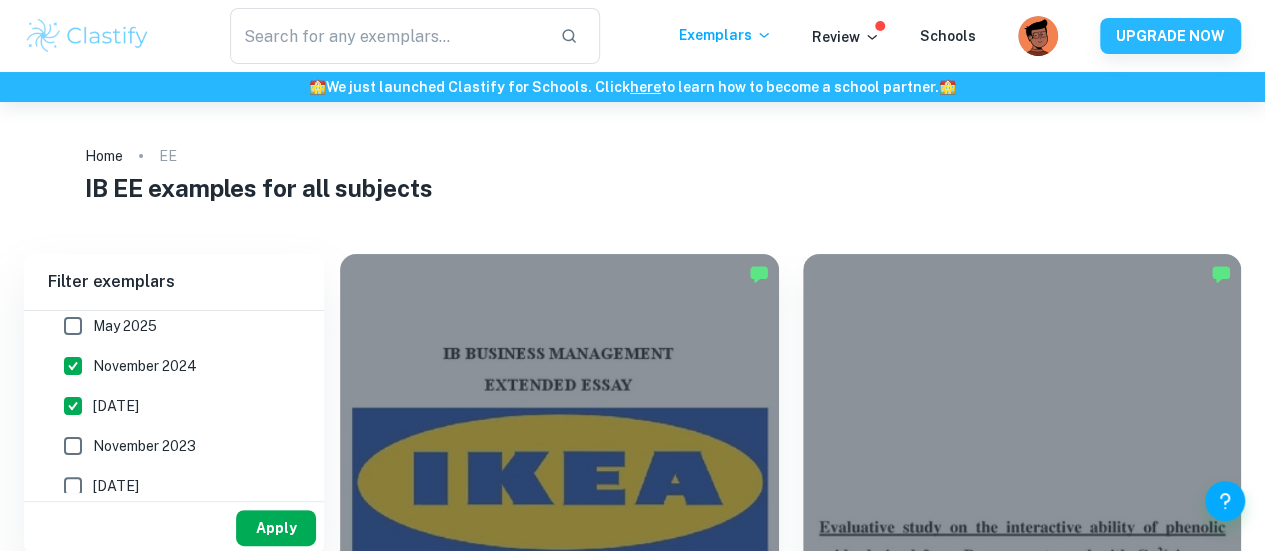 click on "Apply" at bounding box center (276, 528) 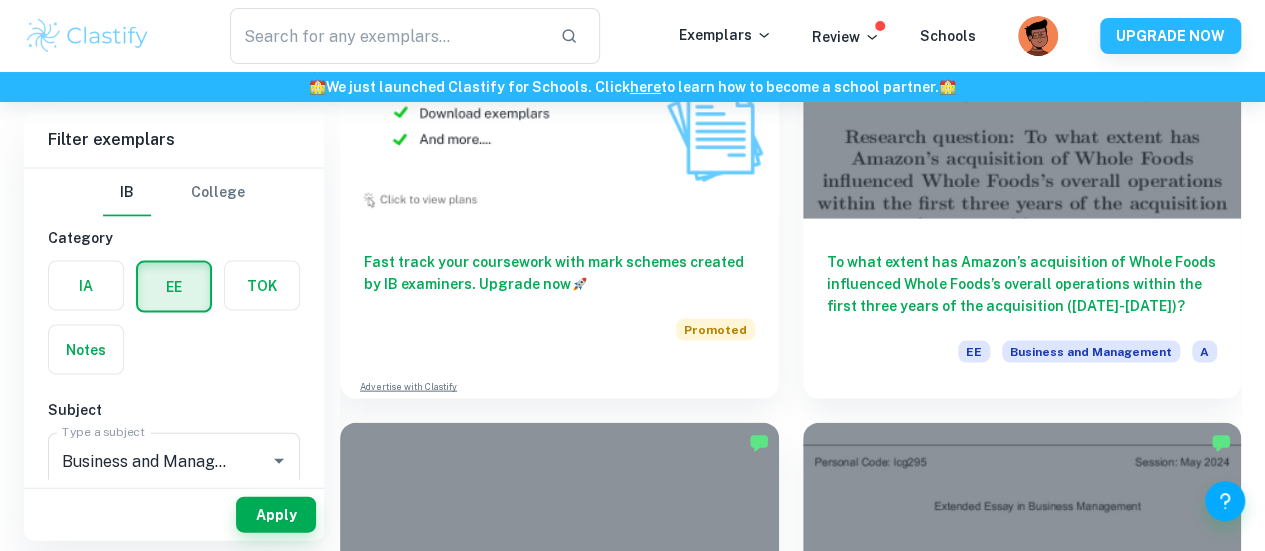 scroll, scrollTop: 1965, scrollLeft: 0, axis: vertical 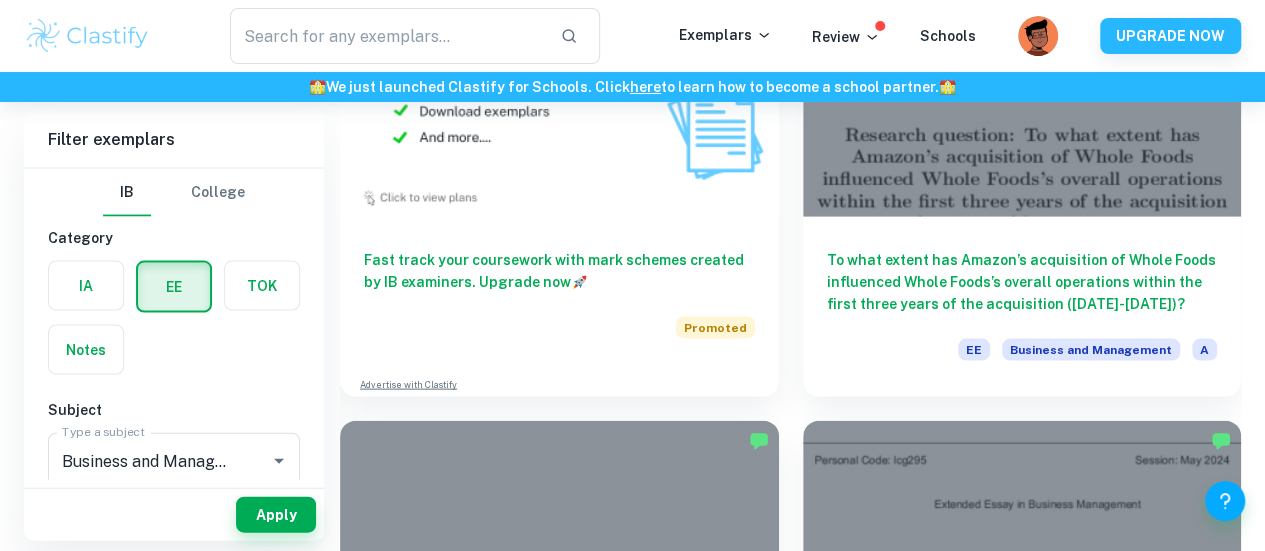 click on "How successful is Nike's approach to maintaining its brand awareness after being acknowledged for using forced labor in Indonesia through a promotional approach on a marketing platform?" at bounding box center [559, 2408] 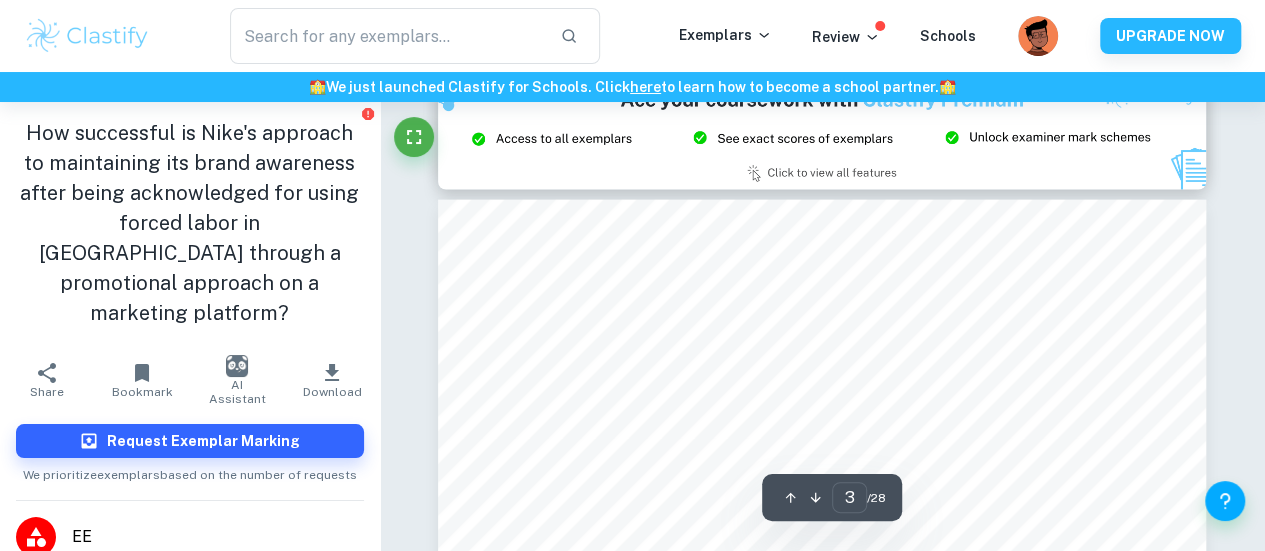 scroll, scrollTop: 2356, scrollLeft: 0, axis: vertical 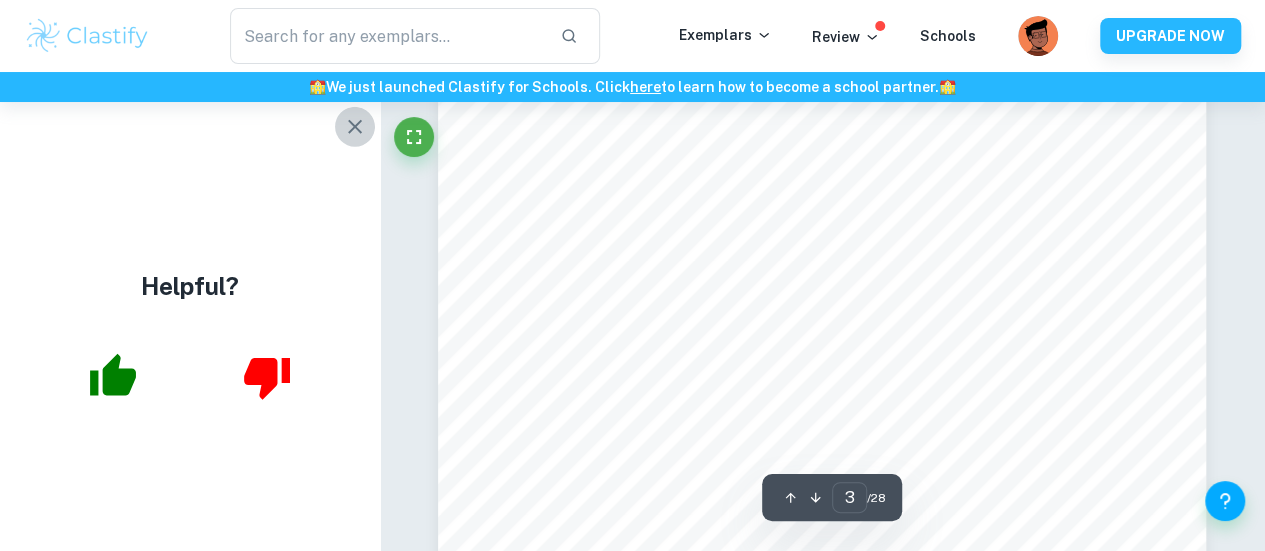 click 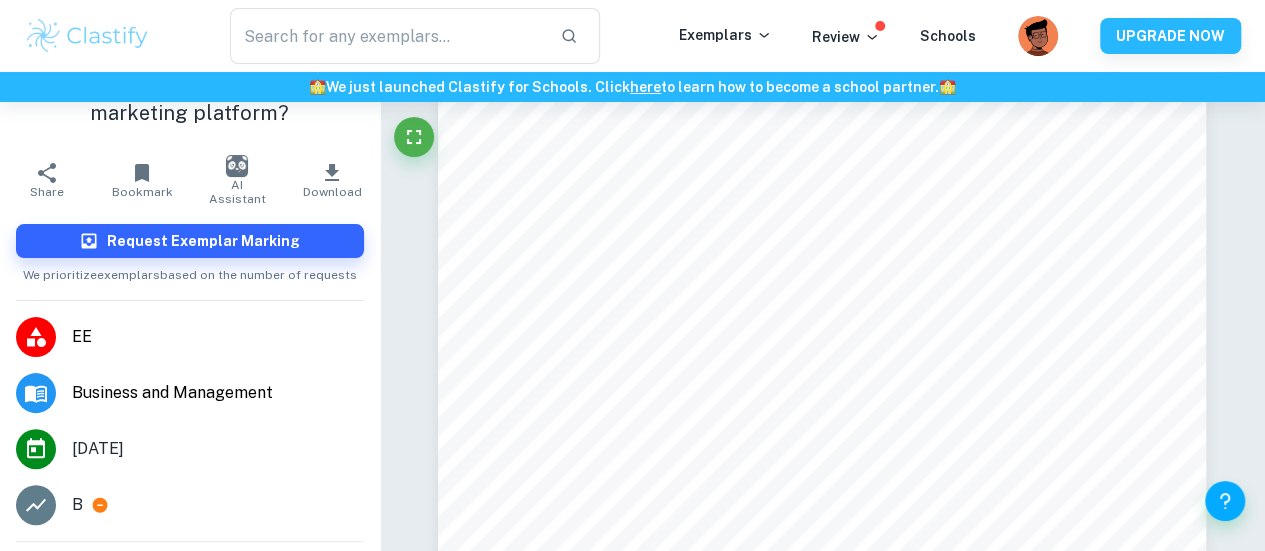 scroll, scrollTop: 0, scrollLeft: 0, axis: both 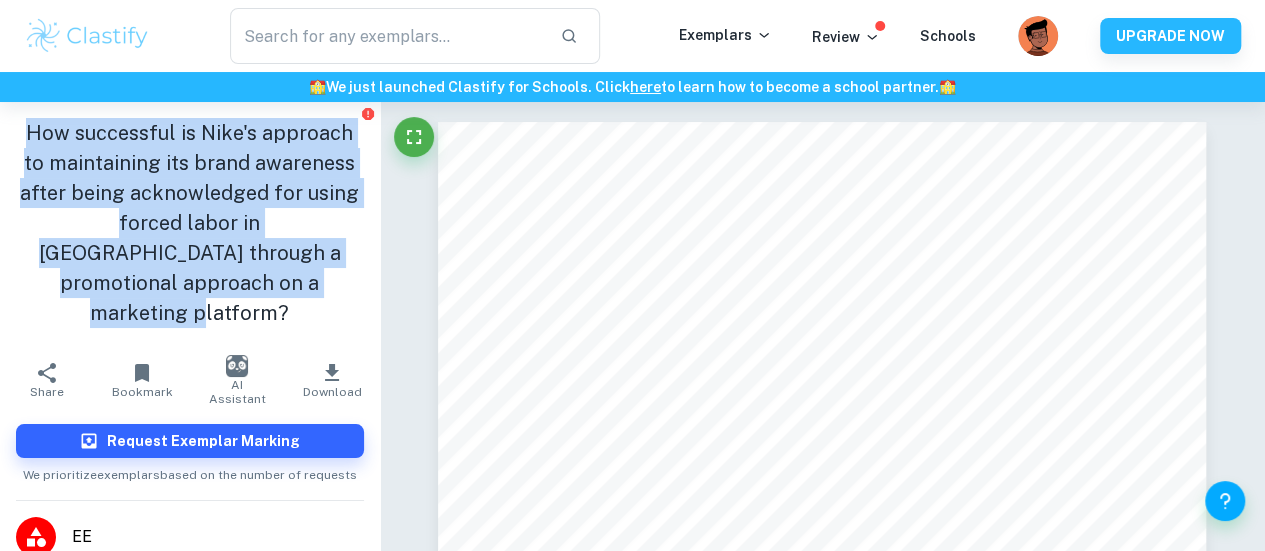 drag, startPoint x: 10, startPoint y: 129, endPoint x: 275, endPoint y: 284, distance: 307.00162 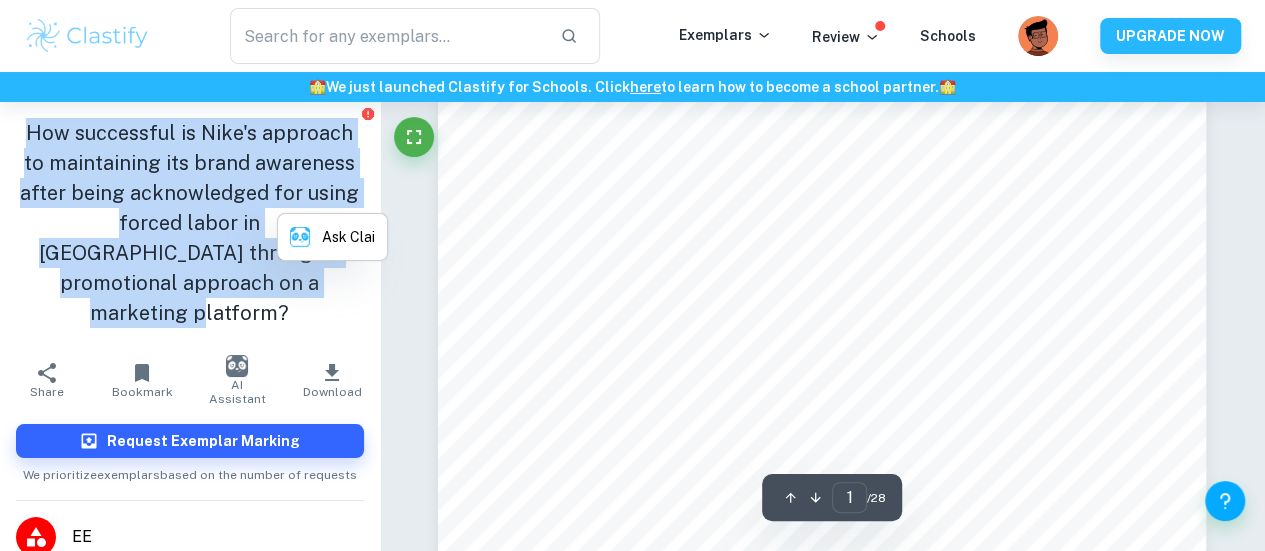 scroll, scrollTop: 93, scrollLeft: 0, axis: vertical 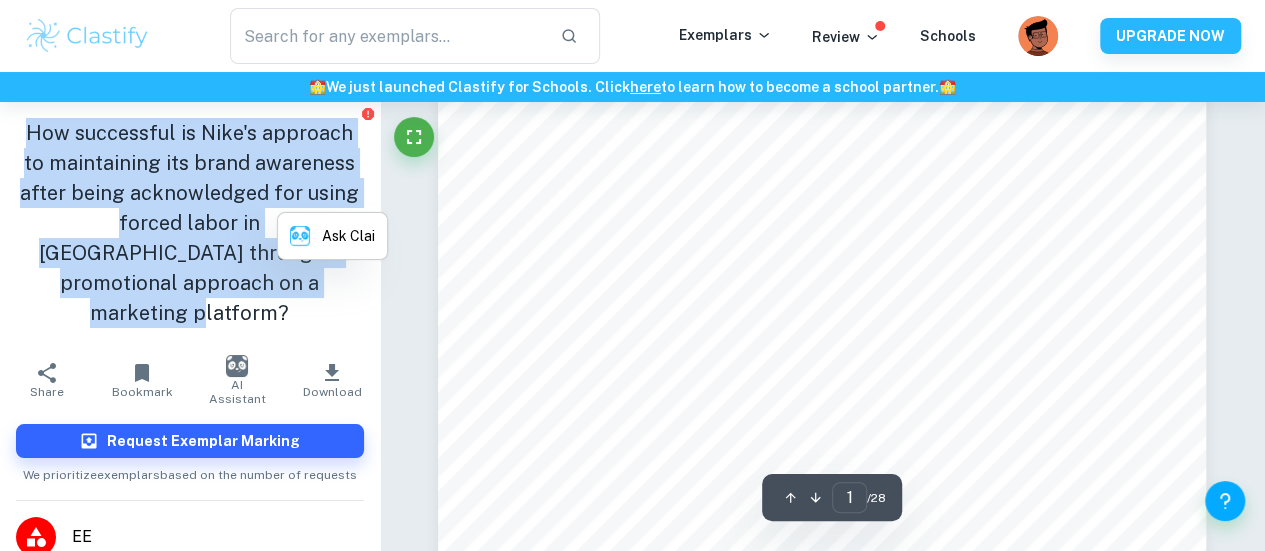 click on "How successful is Nike's approach to maintaining its brand awareness after being acknowledged for using forced labor in Indonesia through a promotional approach on a marketing platform?" at bounding box center (190, 223) 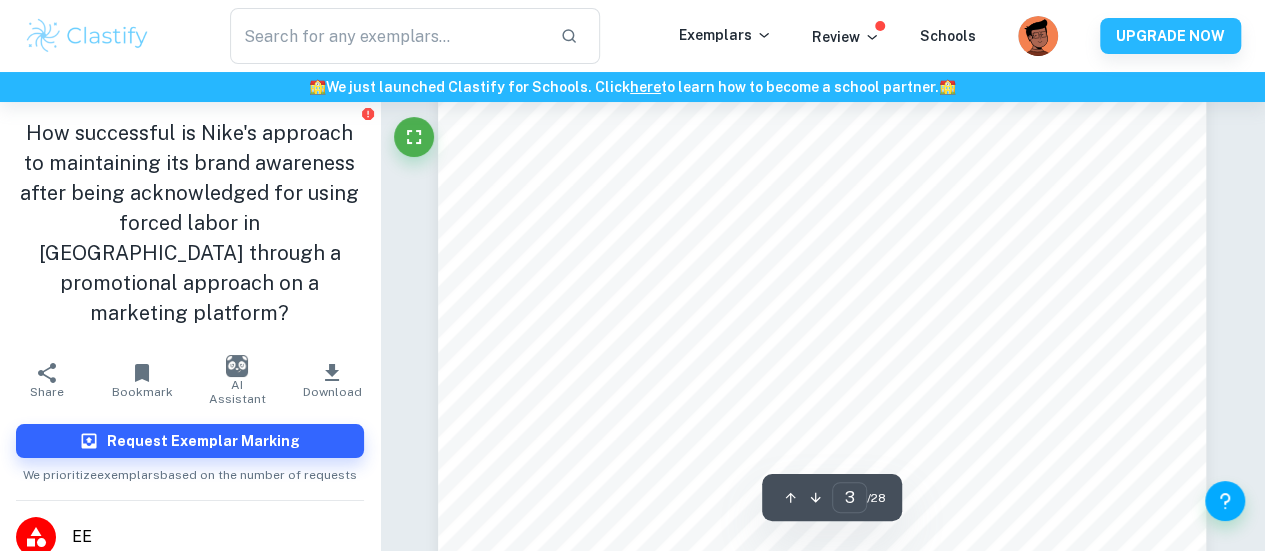 scroll, scrollTop: 2684, scrollLeft: 0, axis: vertical 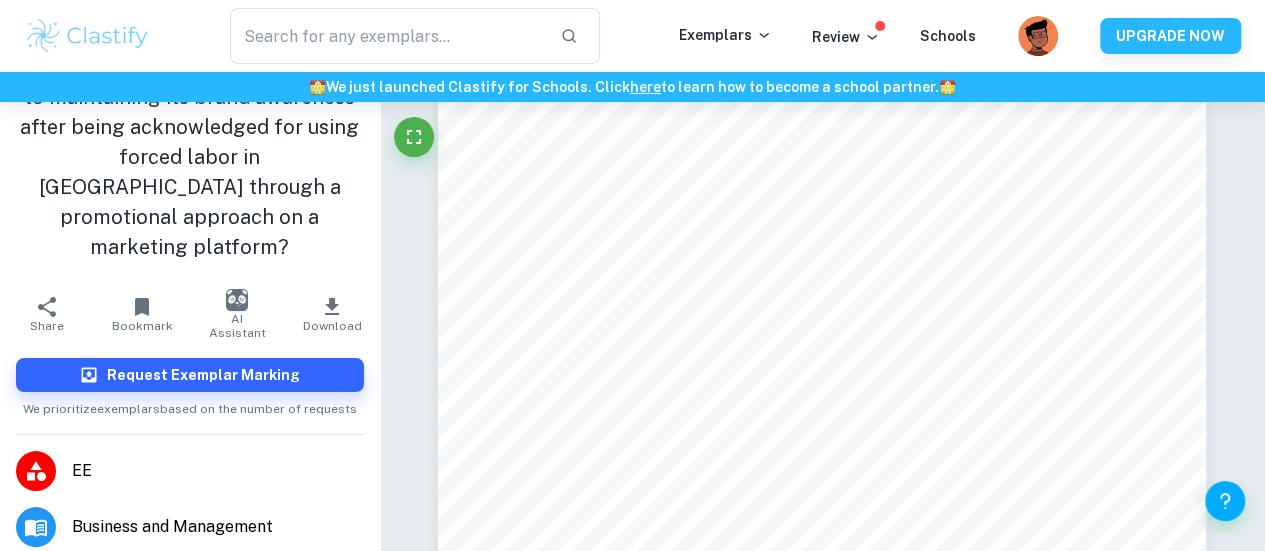click on "Download" at bounding box center [332, 326] 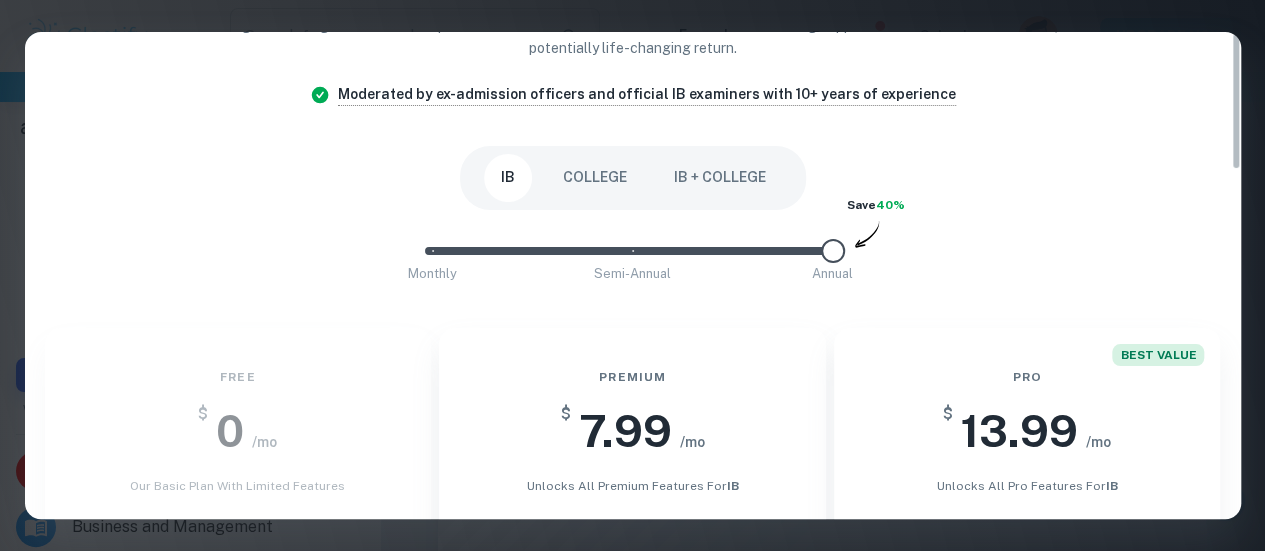 scroll, scrollTop: 0, scrollLeft: 0, axis: both 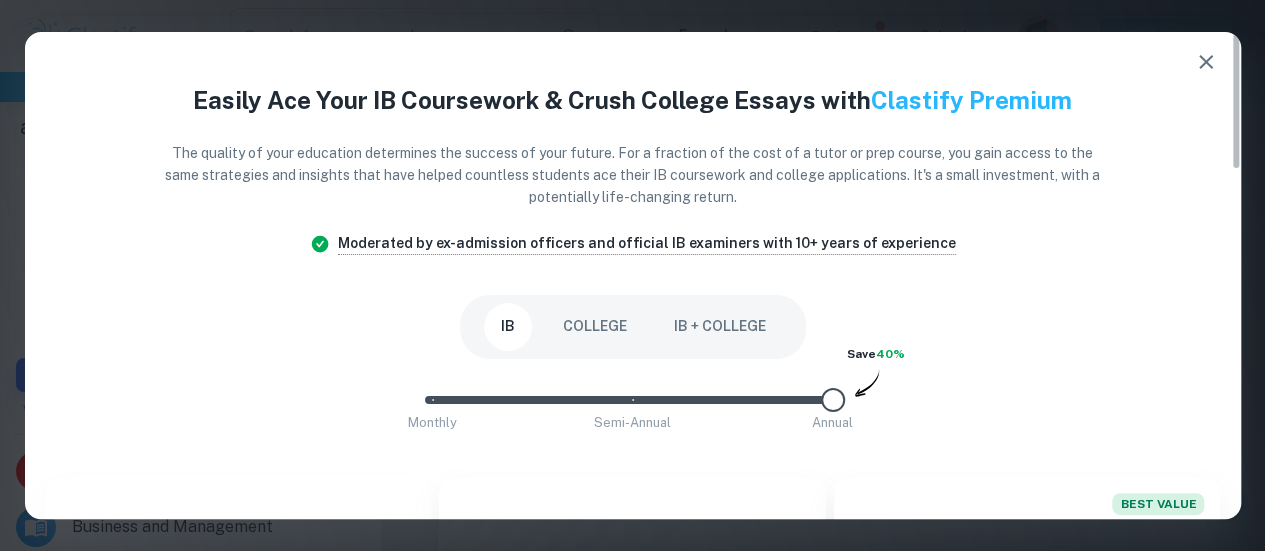 click 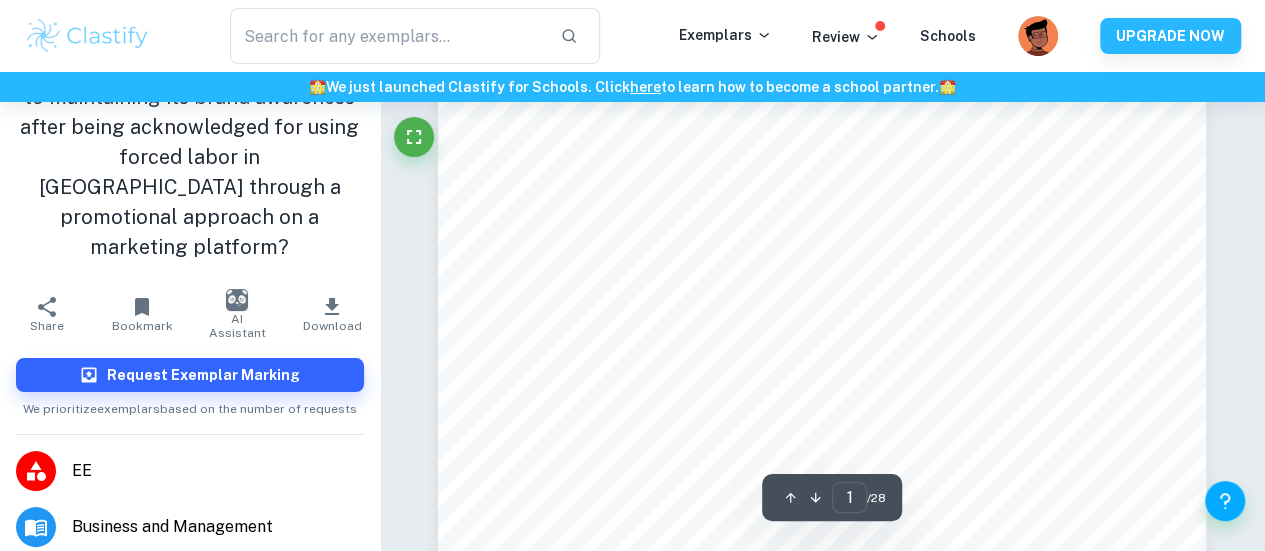scroll, scrollTop: 0, scrollLeft: 0, axis: both 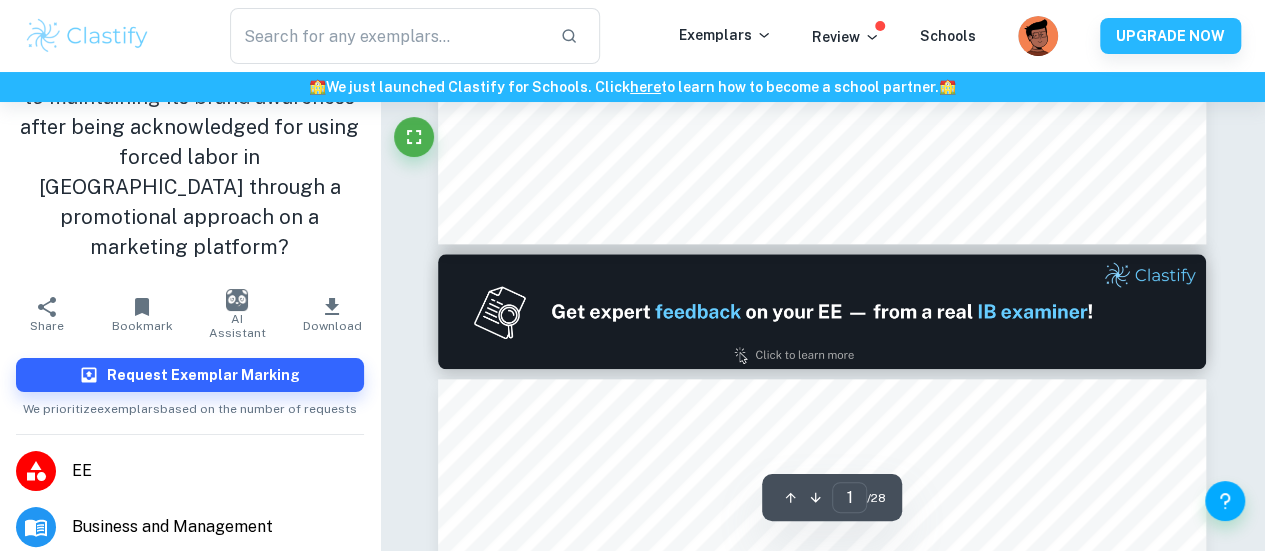type on "2" 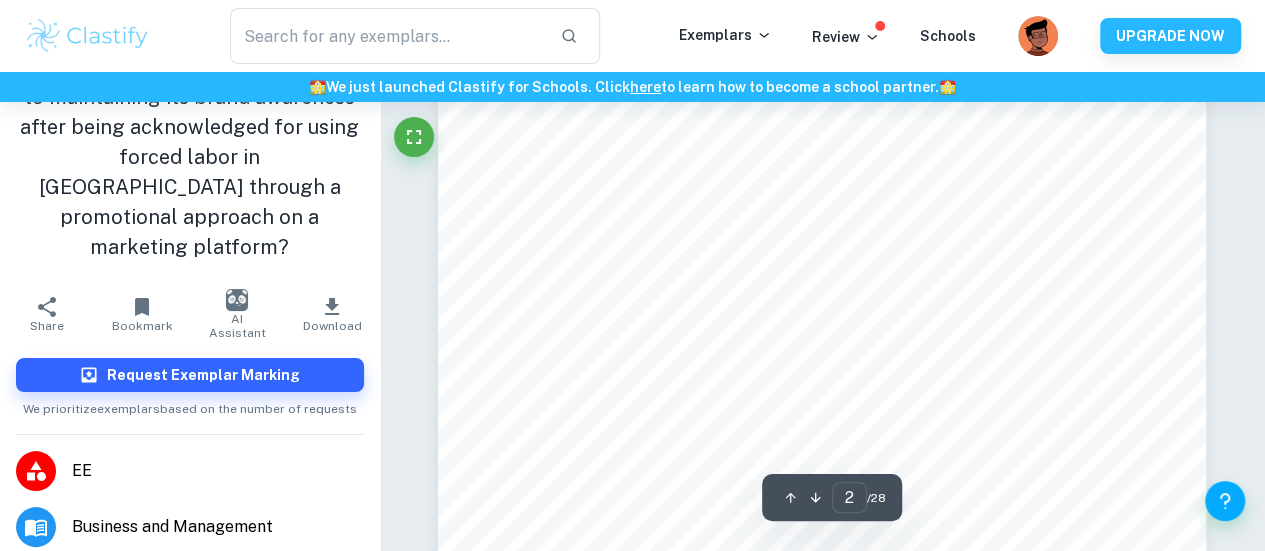 scroll, scrollTop: 1622, scrollLeft: 0, axis: vertical 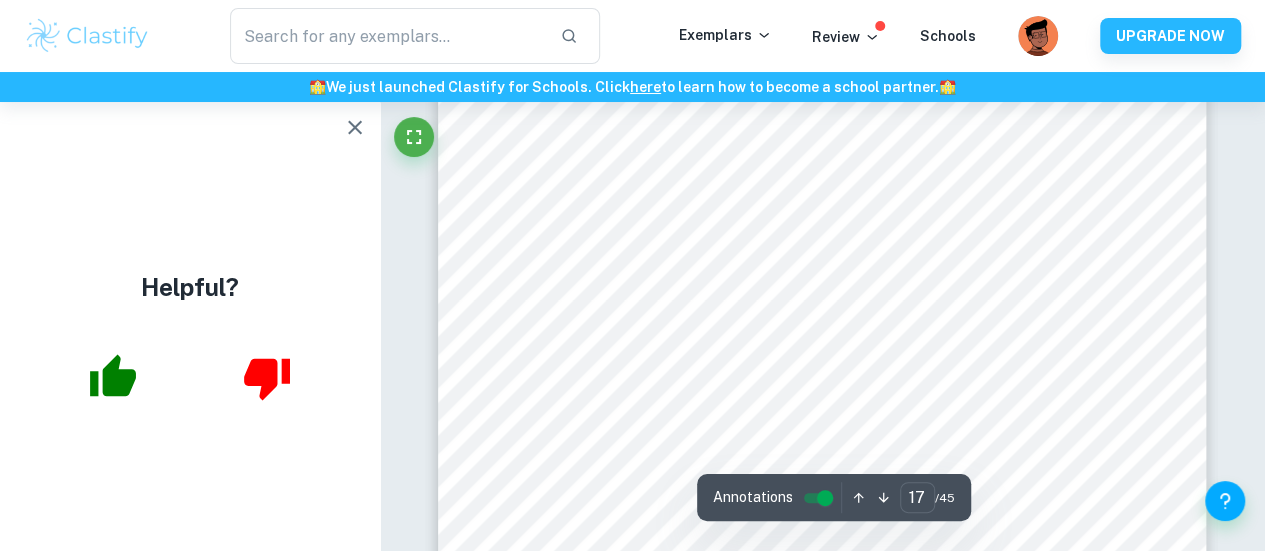 click 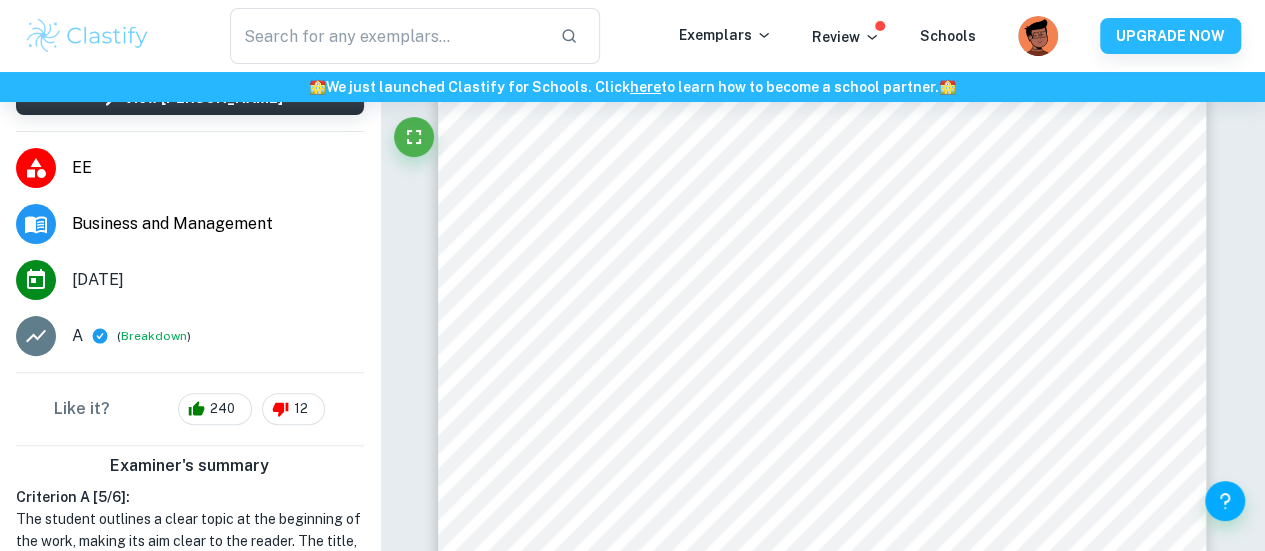 scroll, scrollTop: 458, scrollLeft: 0, axis: vertical 